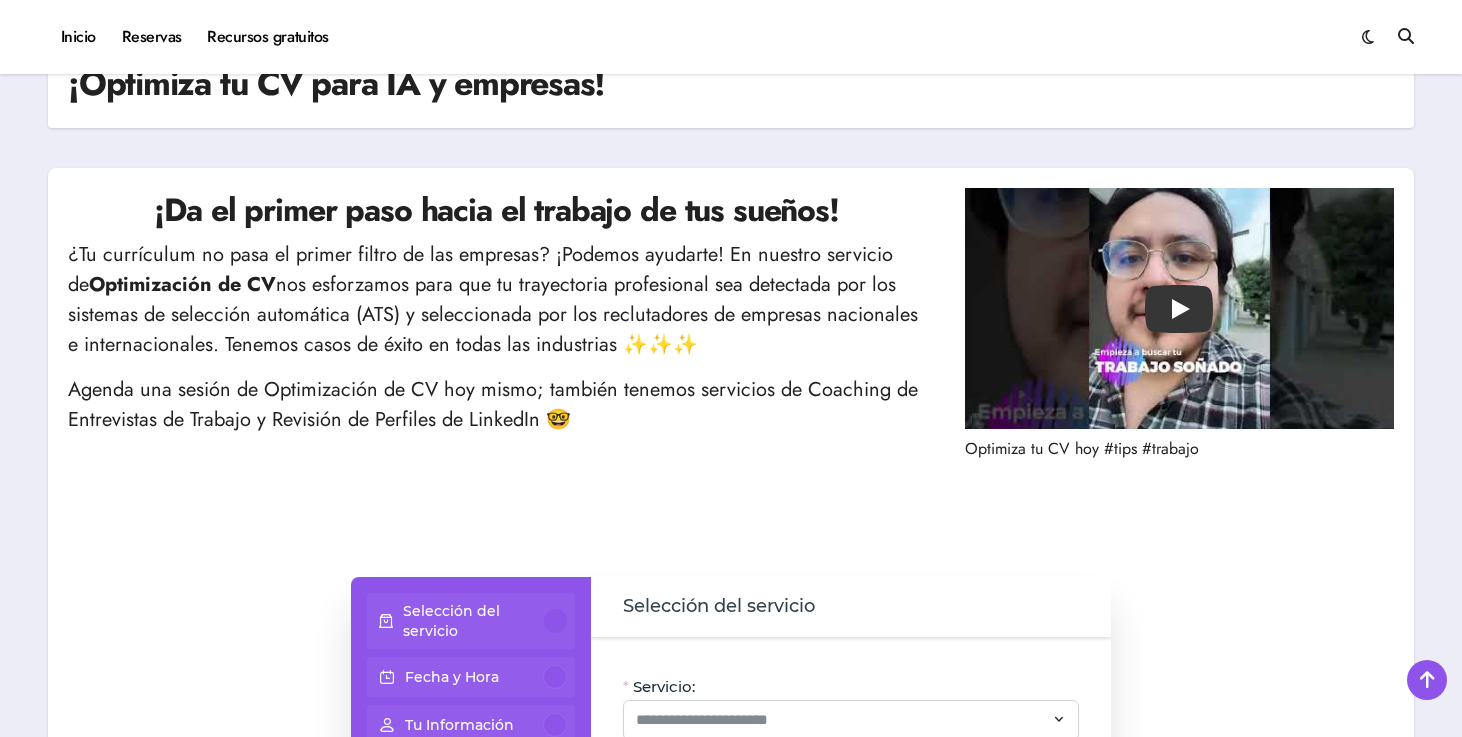 scroll, scrollTop: 410, scrollLeft: 0, axis: vertical 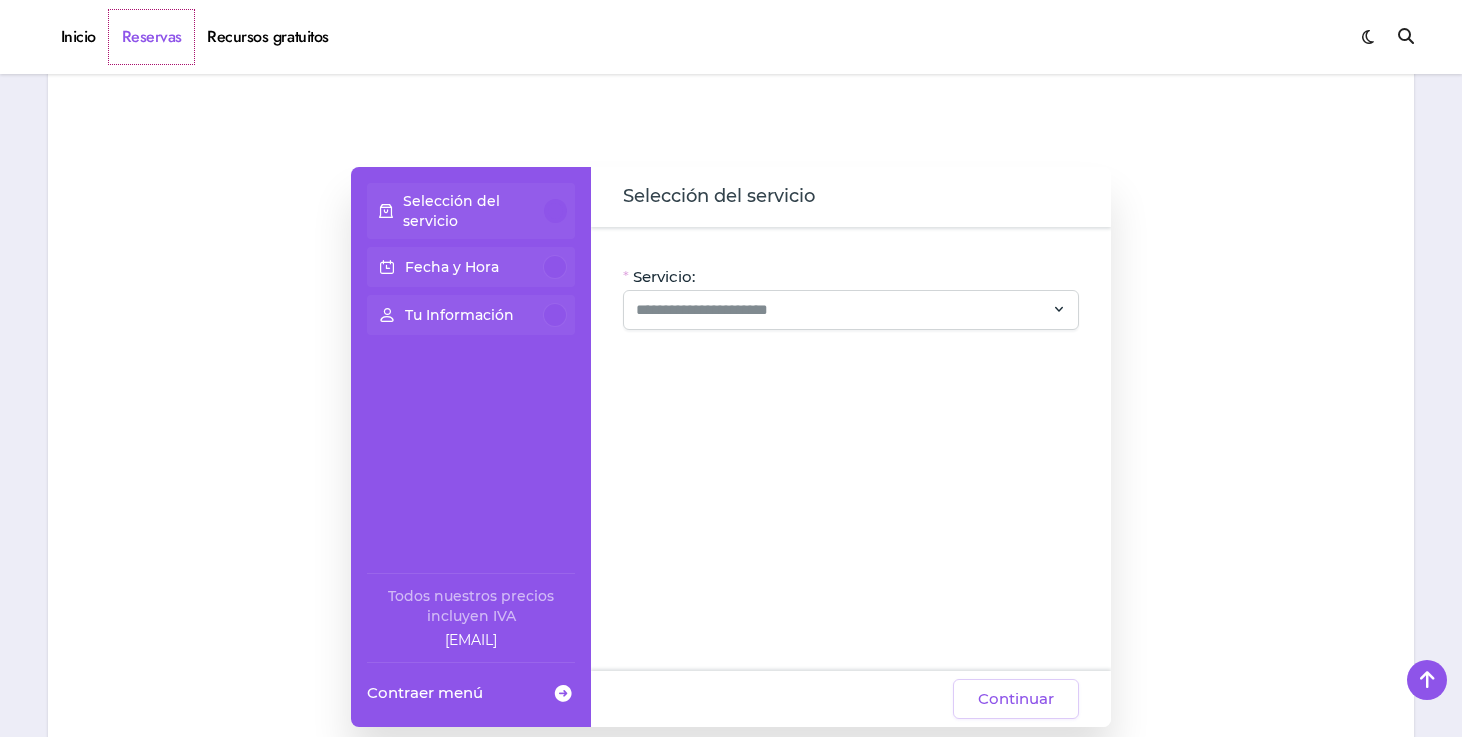 click on "Reservas" at bounding box center [152, 37] 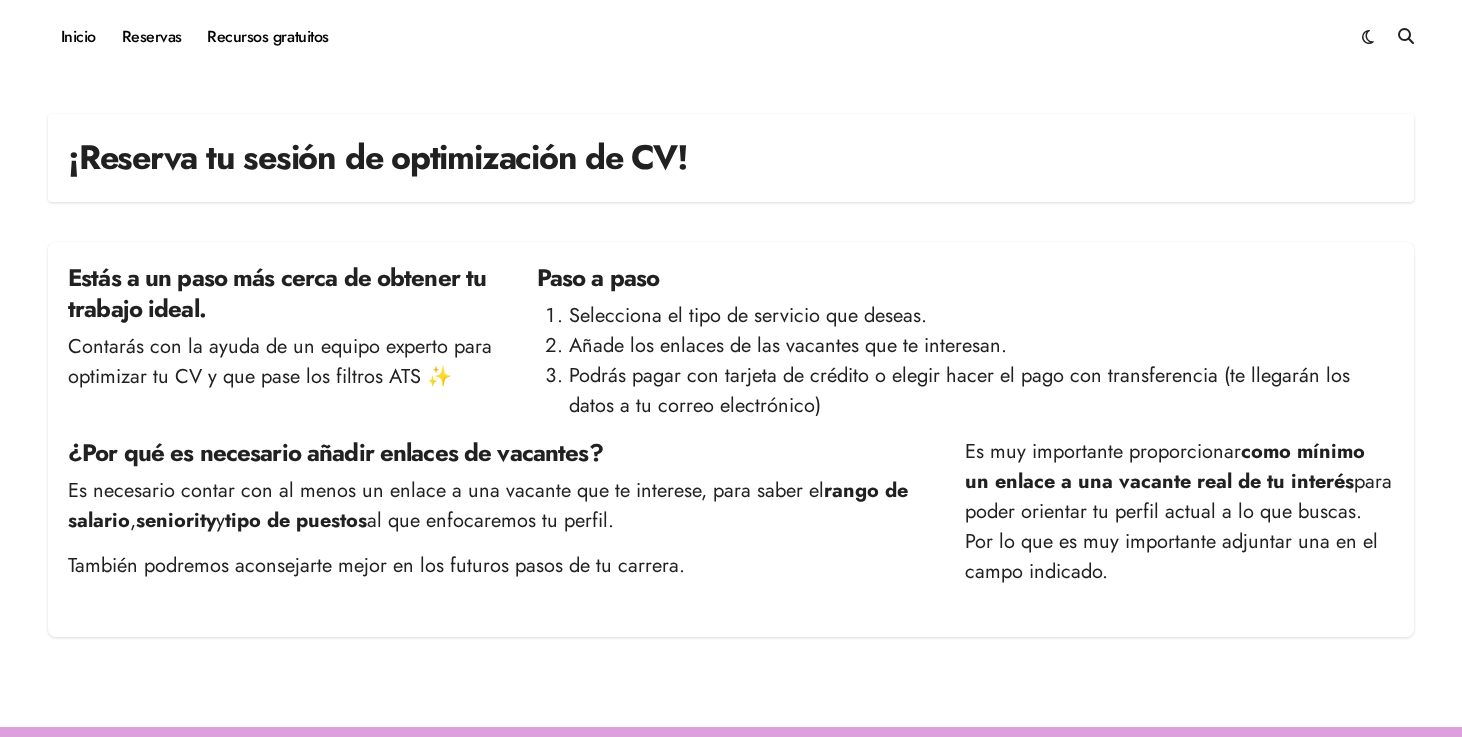 scroll, scrollTop: 0, scrollLeft: 0, axis: both 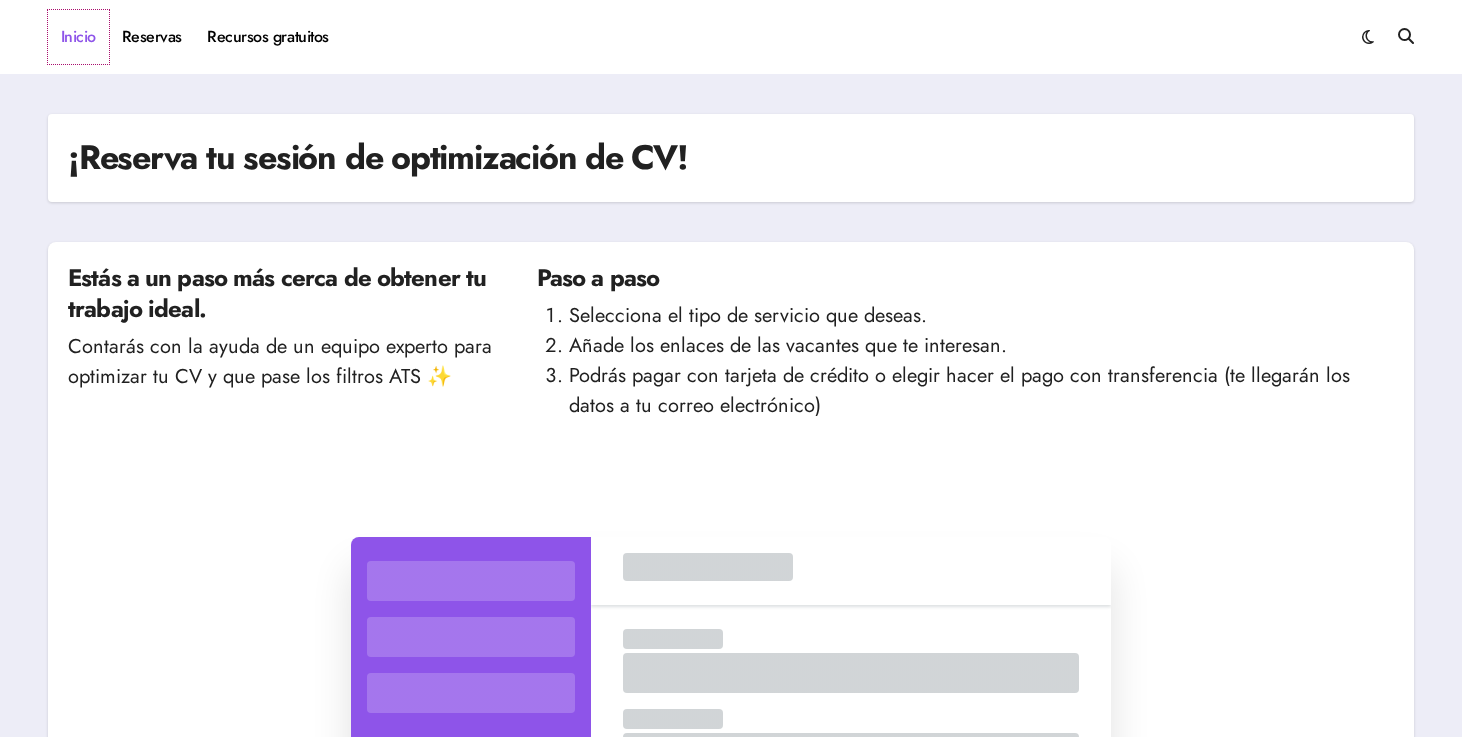 click on "Inicio" at bounding box center (78, 37) 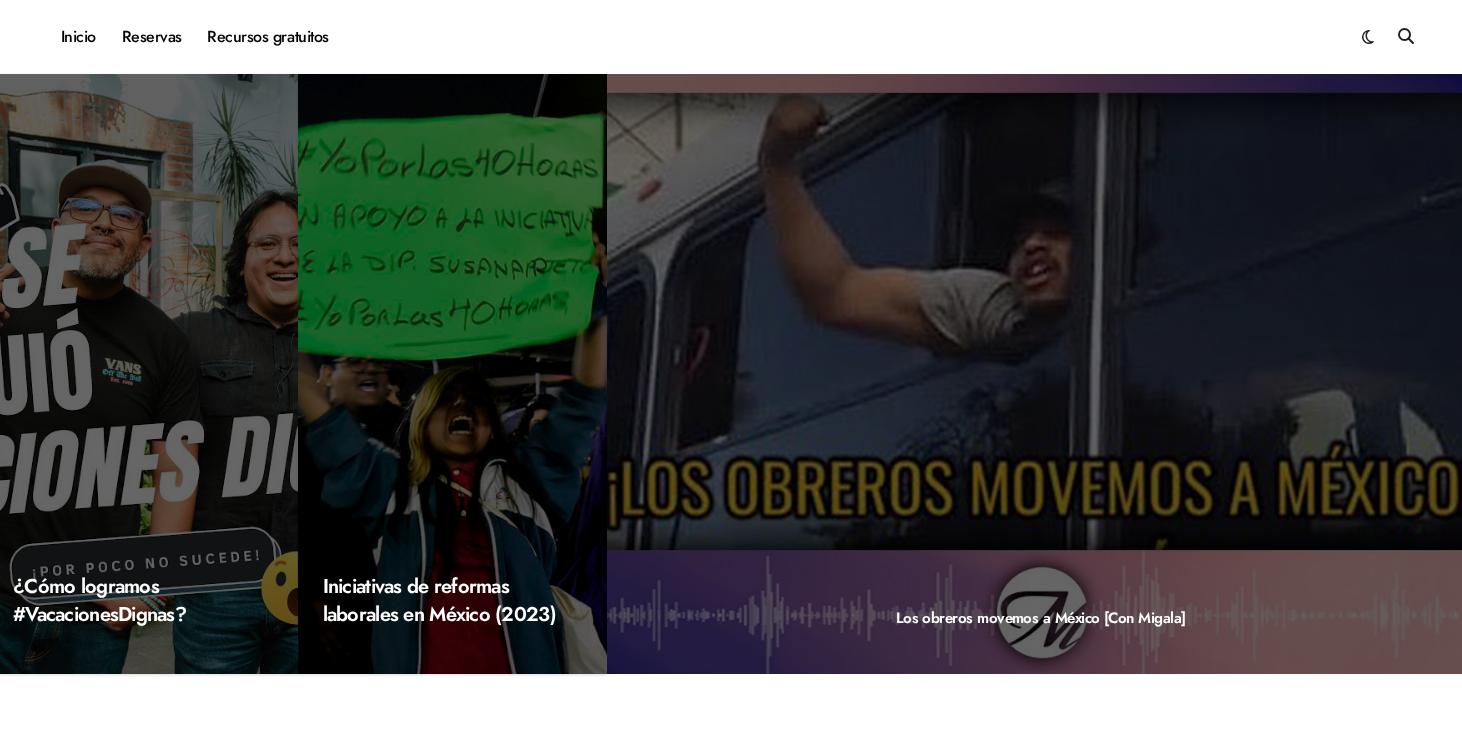 scroll, scrollTop: 0, scrollLeft: 0, axis: both 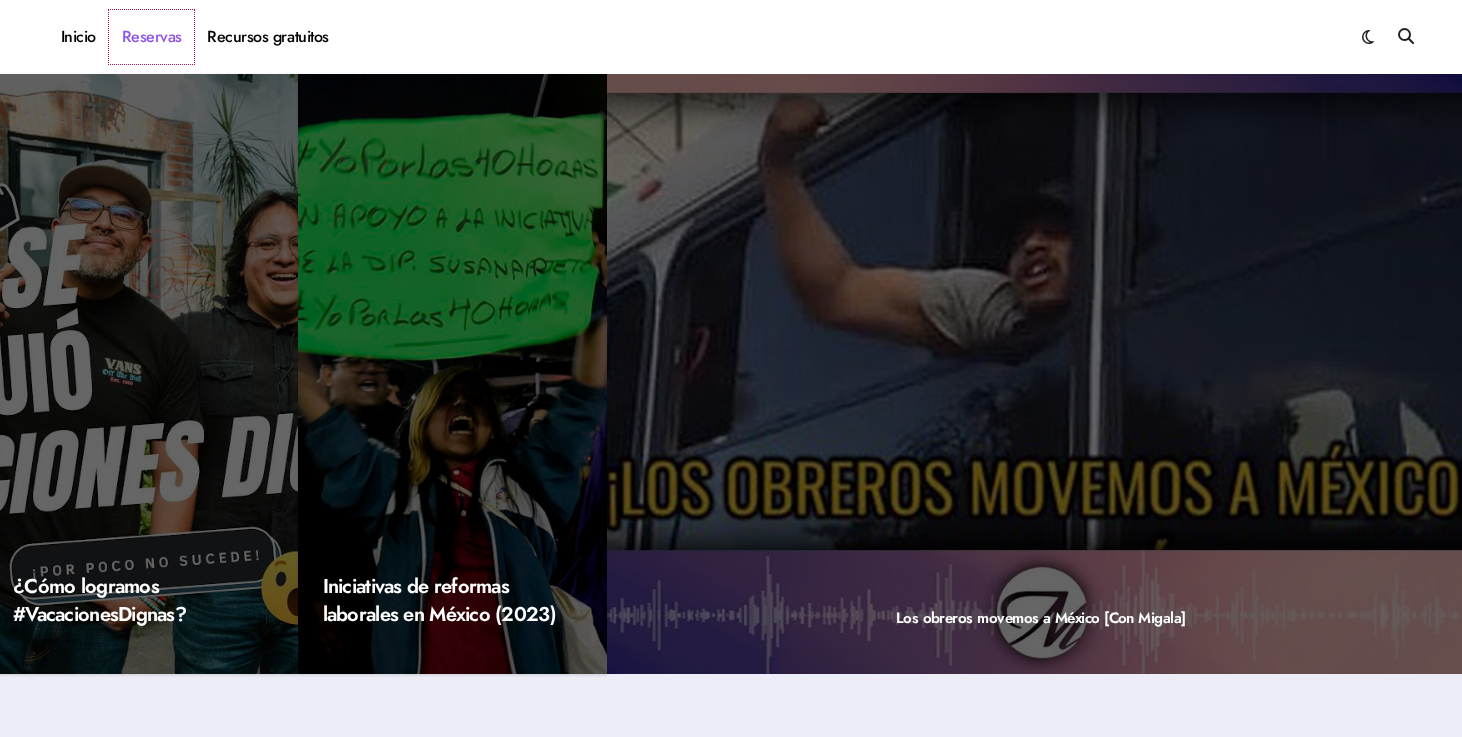 click on "Reservas" at bounding box center (152, 37) 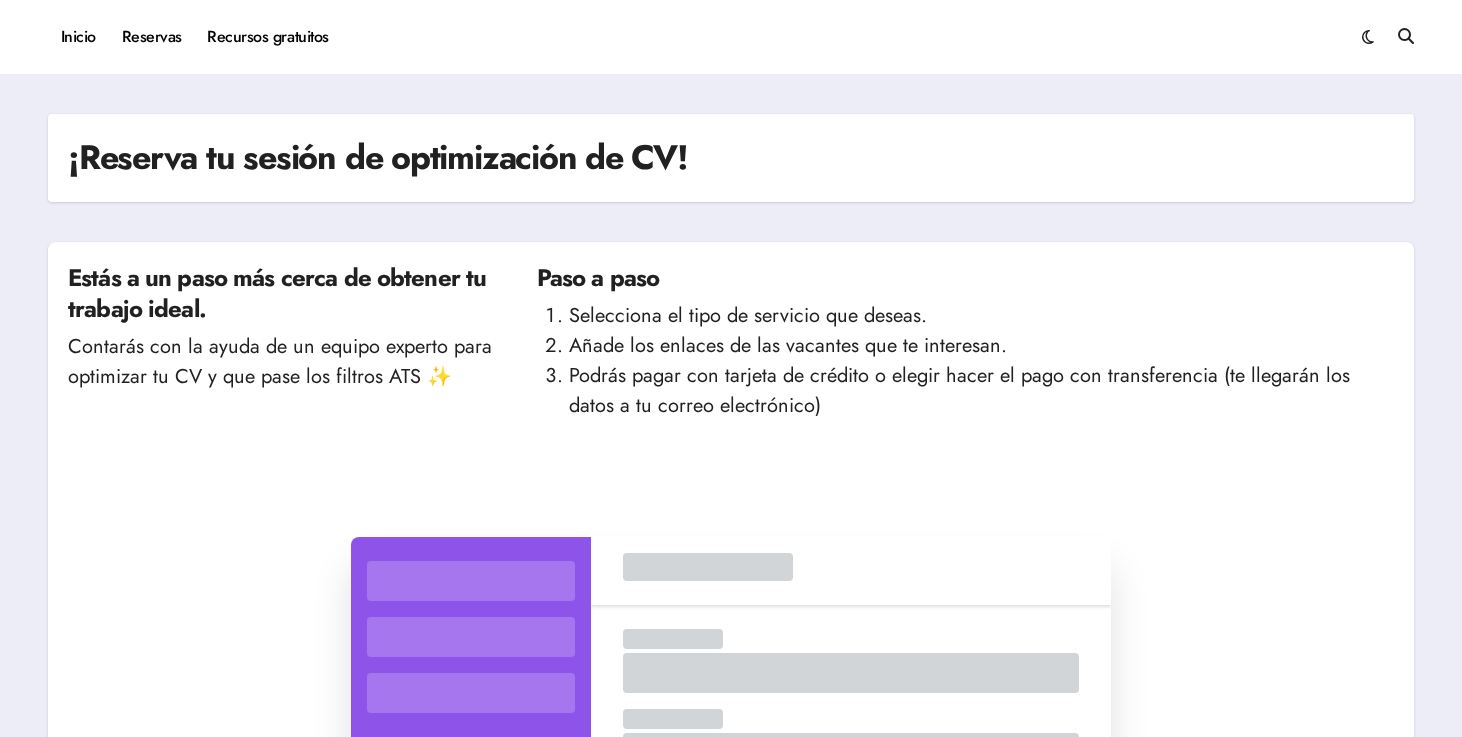 scroll, scrollTop: 0, scrollLeft: 0, axis: both 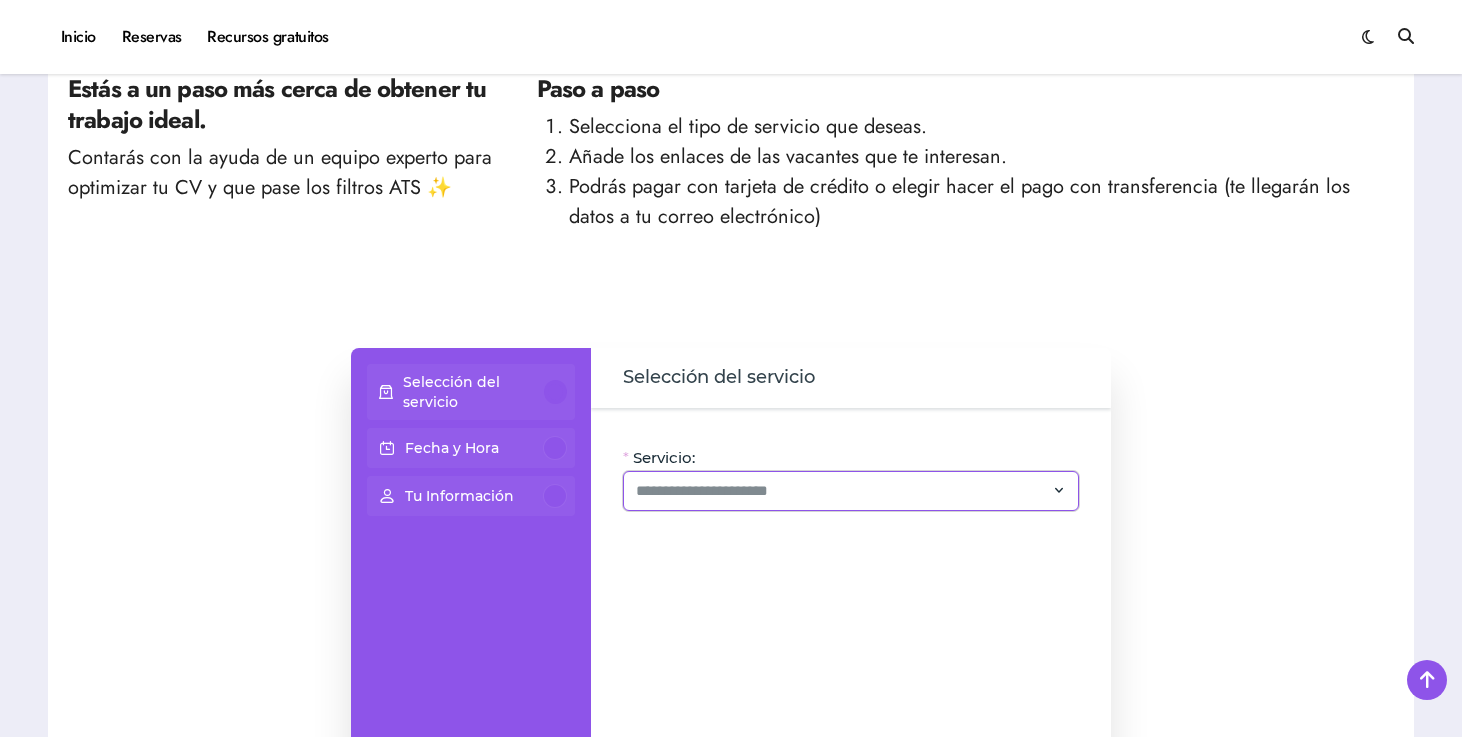 click 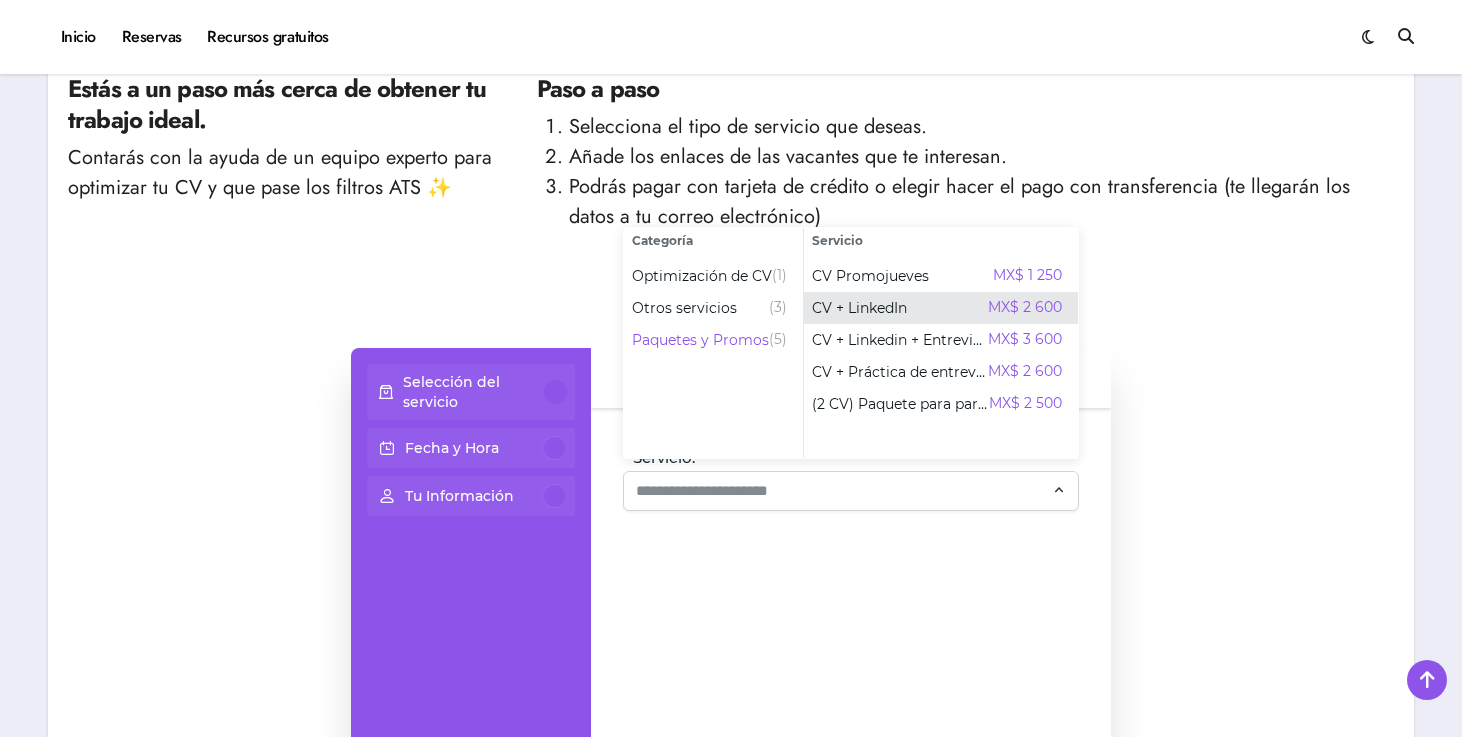 click on "CV + LinkedIn  MX$ 2 600" at bounding box center (937, 308) 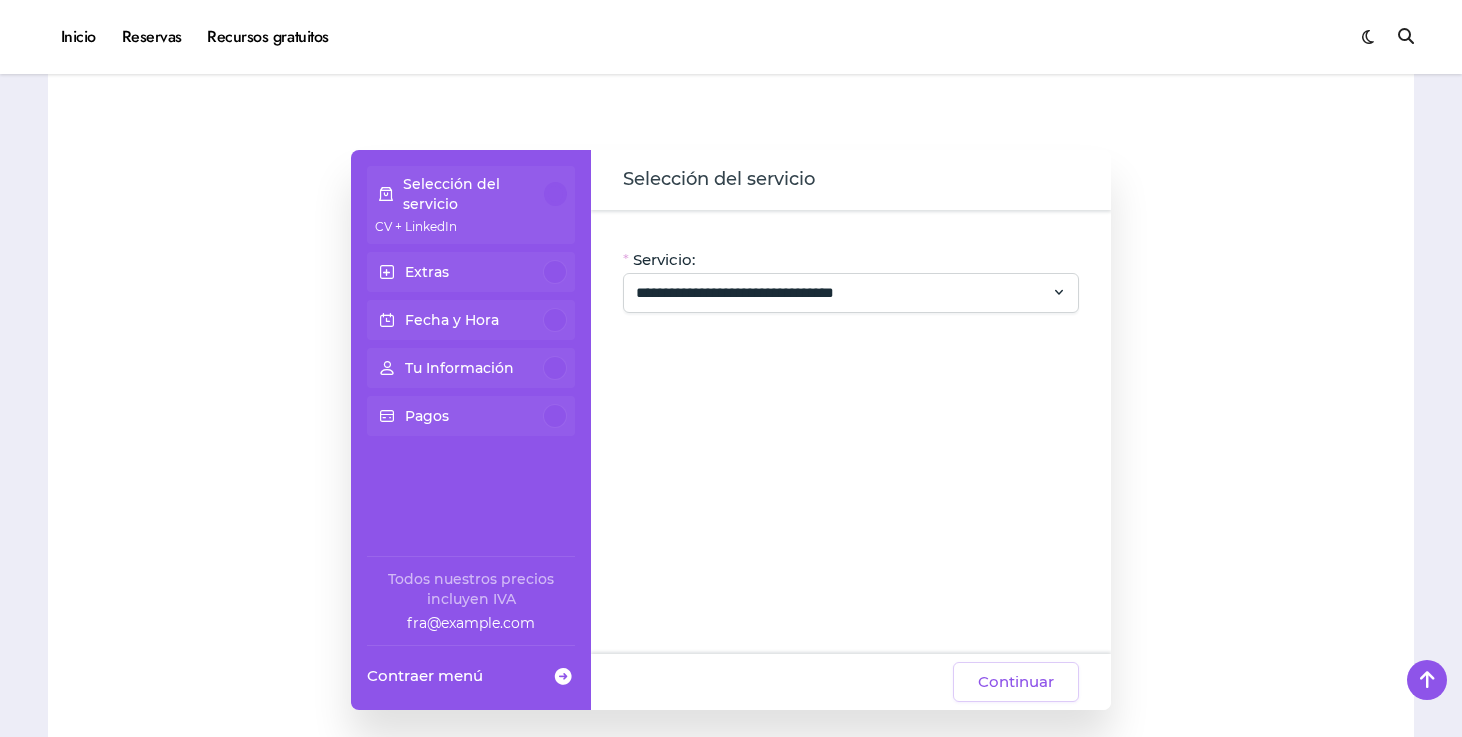scroll, scrollTop: 361, scrollLeft: 0, axis: vertical 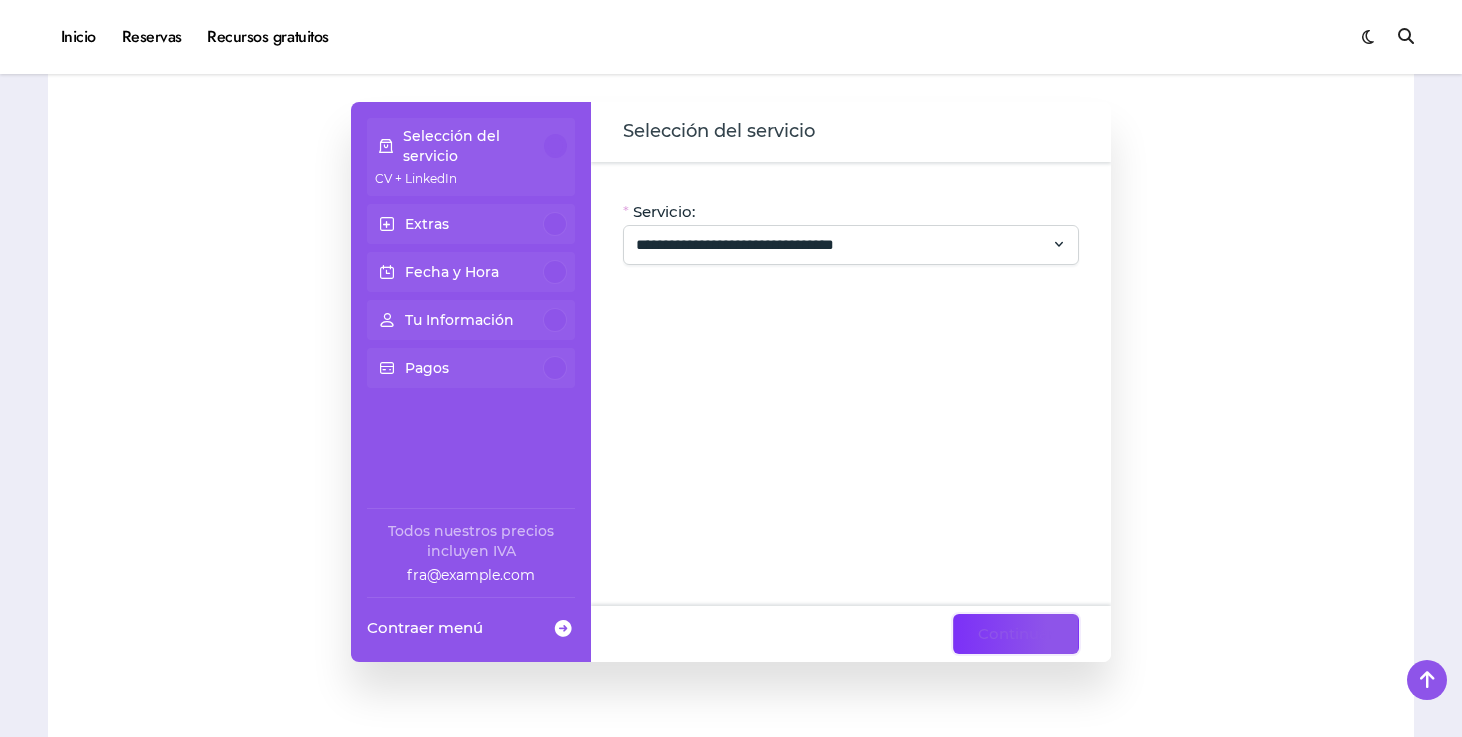 click on "Continuar" 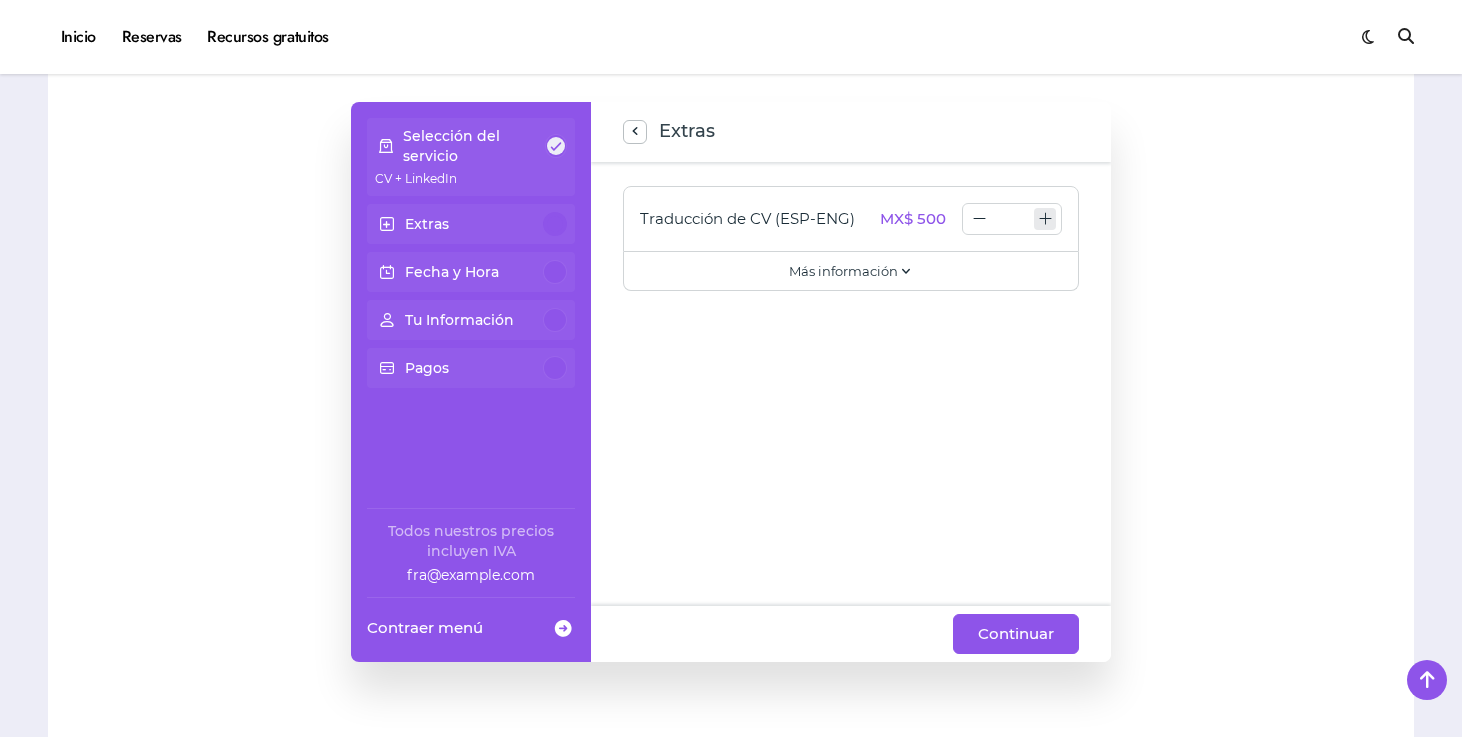 click 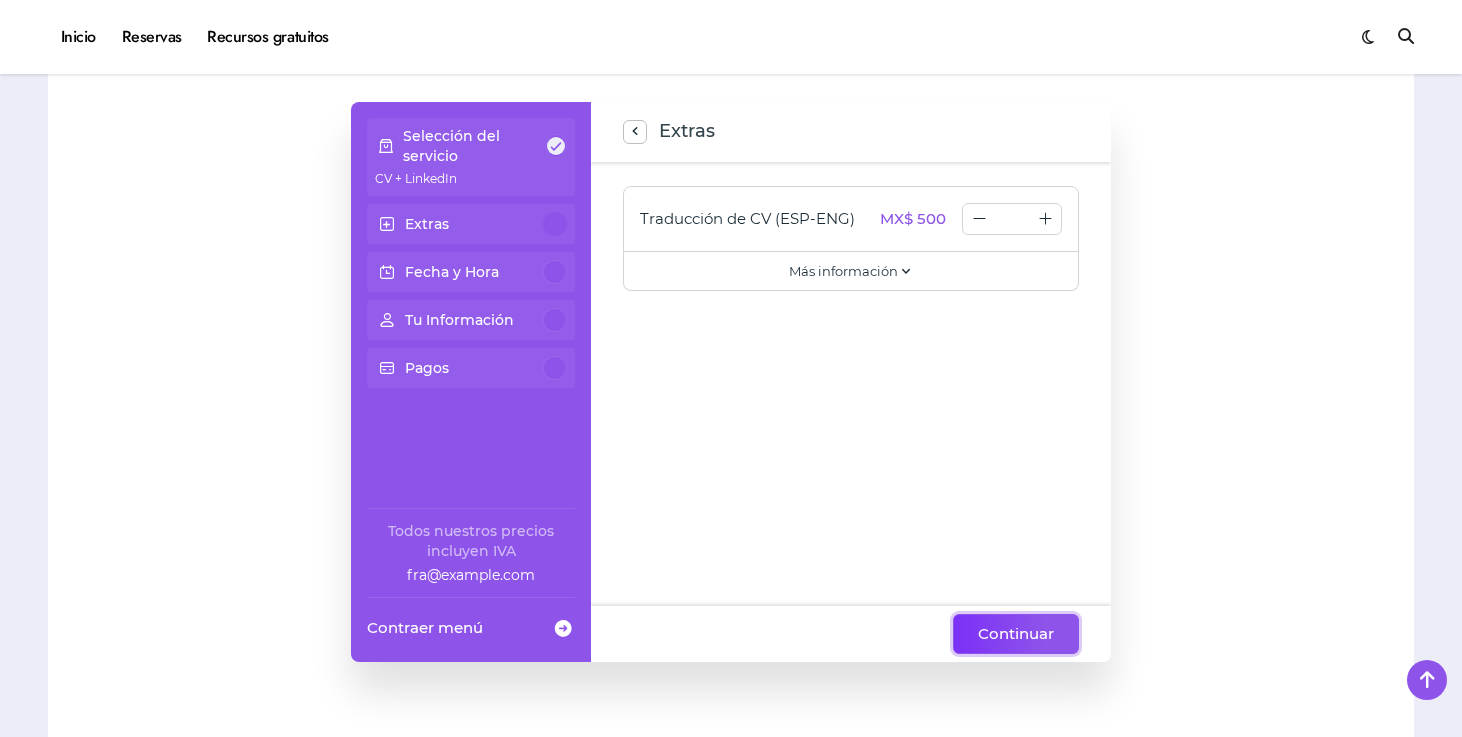 click on "Continuar" at bounding box center [1016, 634] 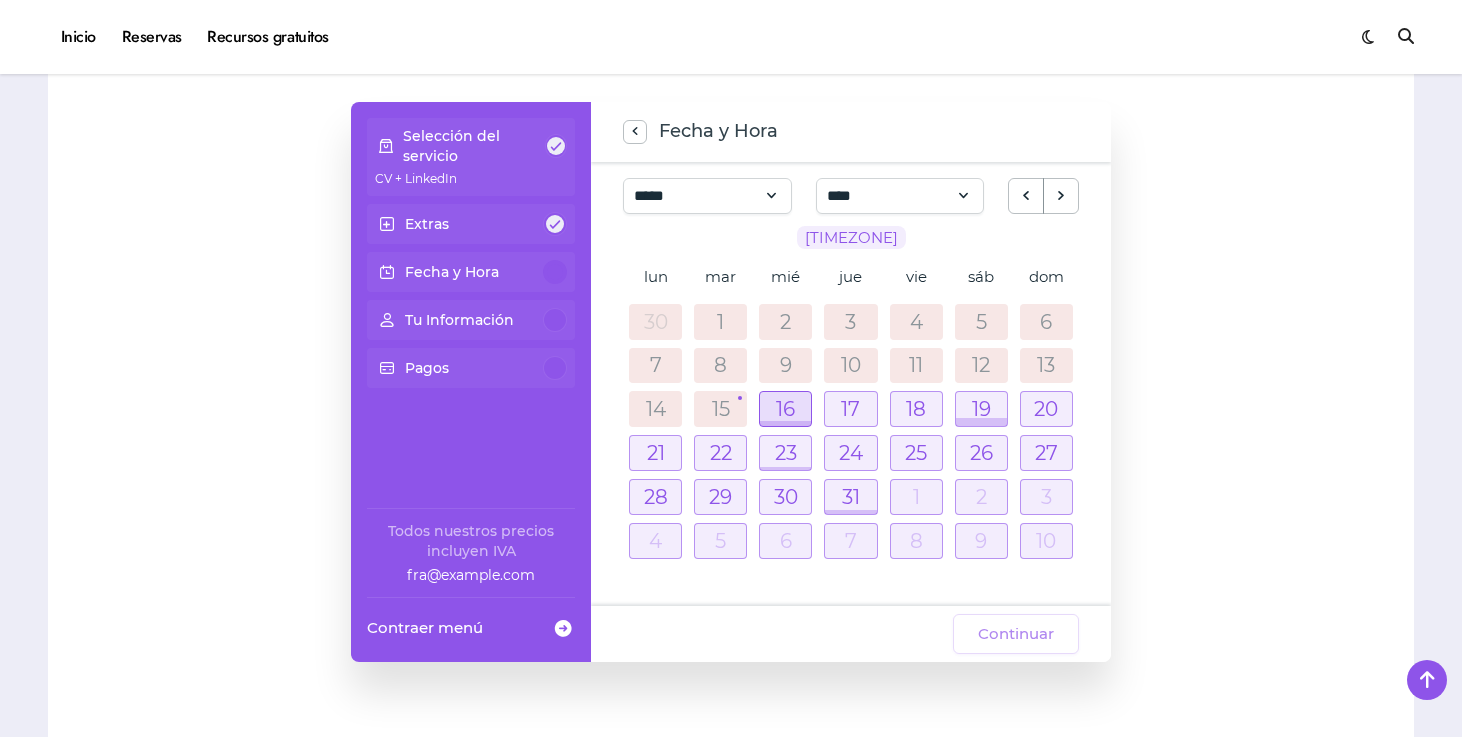 click at bounding box center (785, 409) 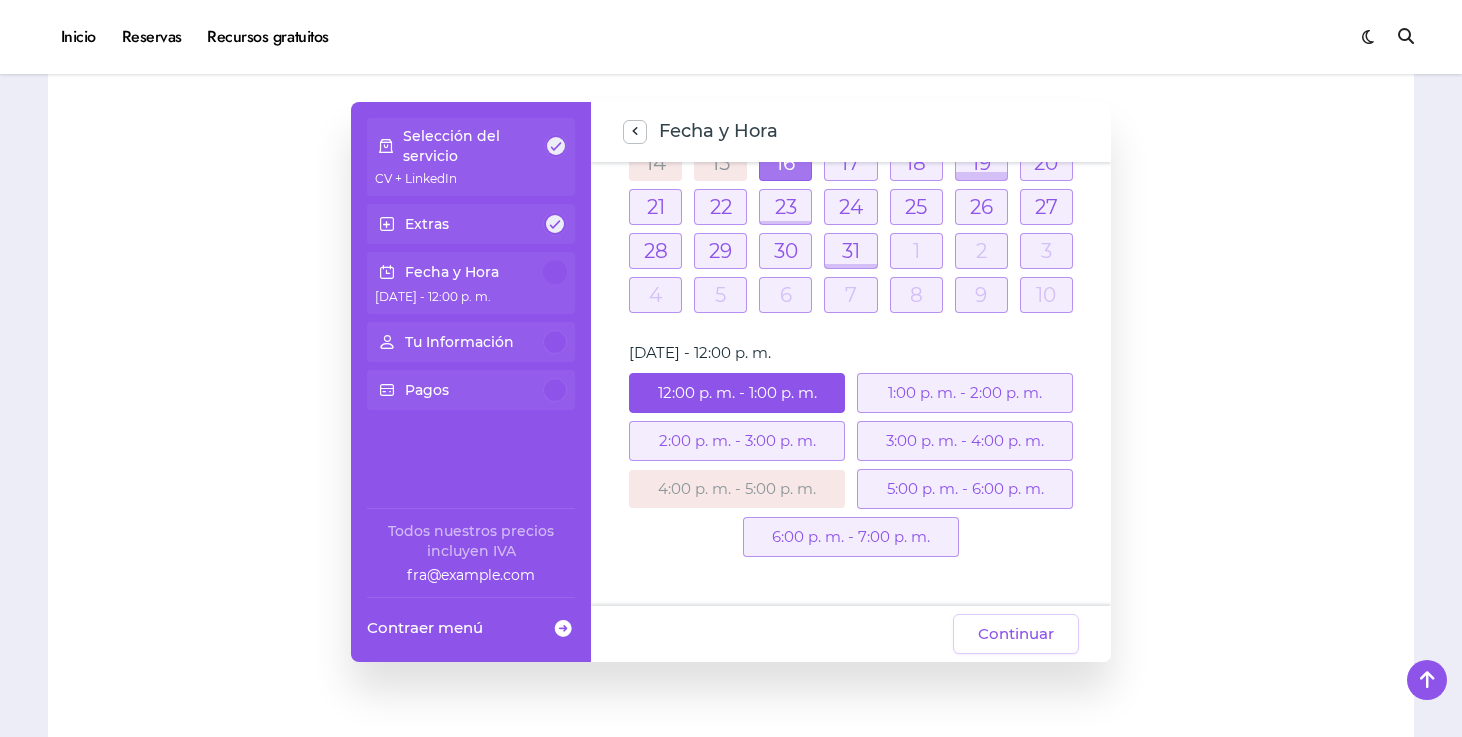 scroll, scrollTop: 228, scrollLeft: 0, axis: vertical 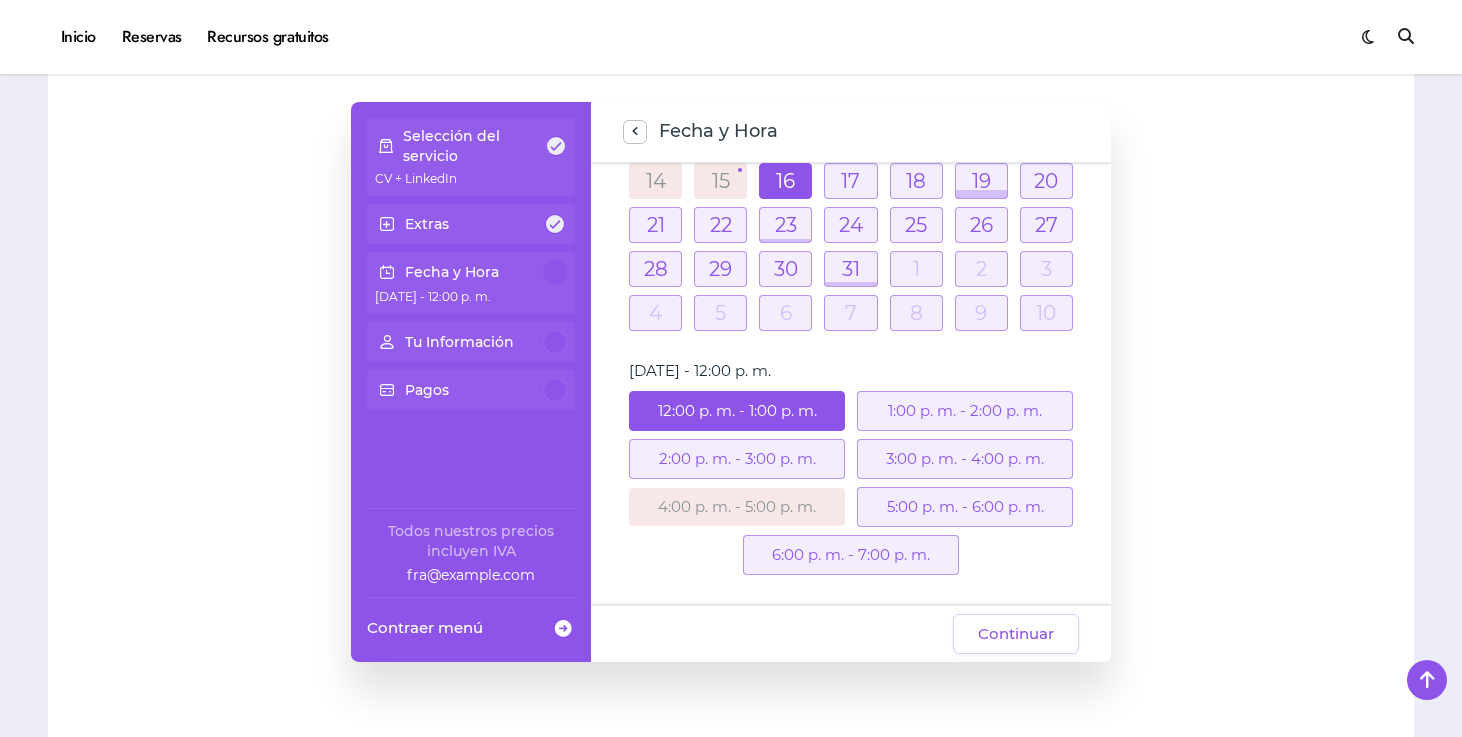click on "1:00 p. m.  - 2:00 p. m." at bounding box center (965, 411) 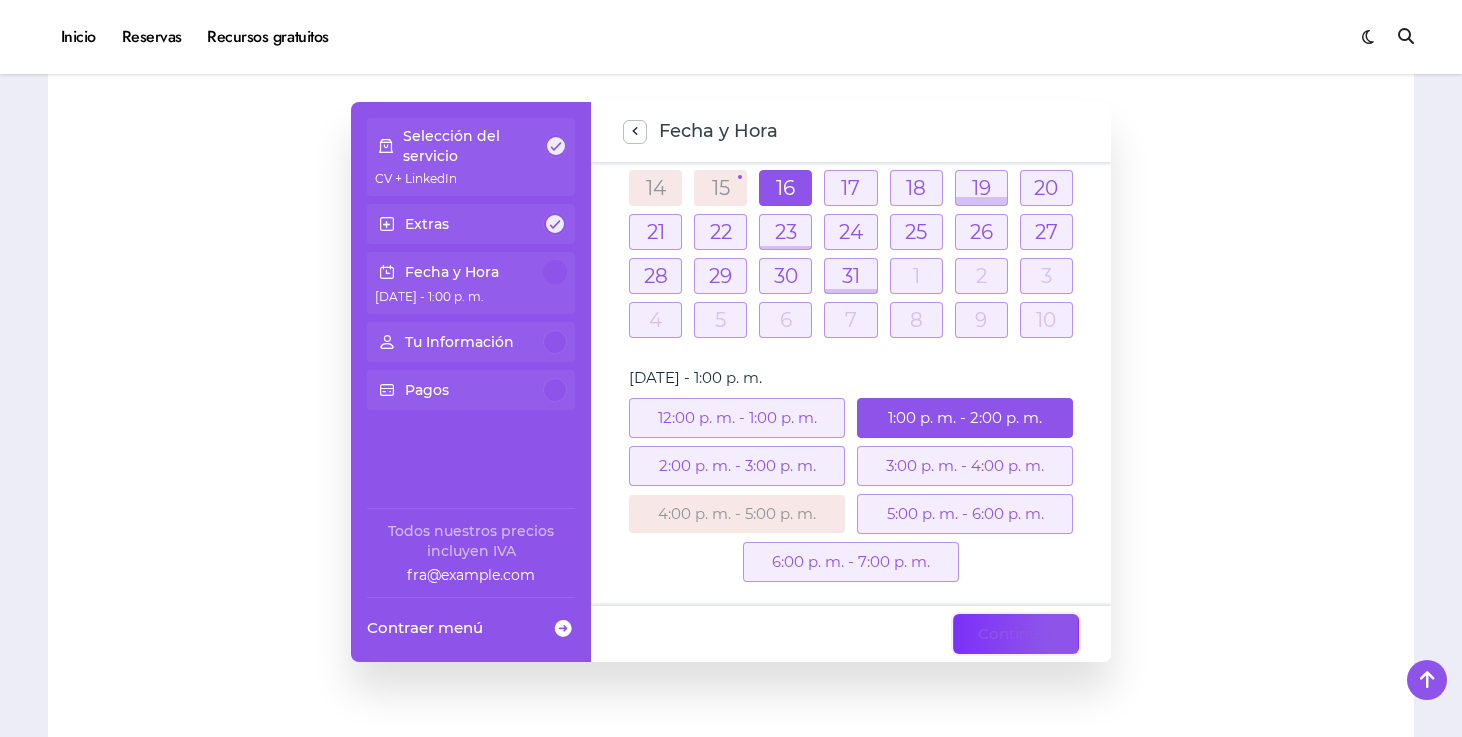 click on "Continuar" at bounding box center (1016, 634) 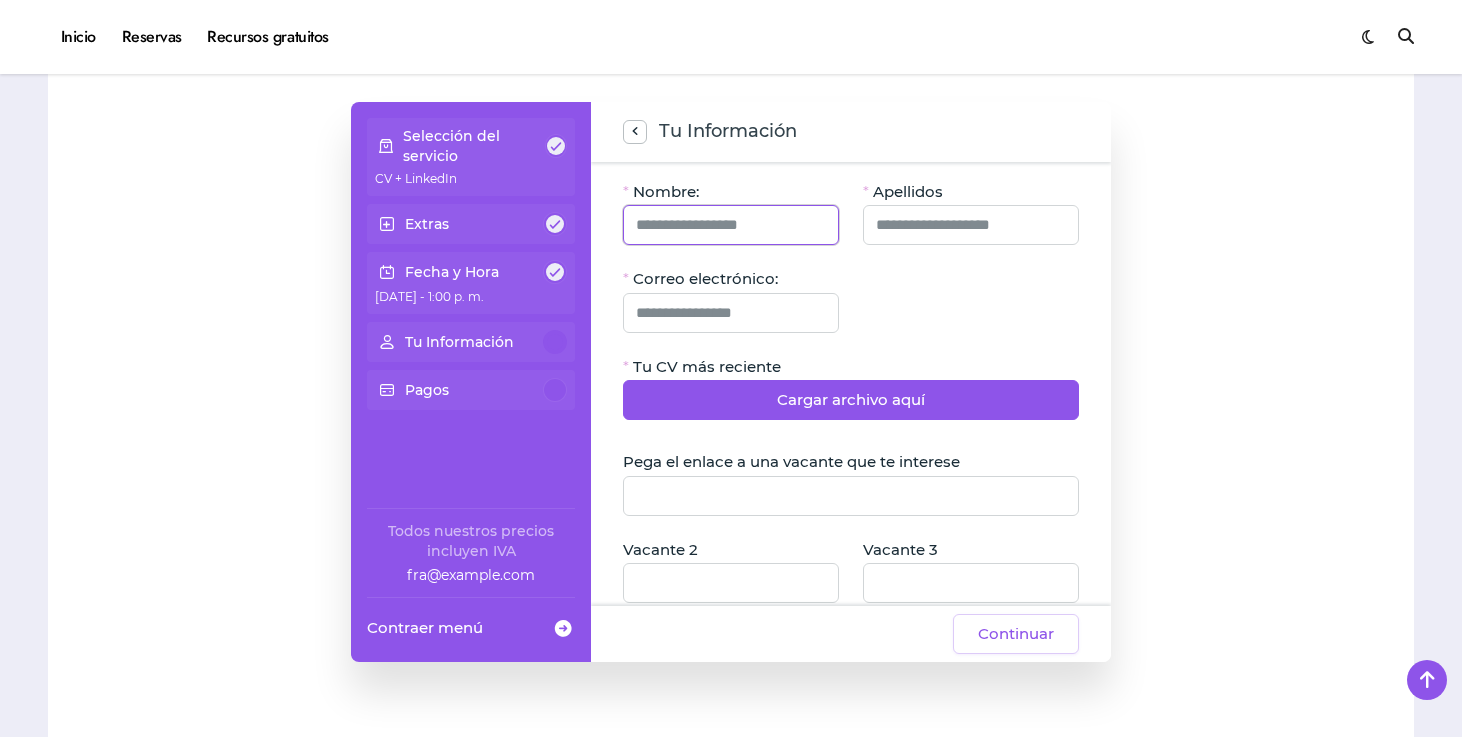 click 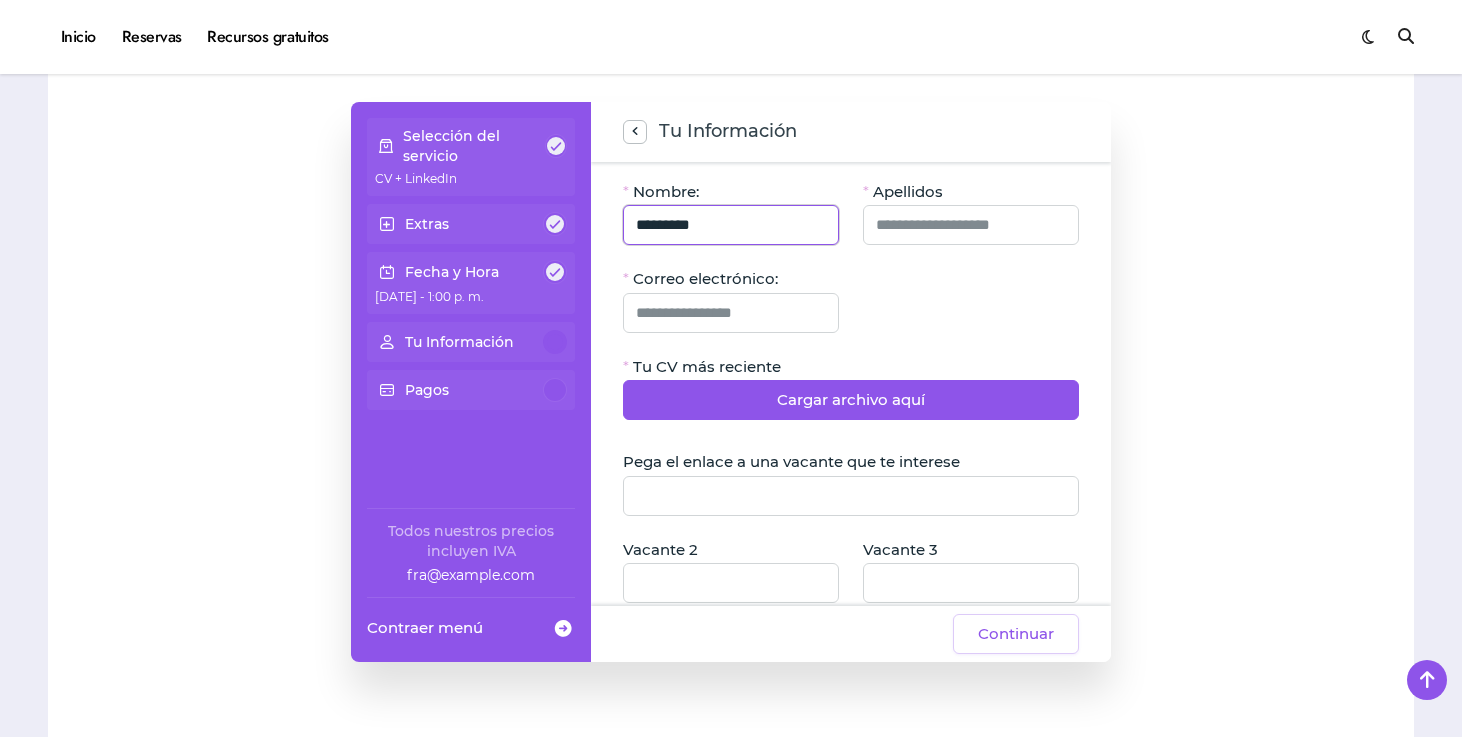 type on "*********" 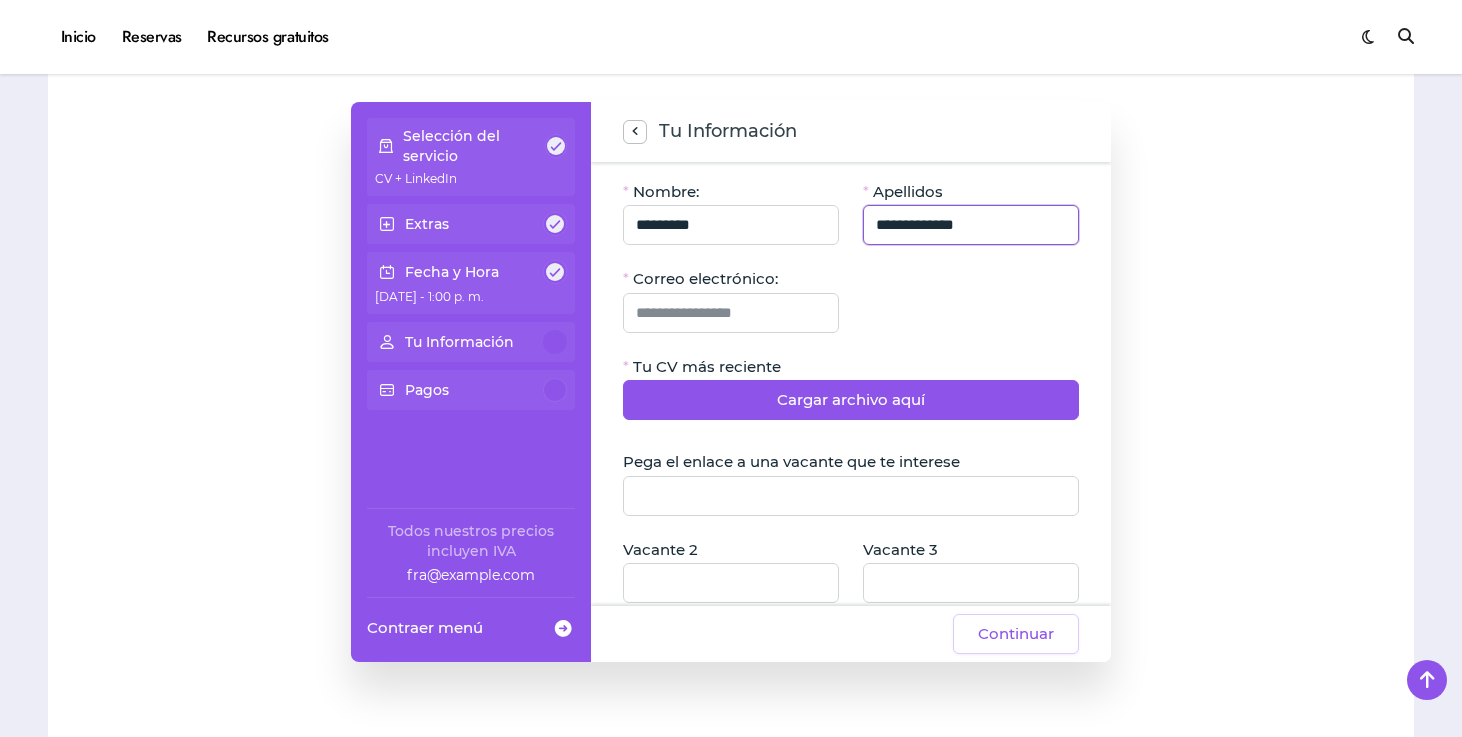 type on "**********" 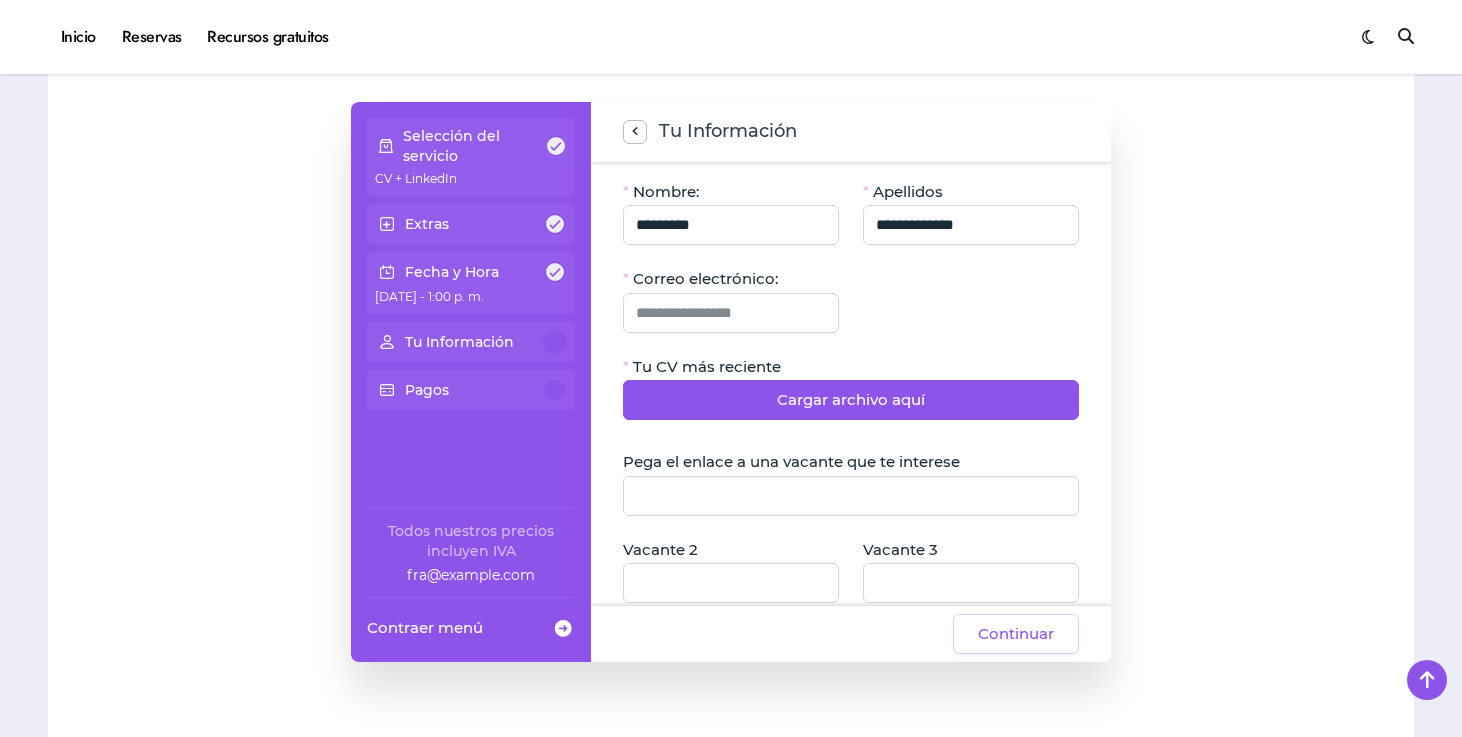 click on "Correo electrónico:" 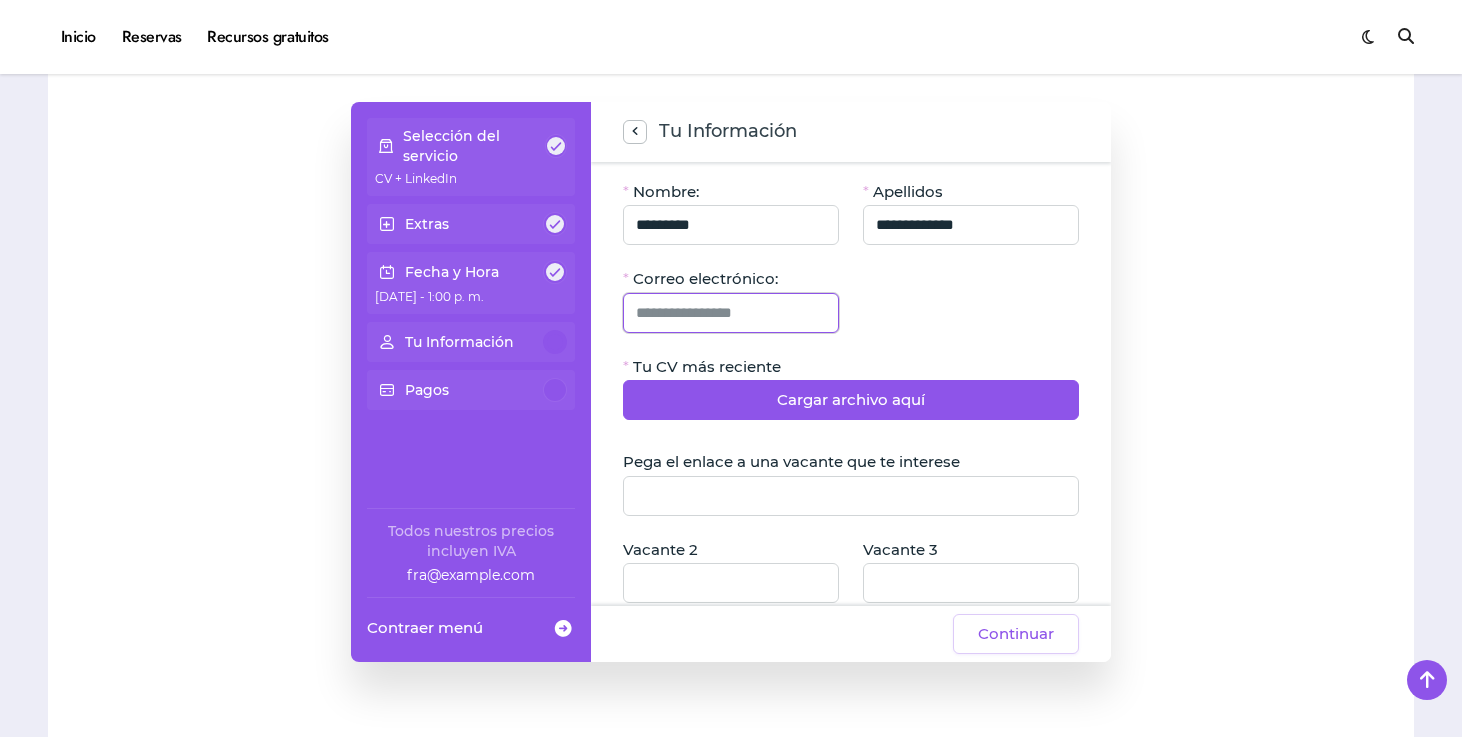 click 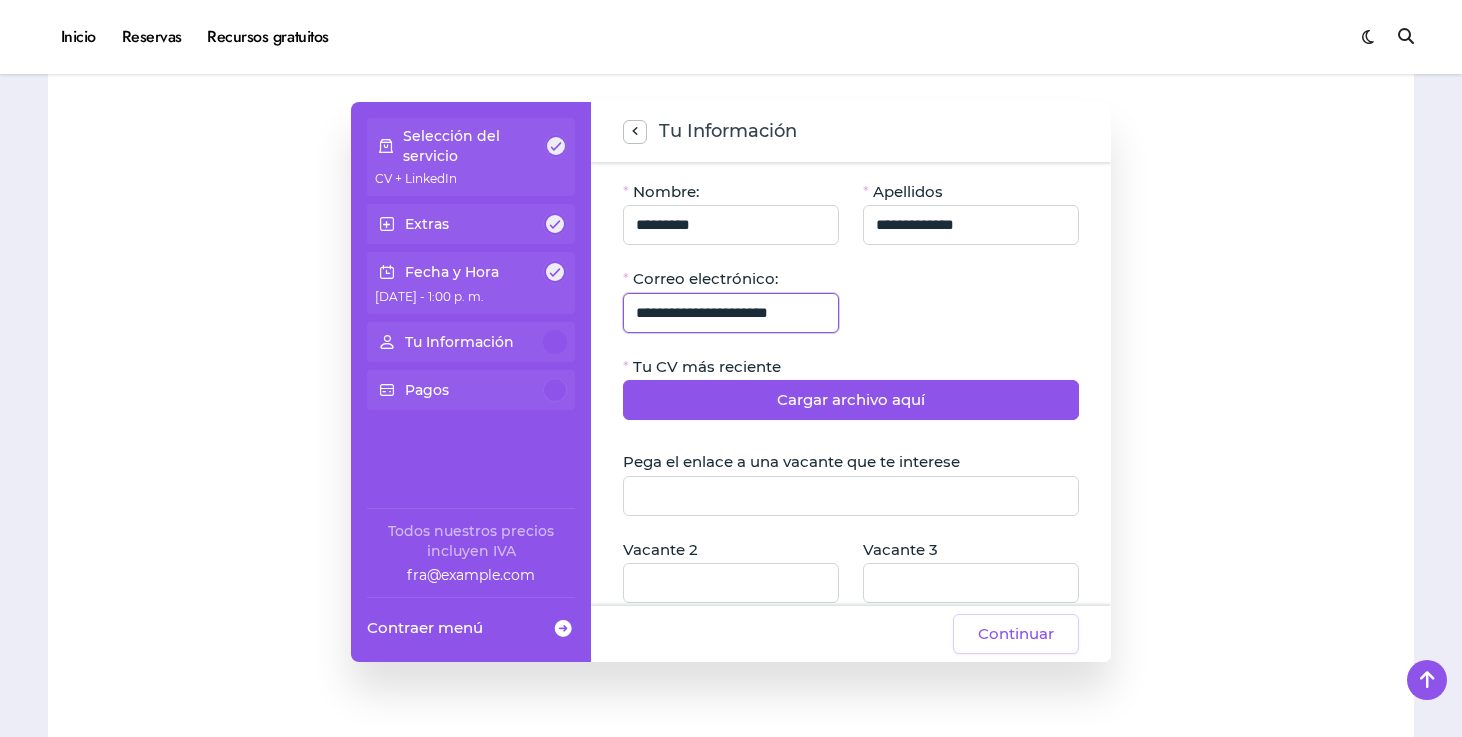 click on "**********" 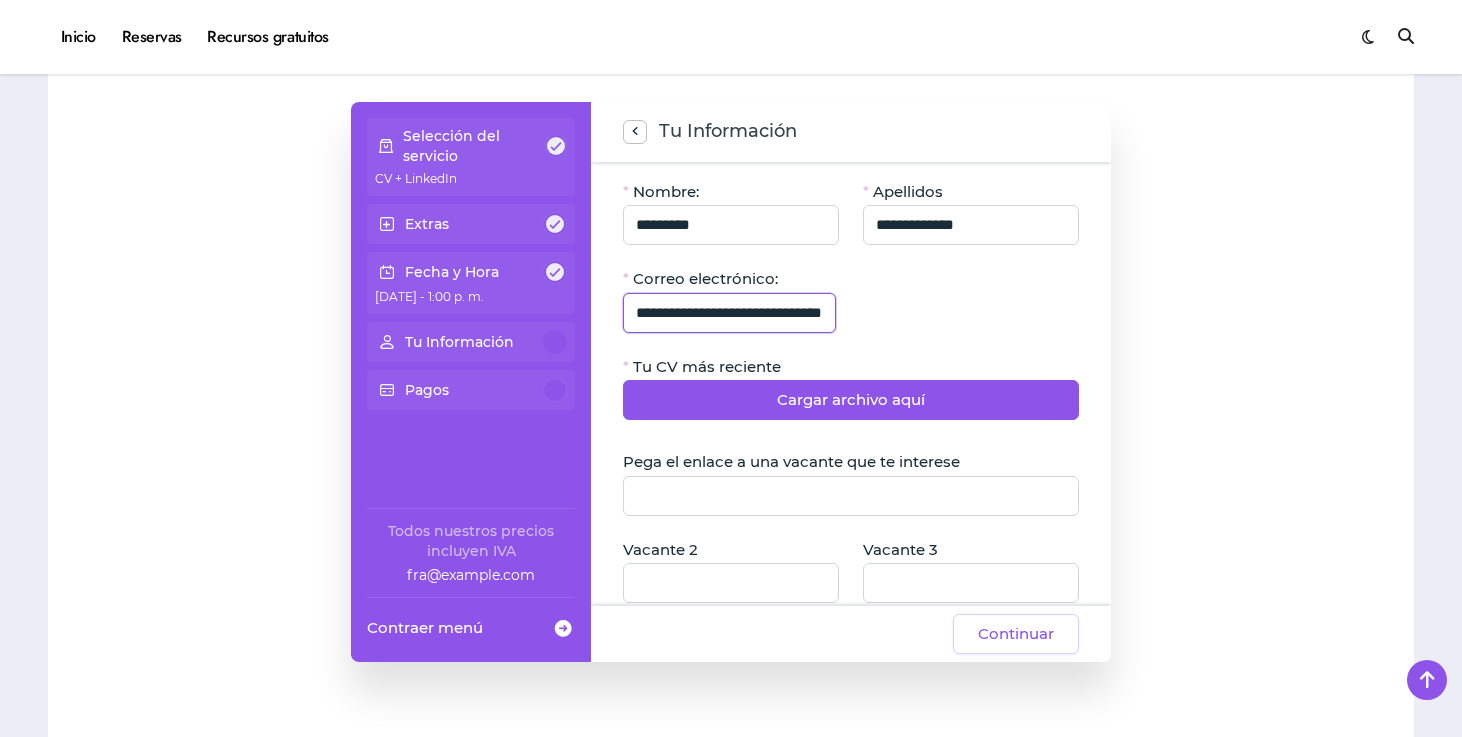 scroll, scrollTop: 0, scrollLeft: 71, axis: horizontal 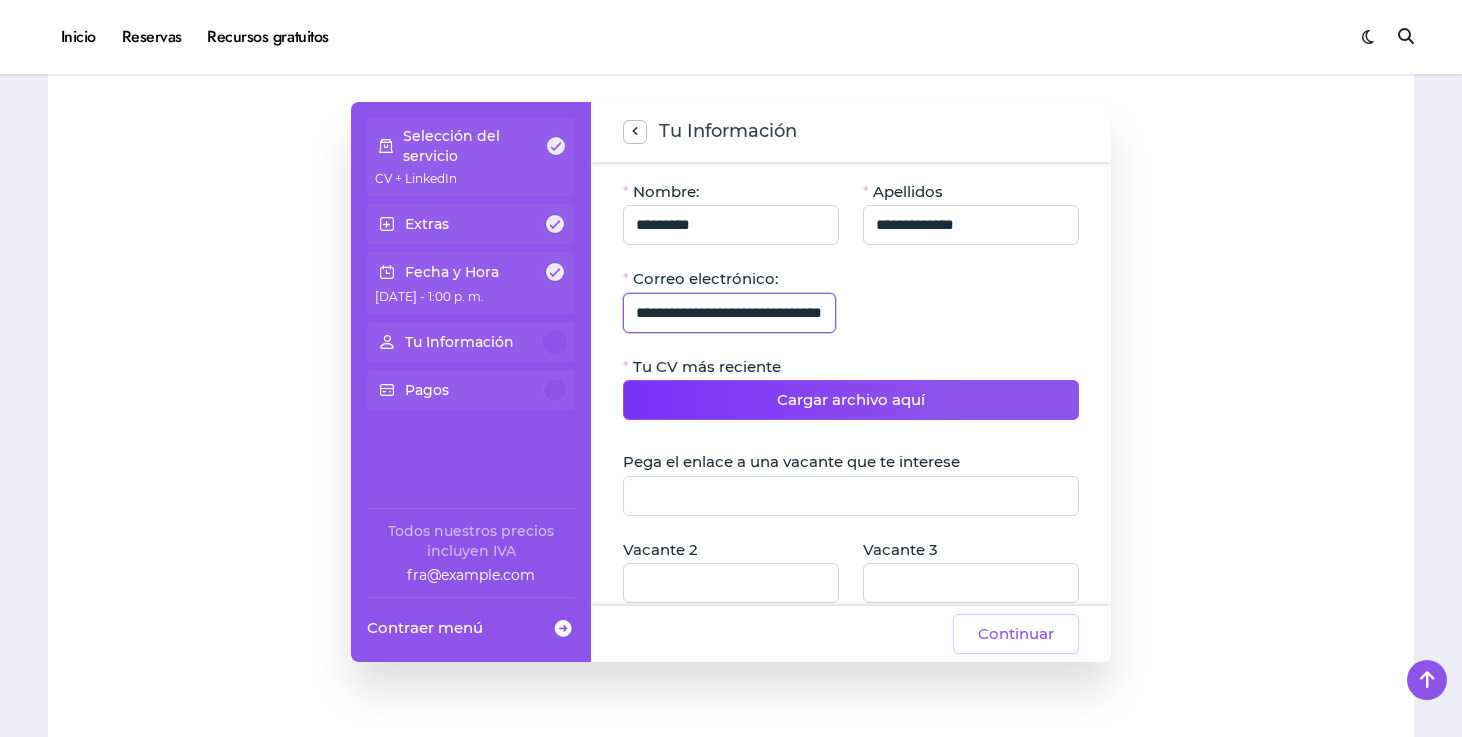 type on "**********" 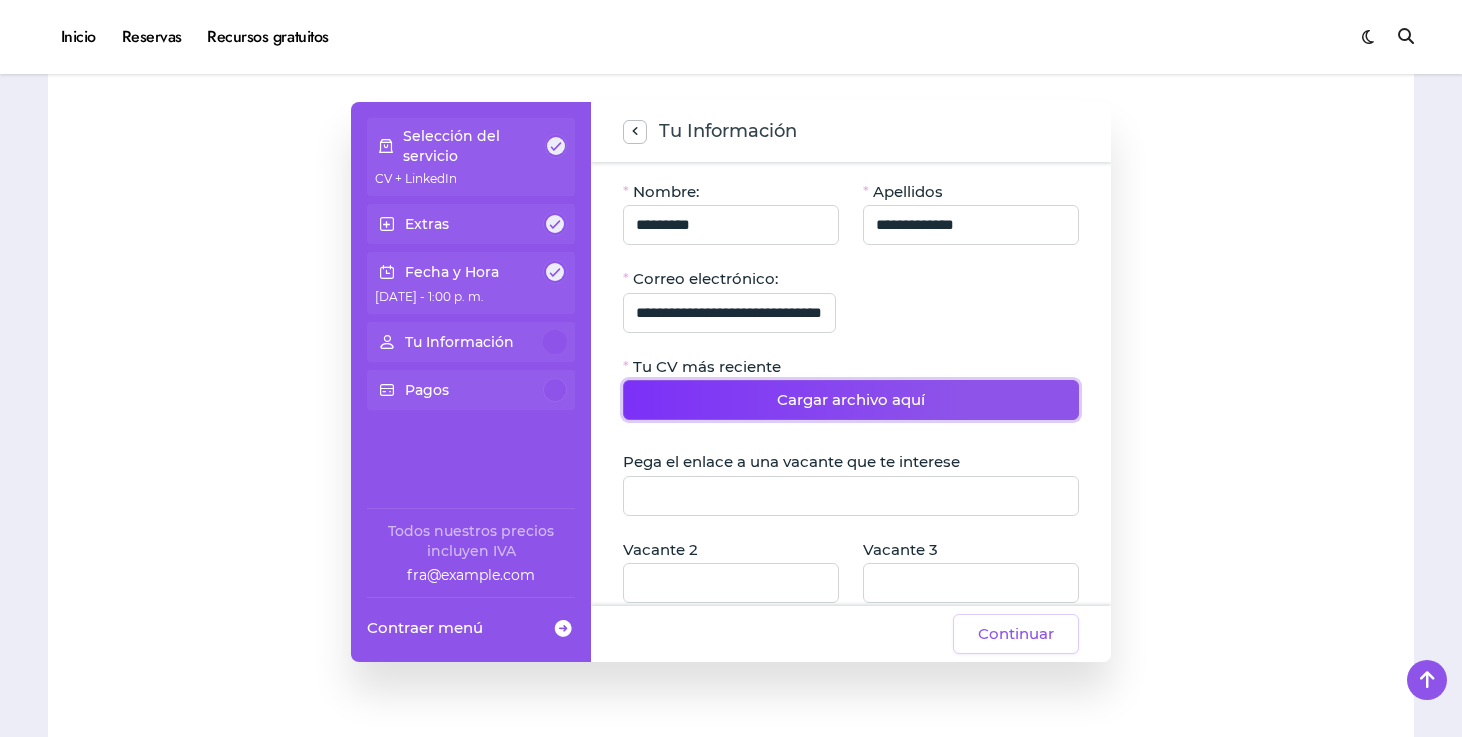 scroll, scrollTop: 0, scrollLeft: 0, axis: both 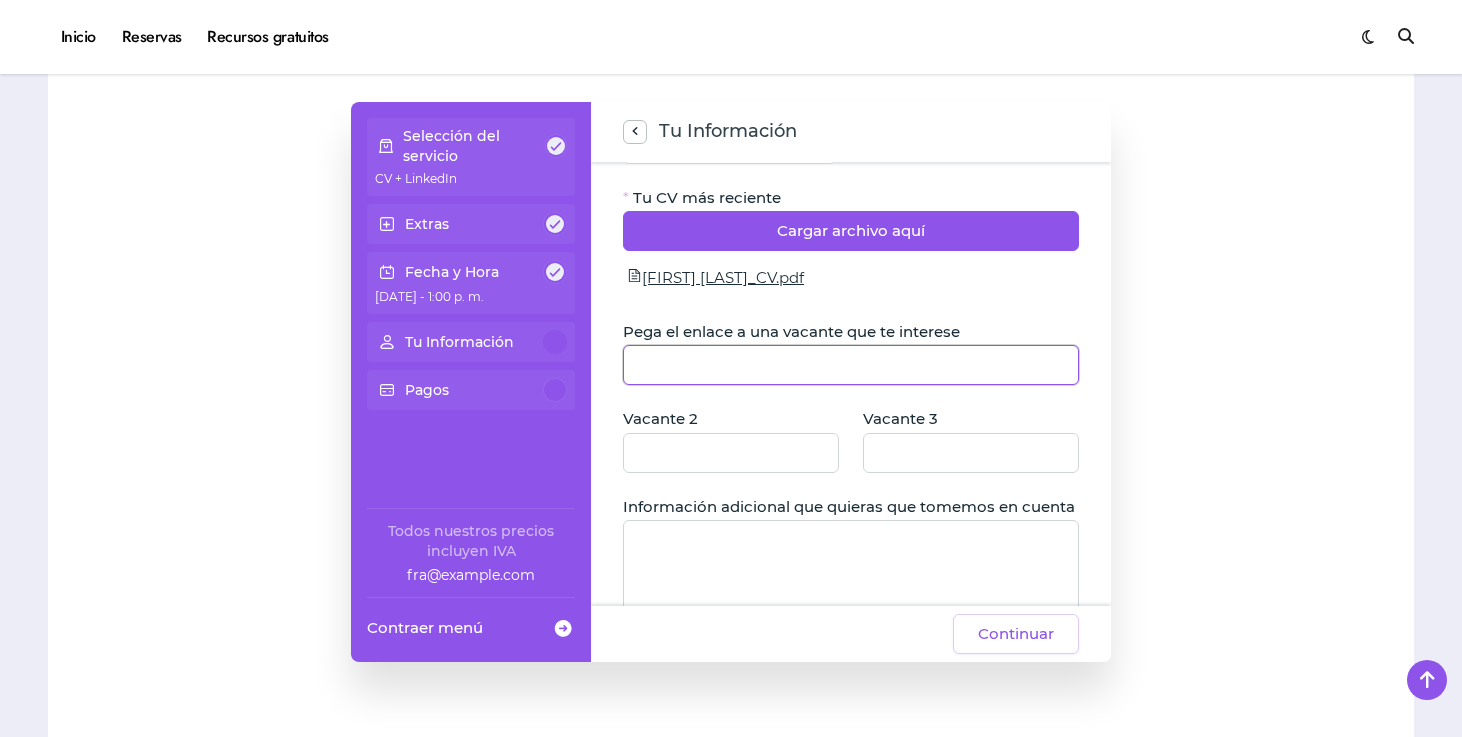 click 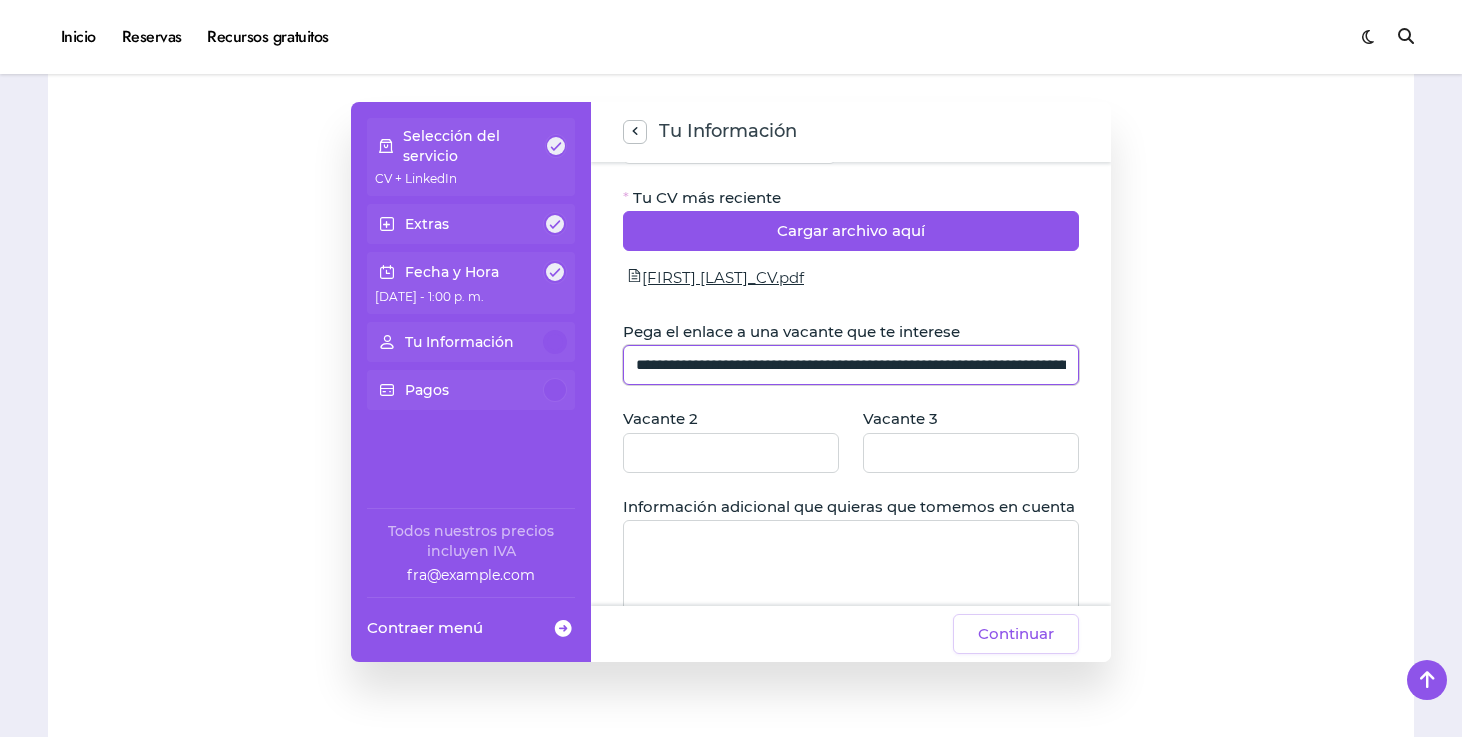 scroll, scrollTop: 0, scrollLeft: 669, axis: horizontal 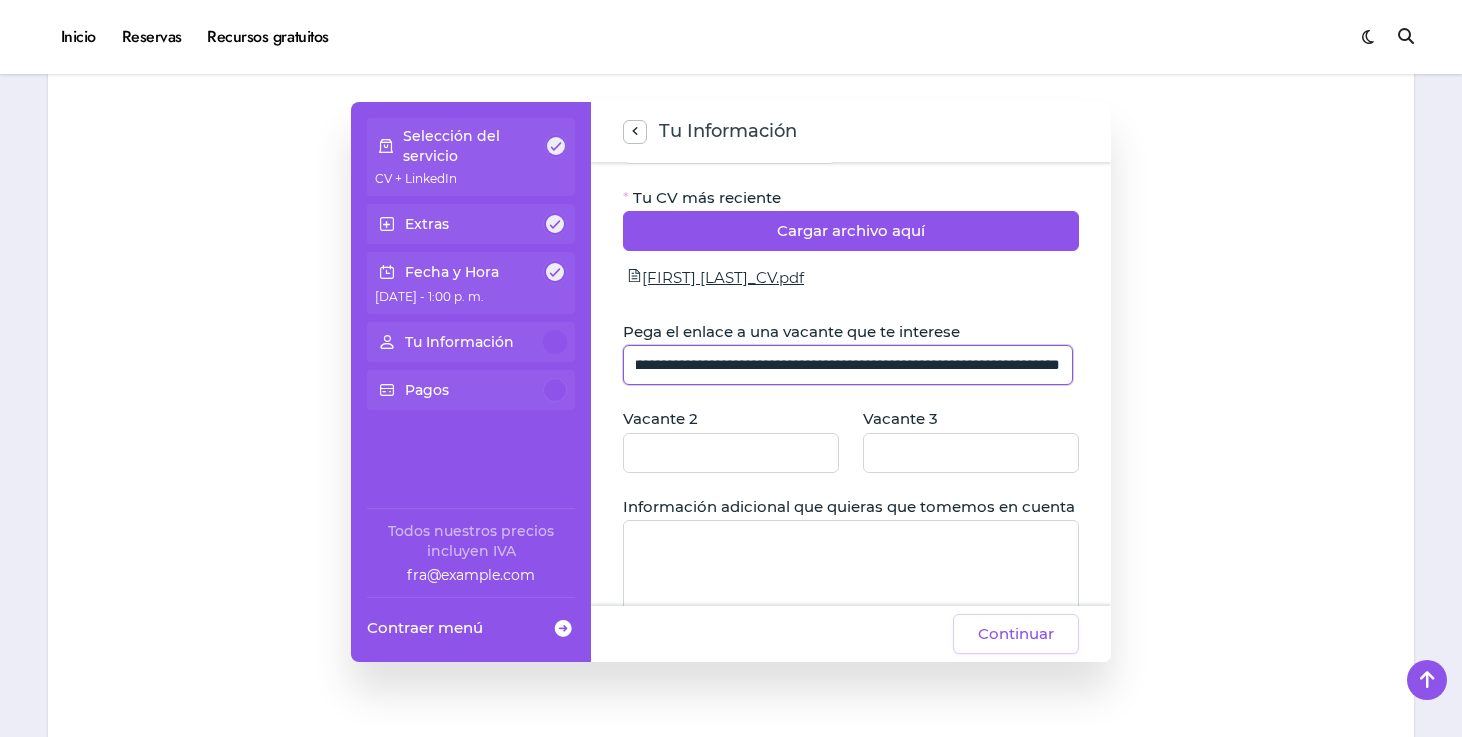 type on "**********" 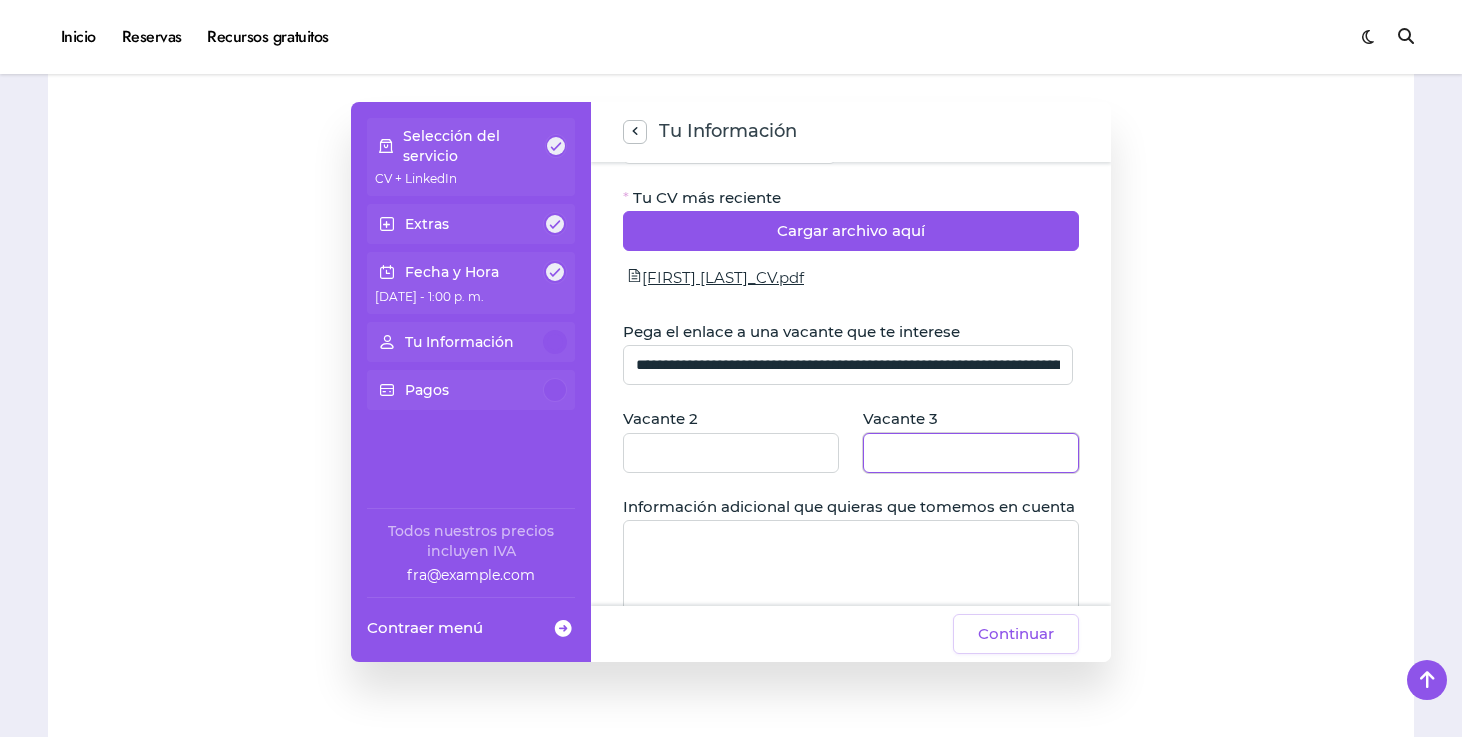 click 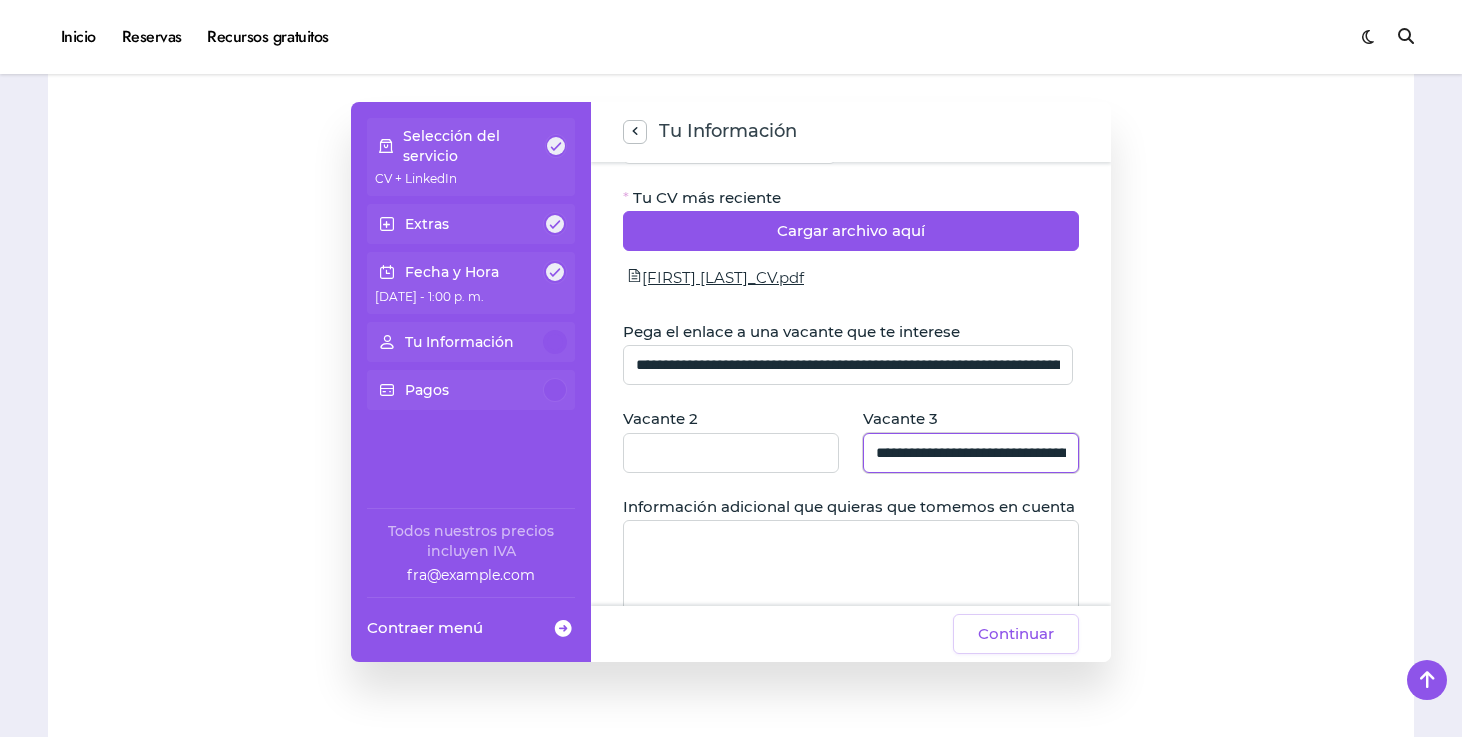 scroll, scrollTop: 0, scrollLeft: 909, axis: horizontal 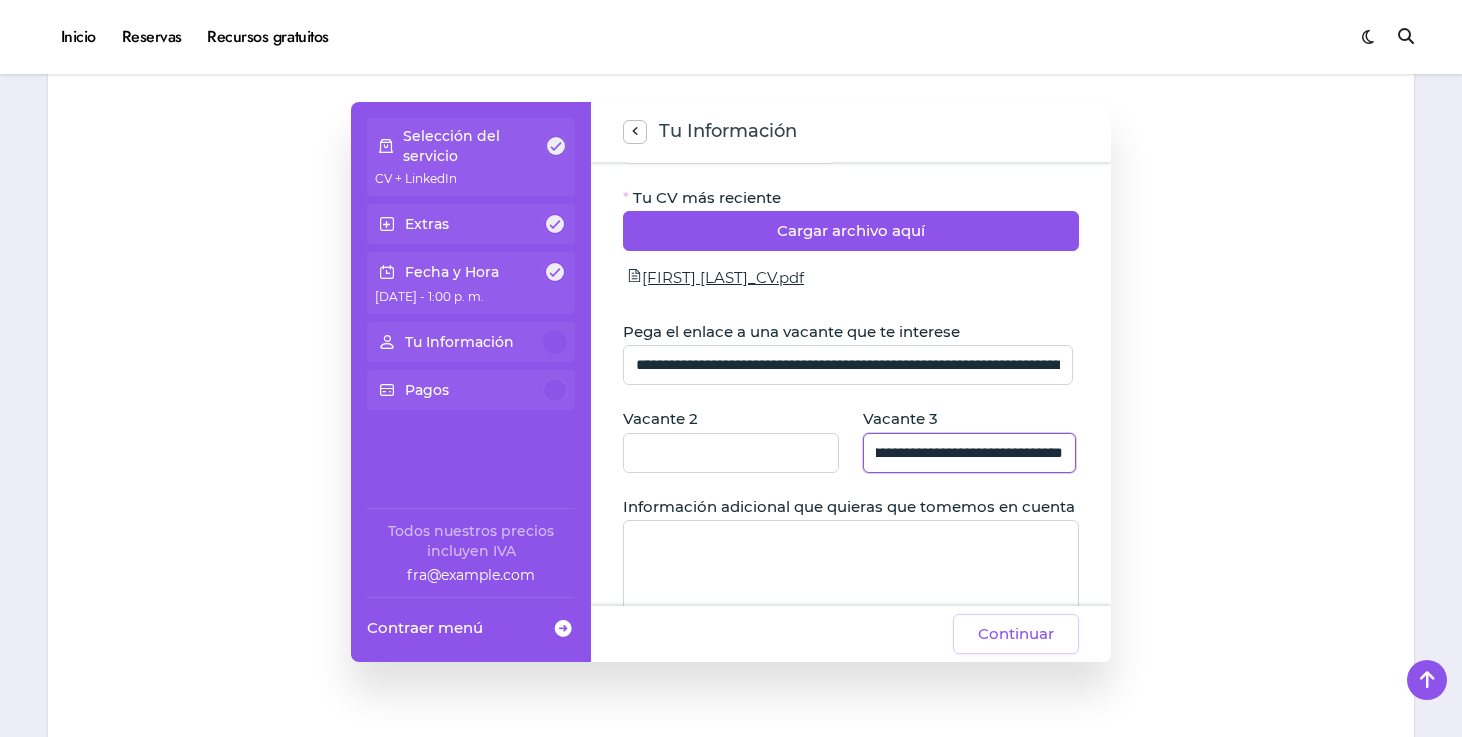 type on "**********" 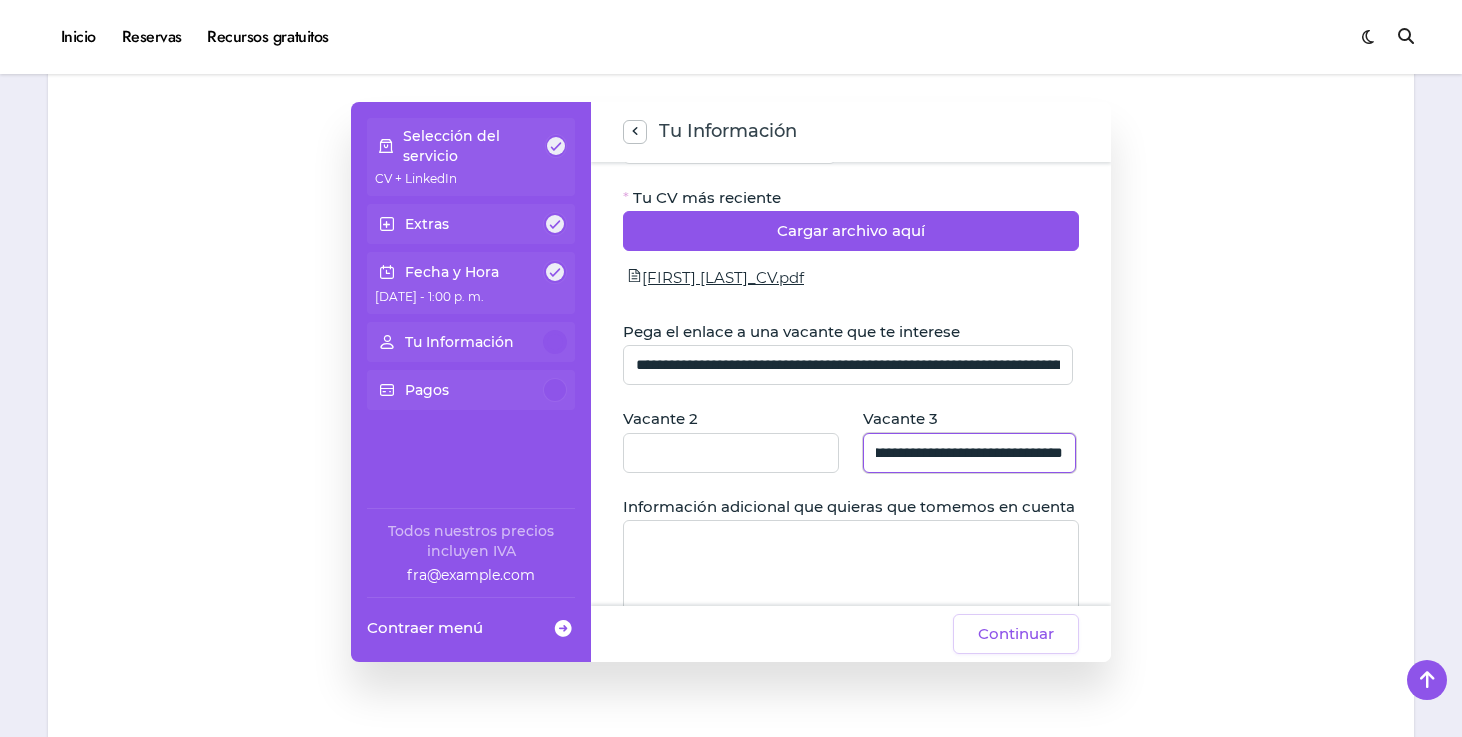 scroll, scrollTop: 0, scrollLeft: 0, axis: both 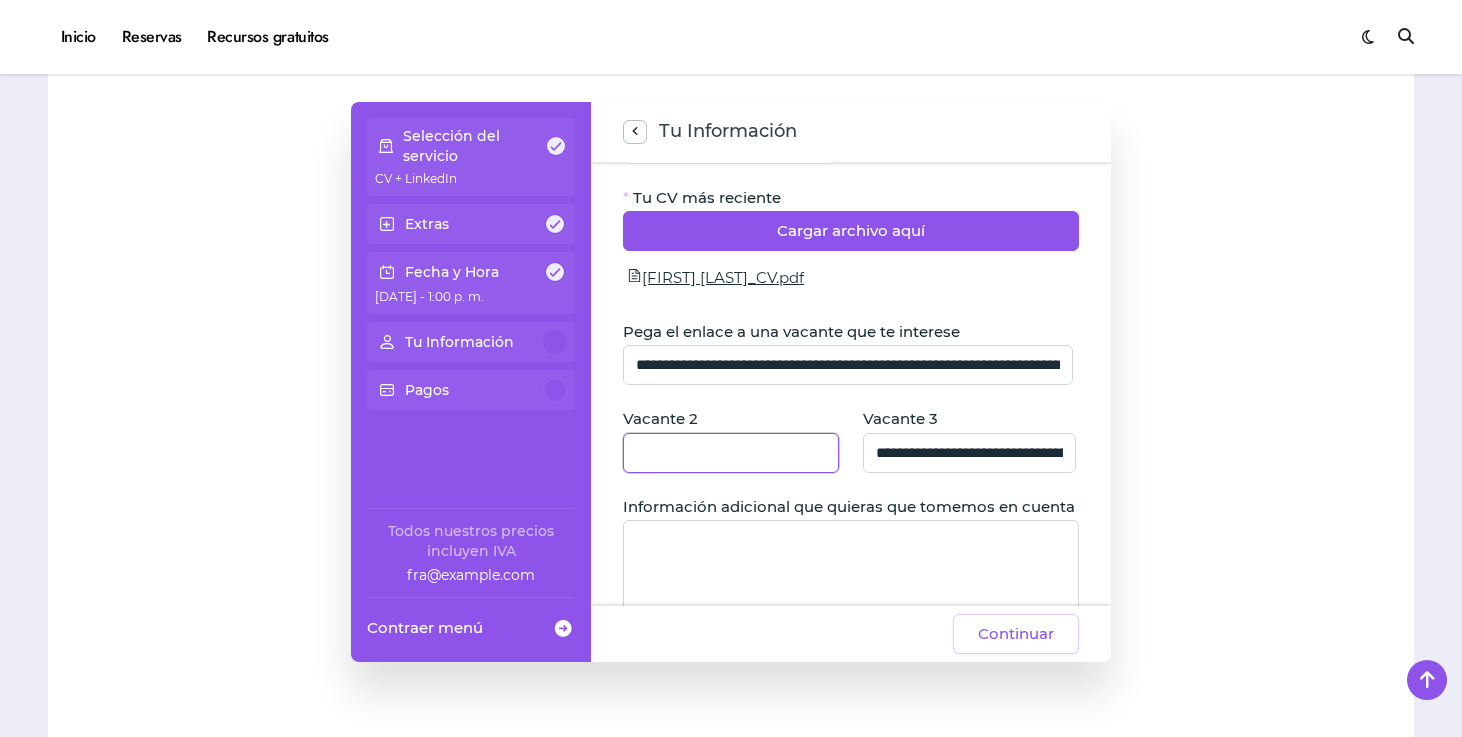 click 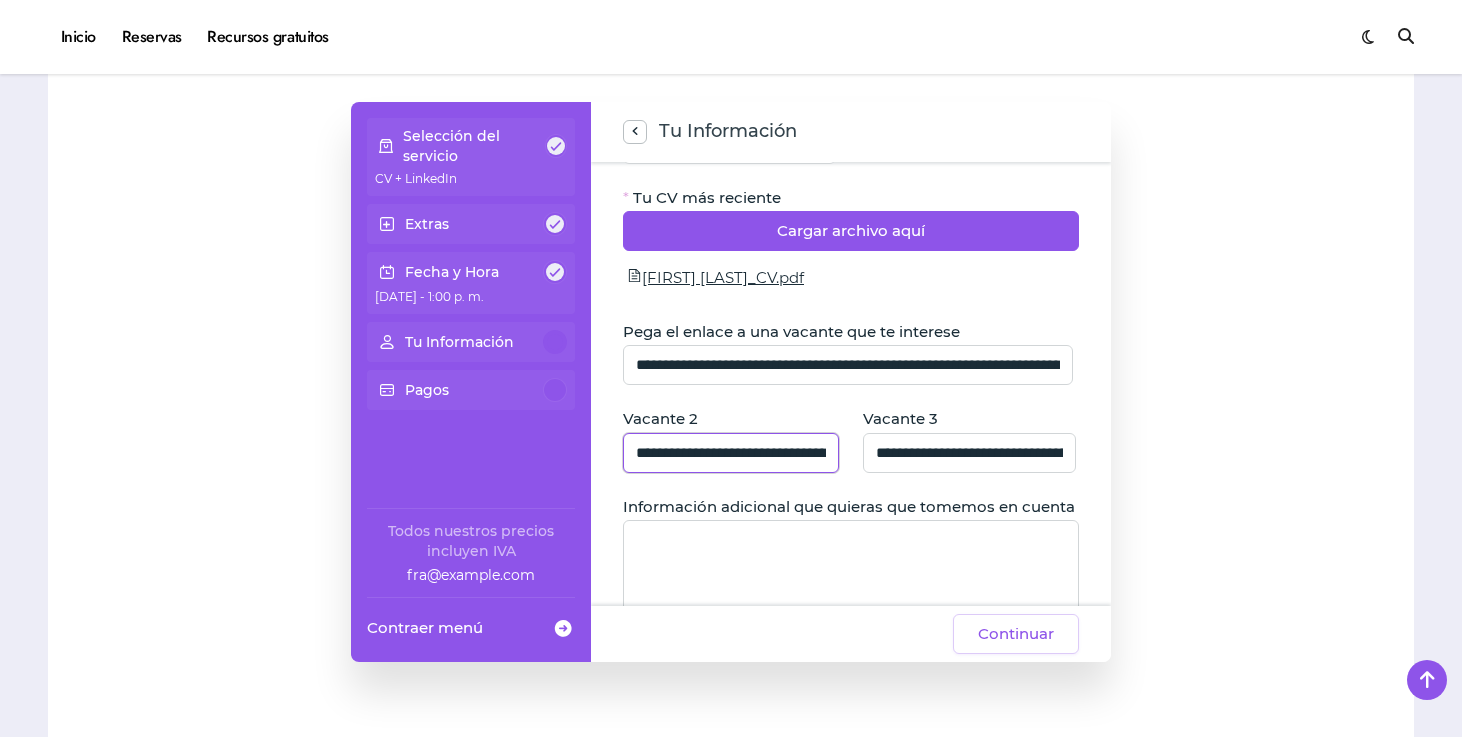 scroll, scrollTop: 0, scrollLeft: 903, axis: horizontal 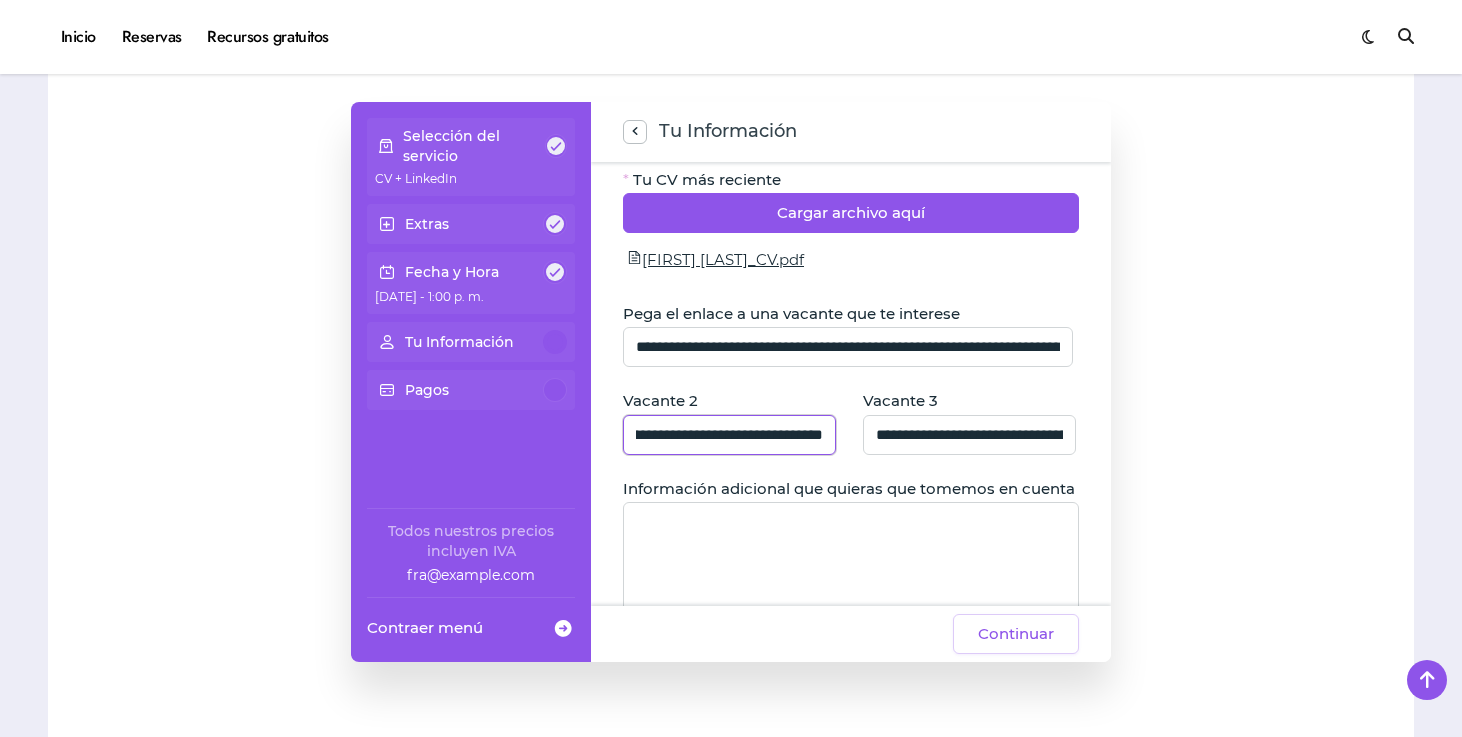 type on "**********" 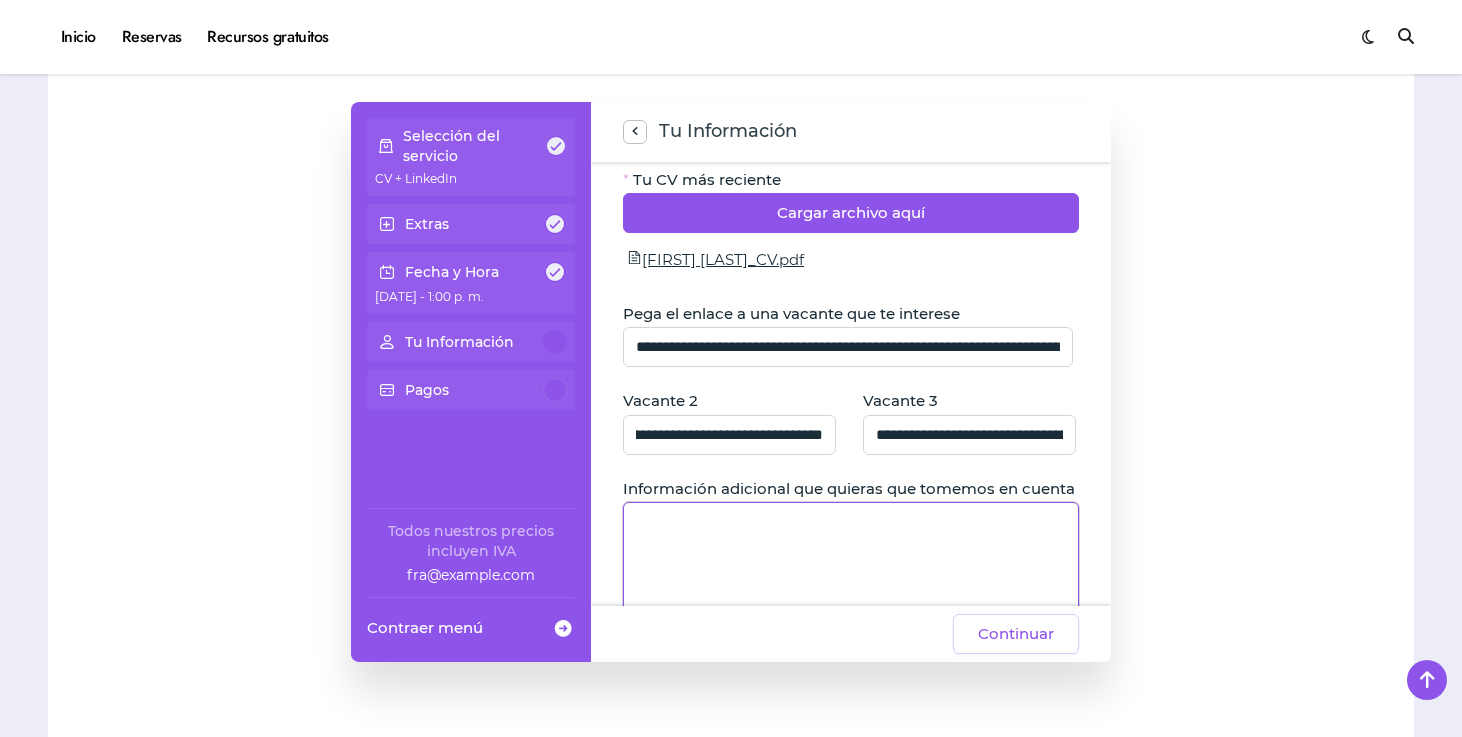 scroll, scrollTop: 0, scrollLeft: 0, axis: both 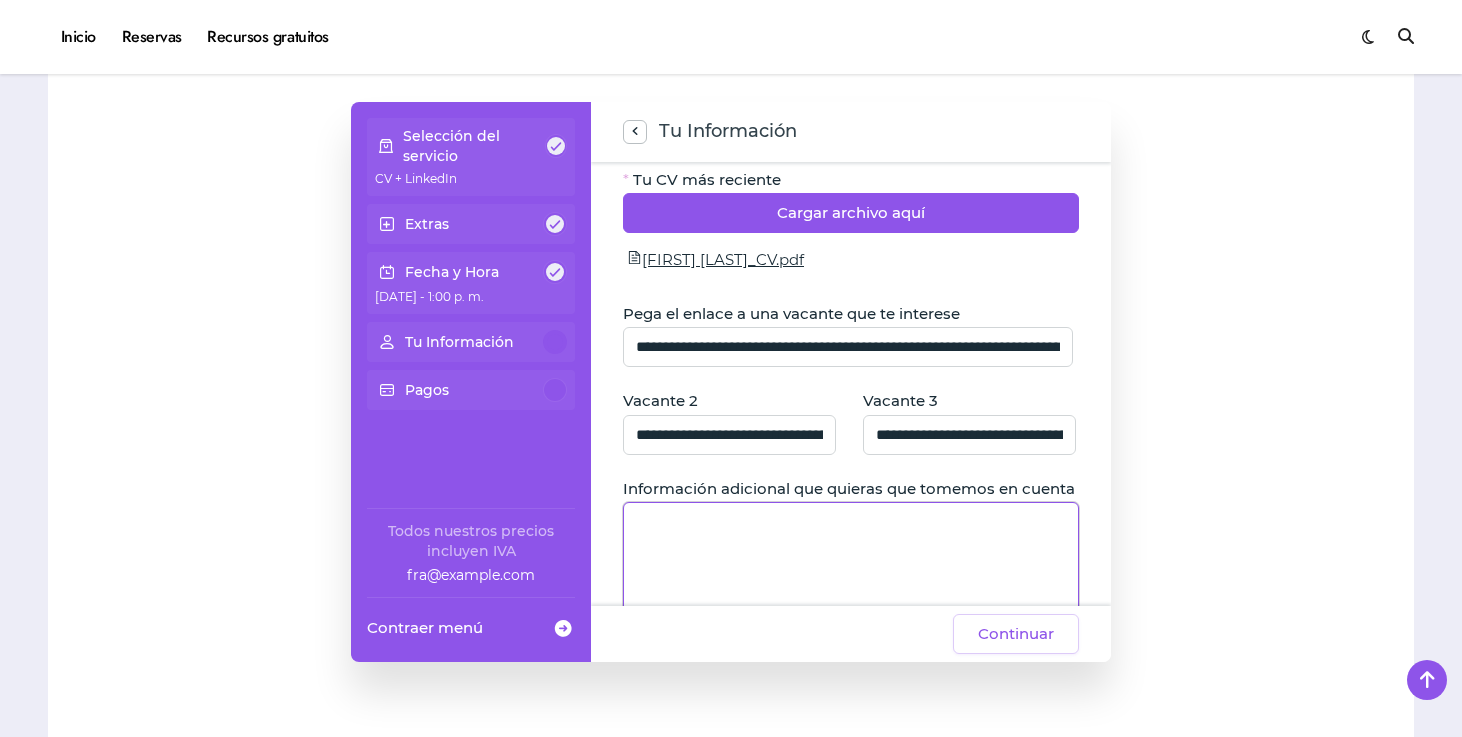 click 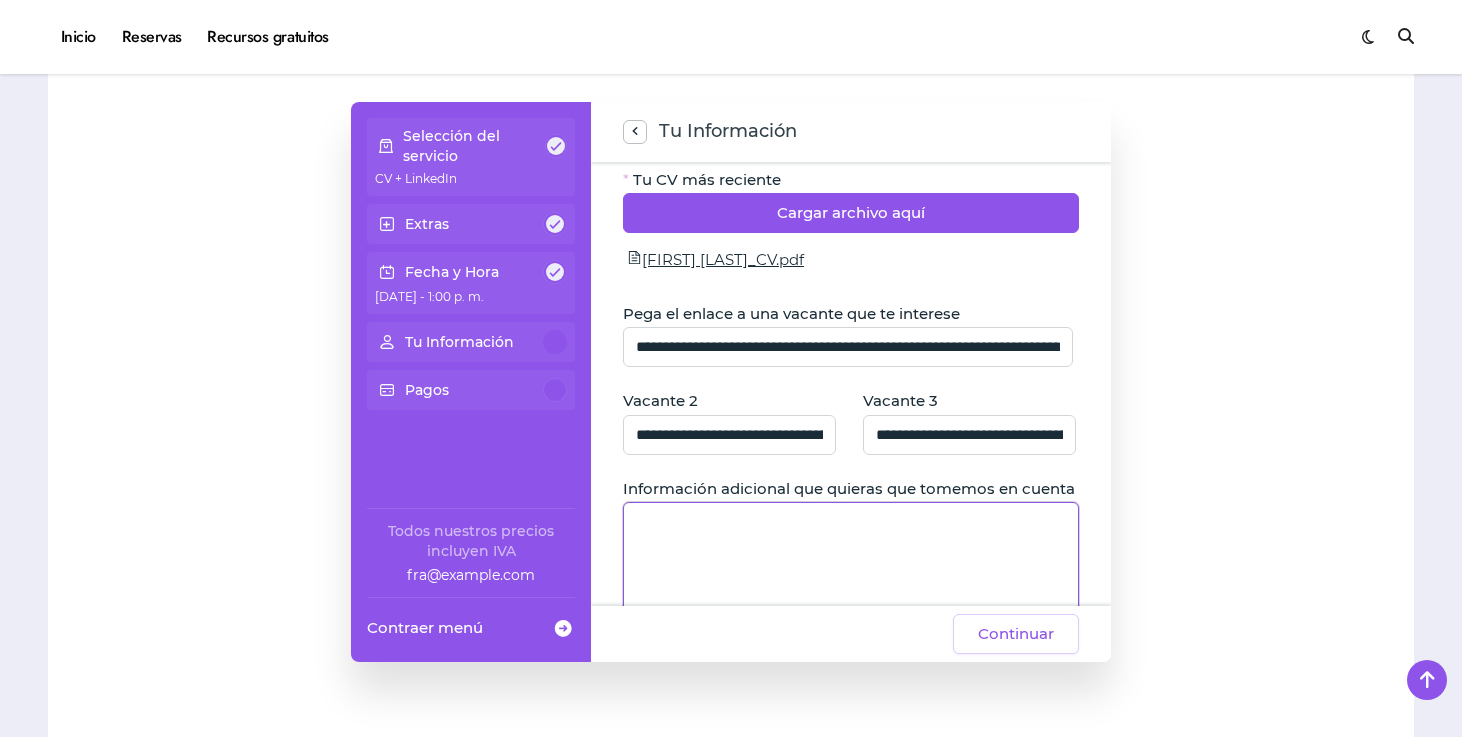 paste on "**********" 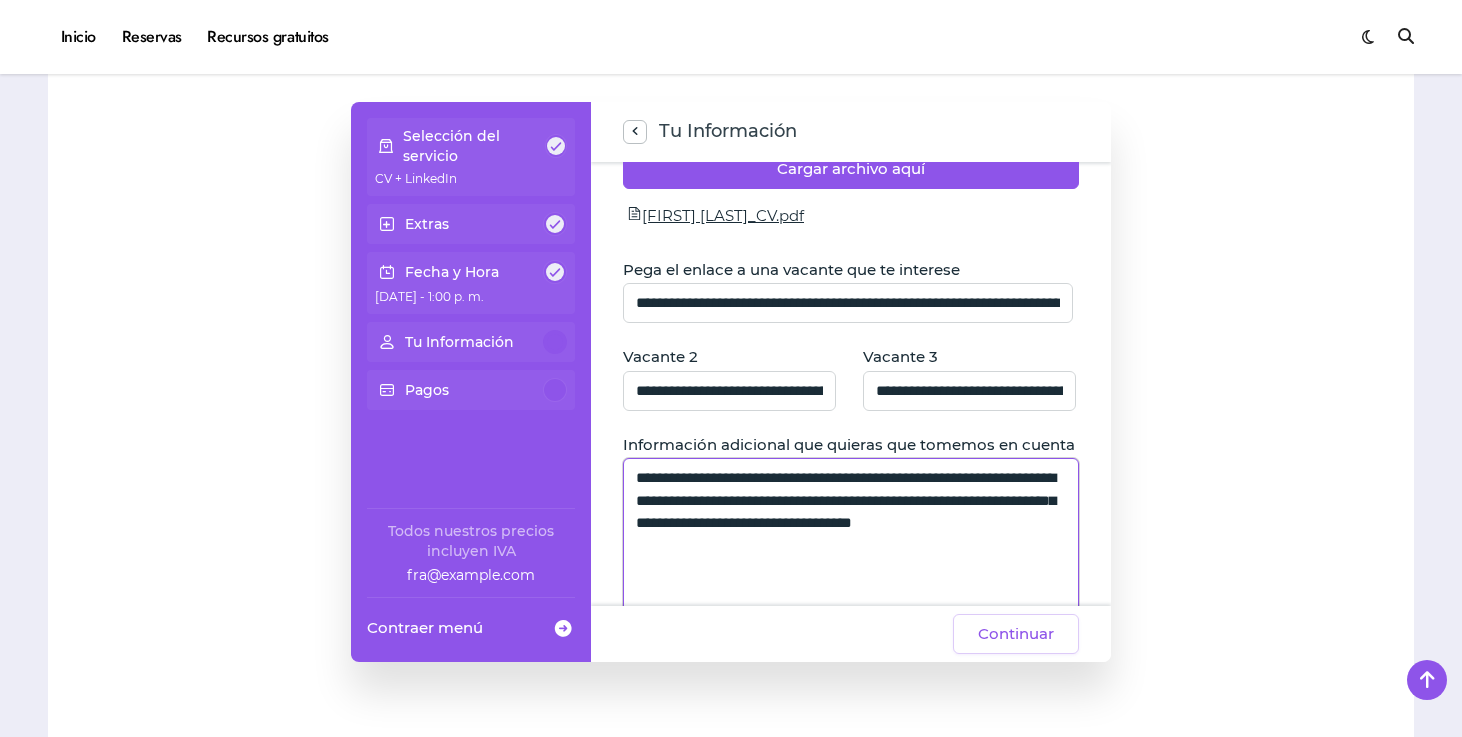 scroll, scrollTop: 255, scrollLeft: 0, axis: vertical 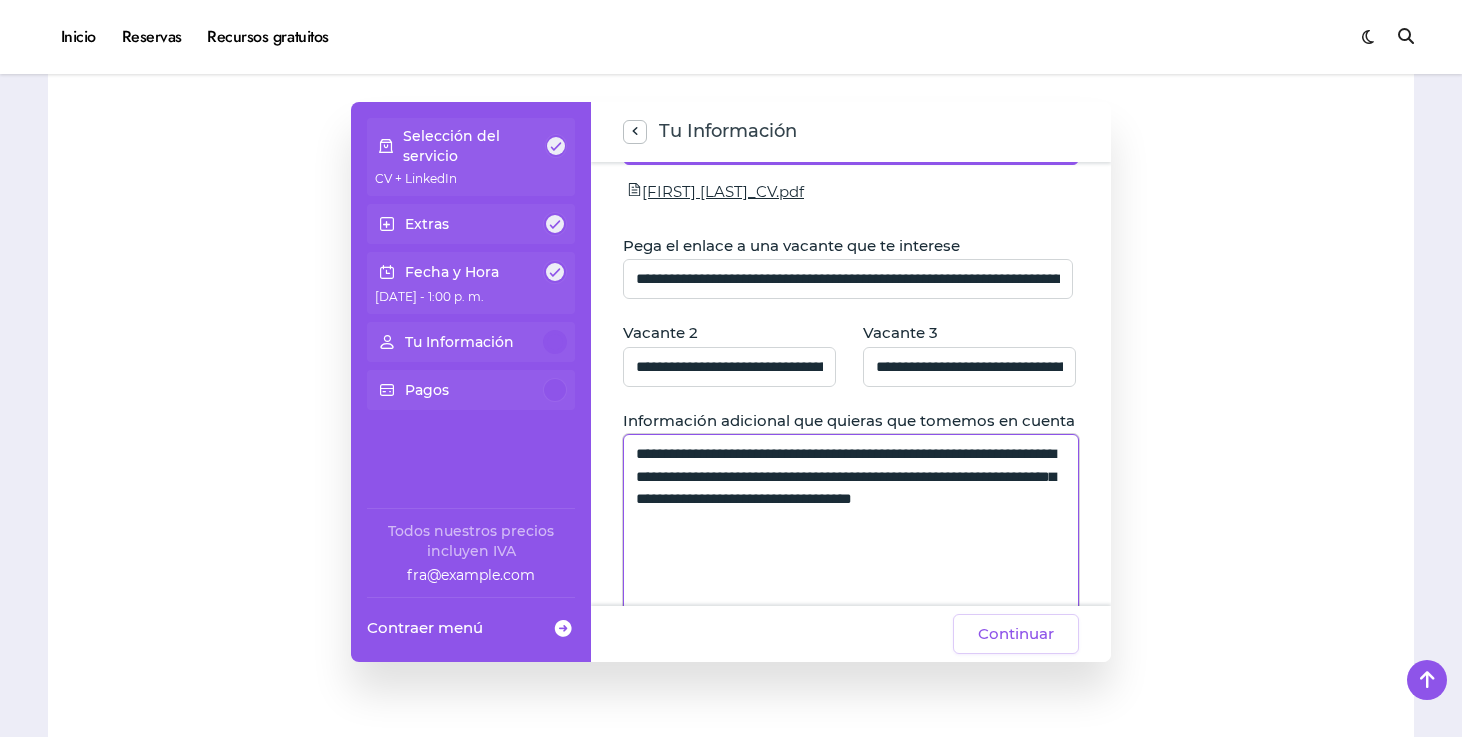 drag, startPoint x: 932, startPoint y: 475, endPoint x: 610, endPoint y: 474, distance: 322.00156 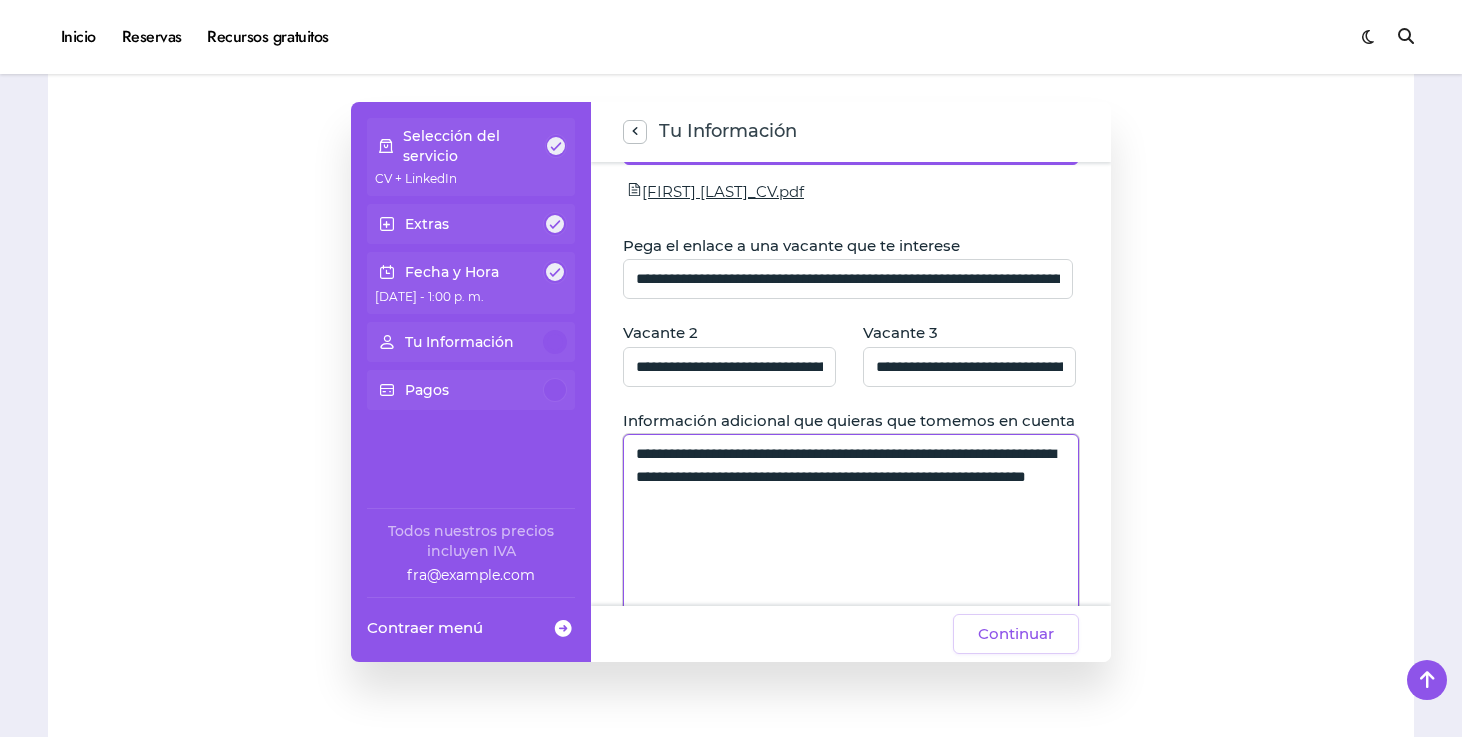 click on "**********" 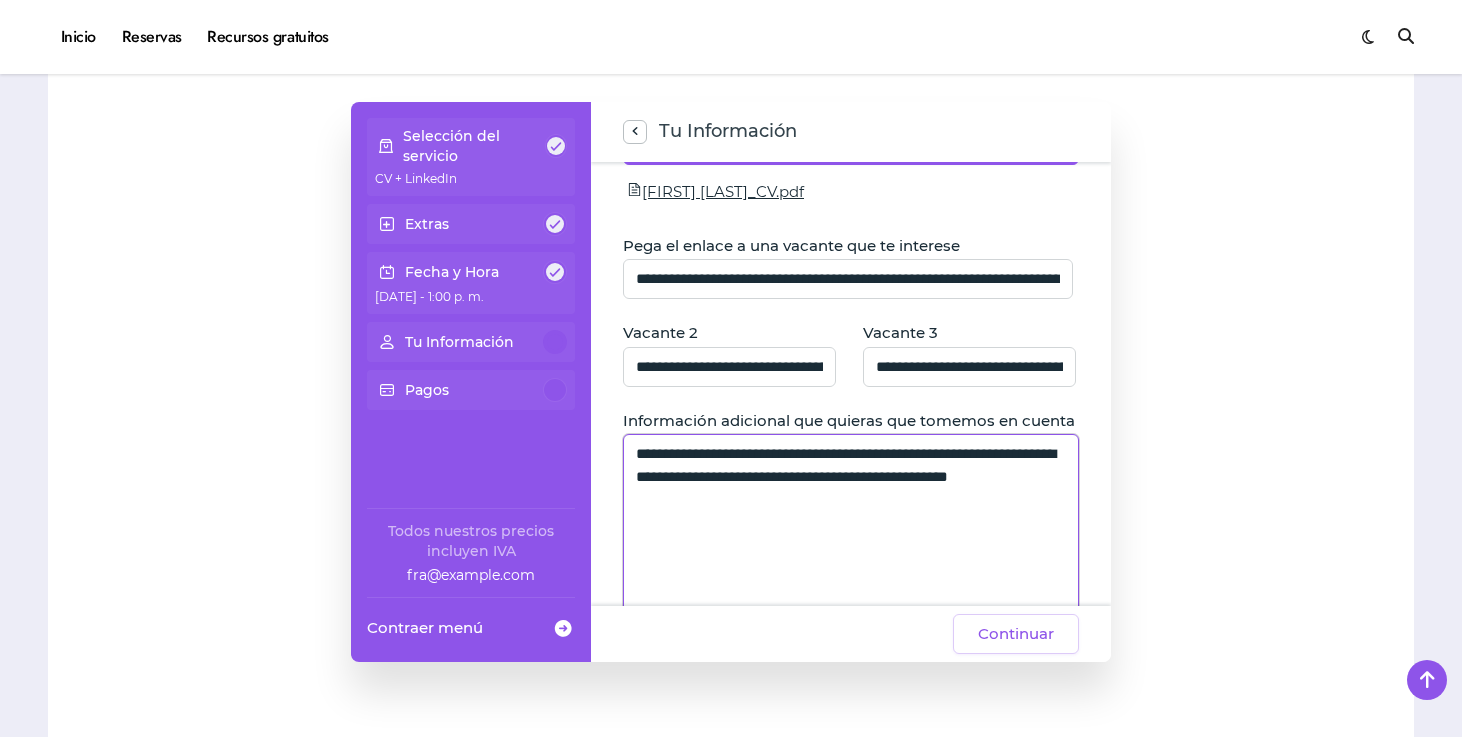 click on "**********" 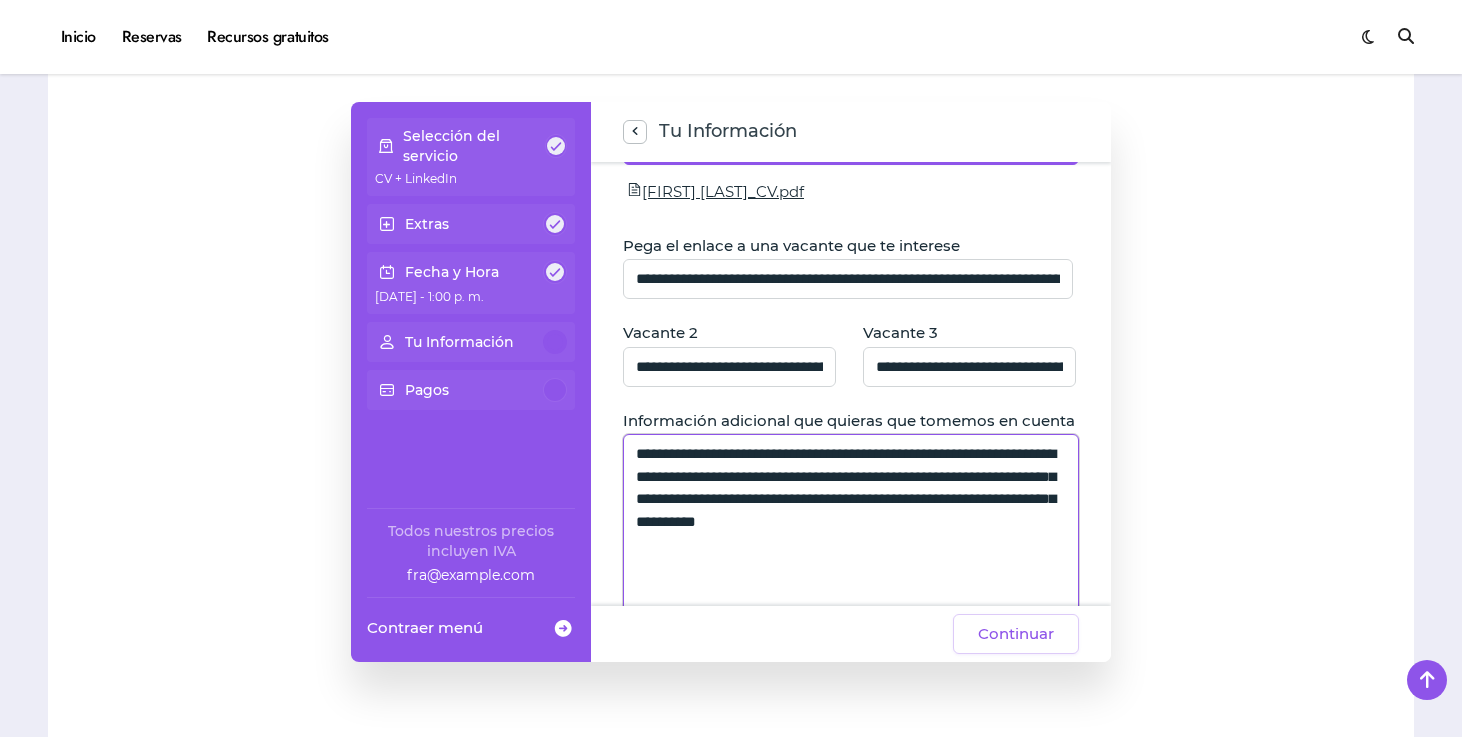 click on "**********" 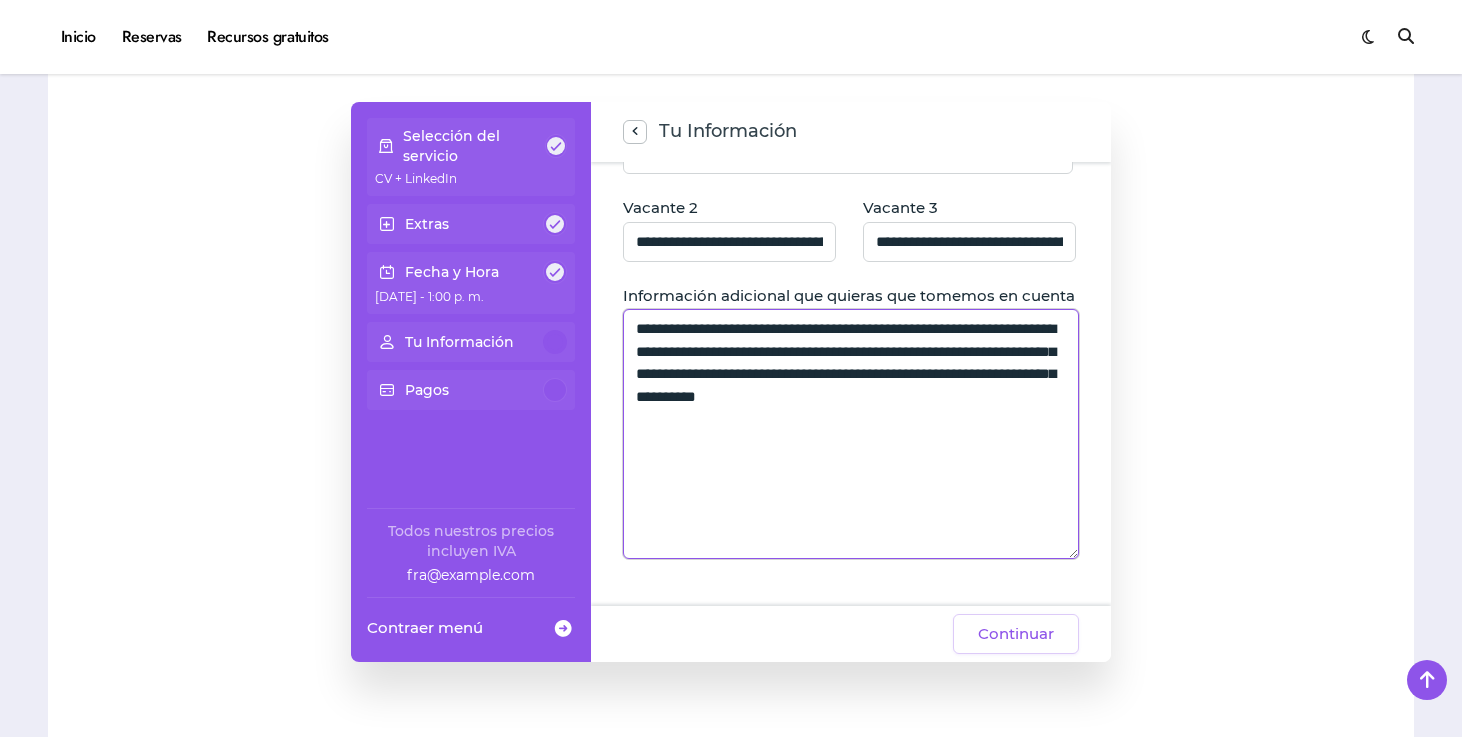 scroll, scrollTop: 399, scrollLeft: 0, axis: vertical 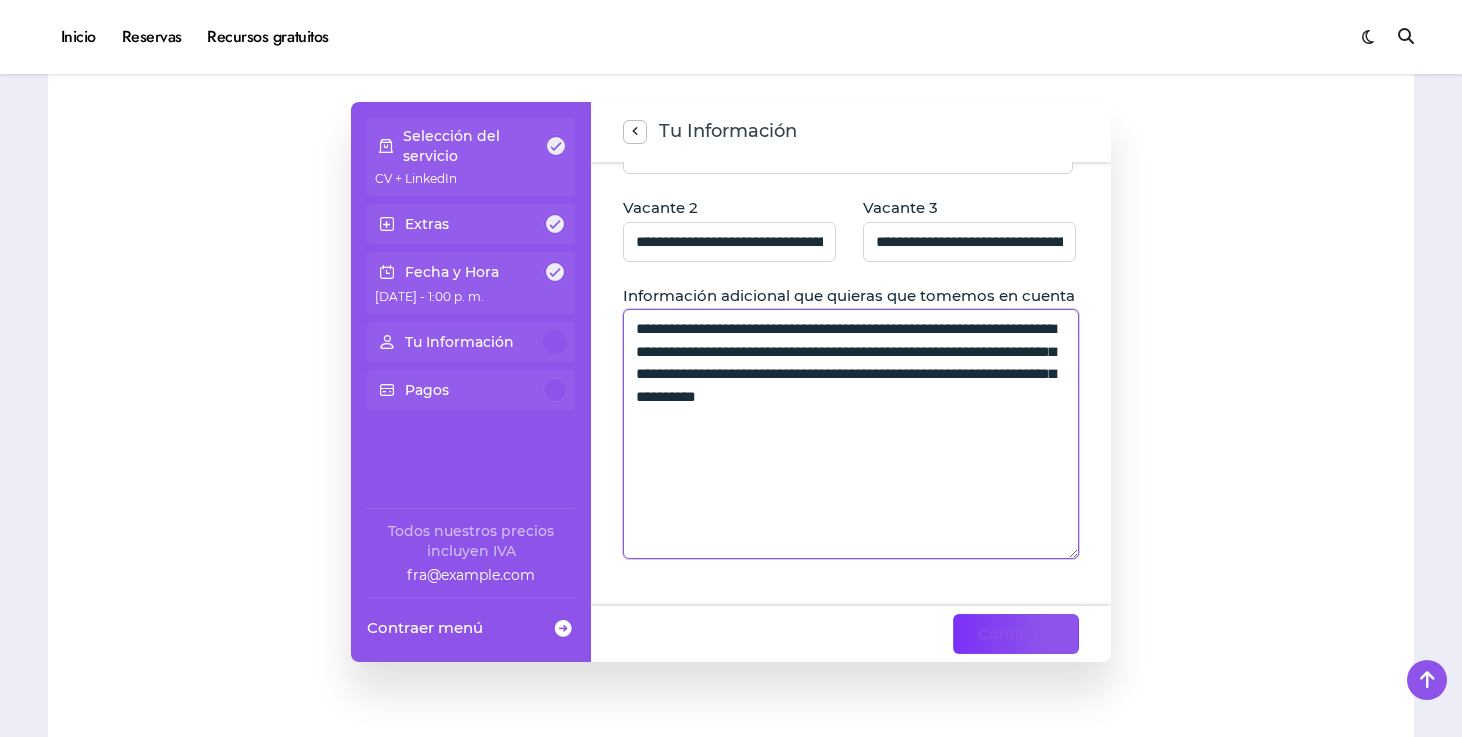 type on "**********" 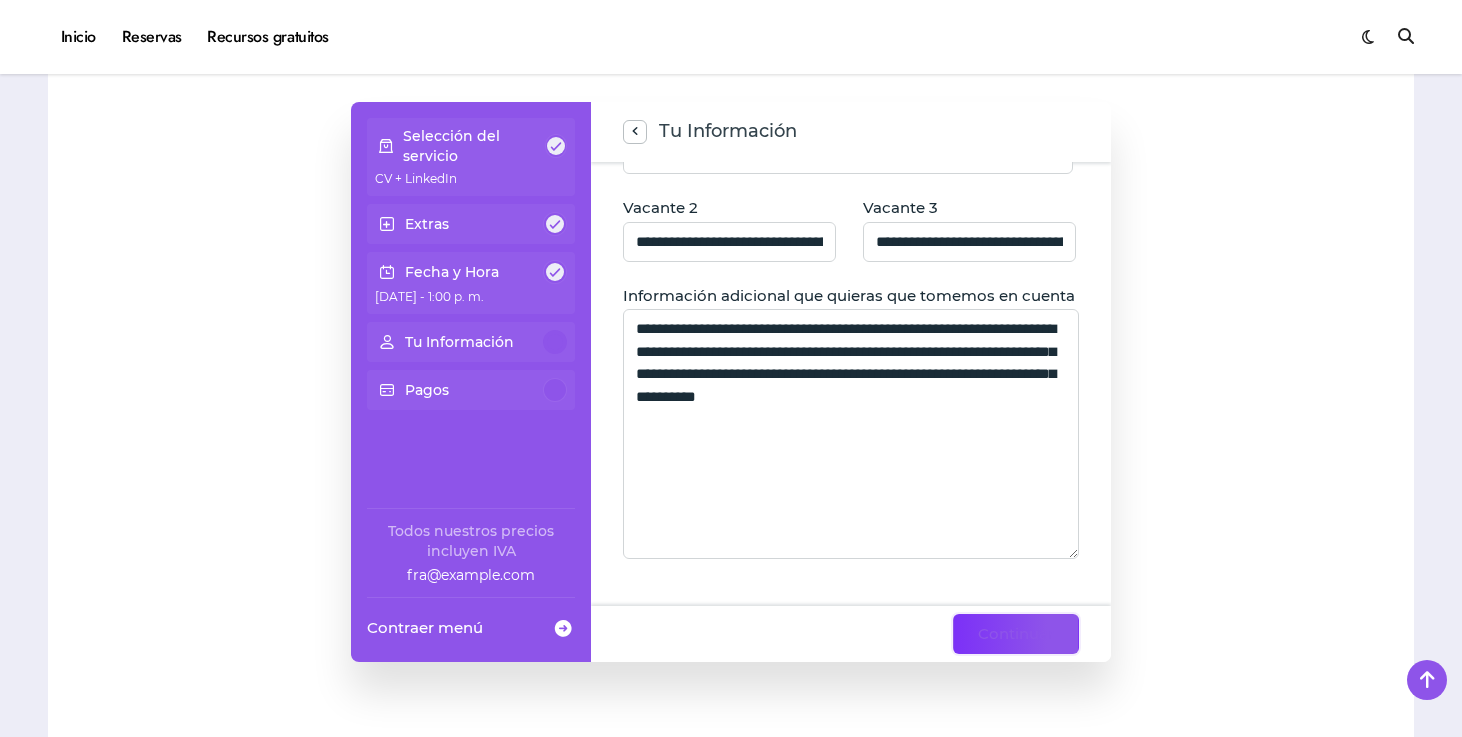 click on "Continuar" 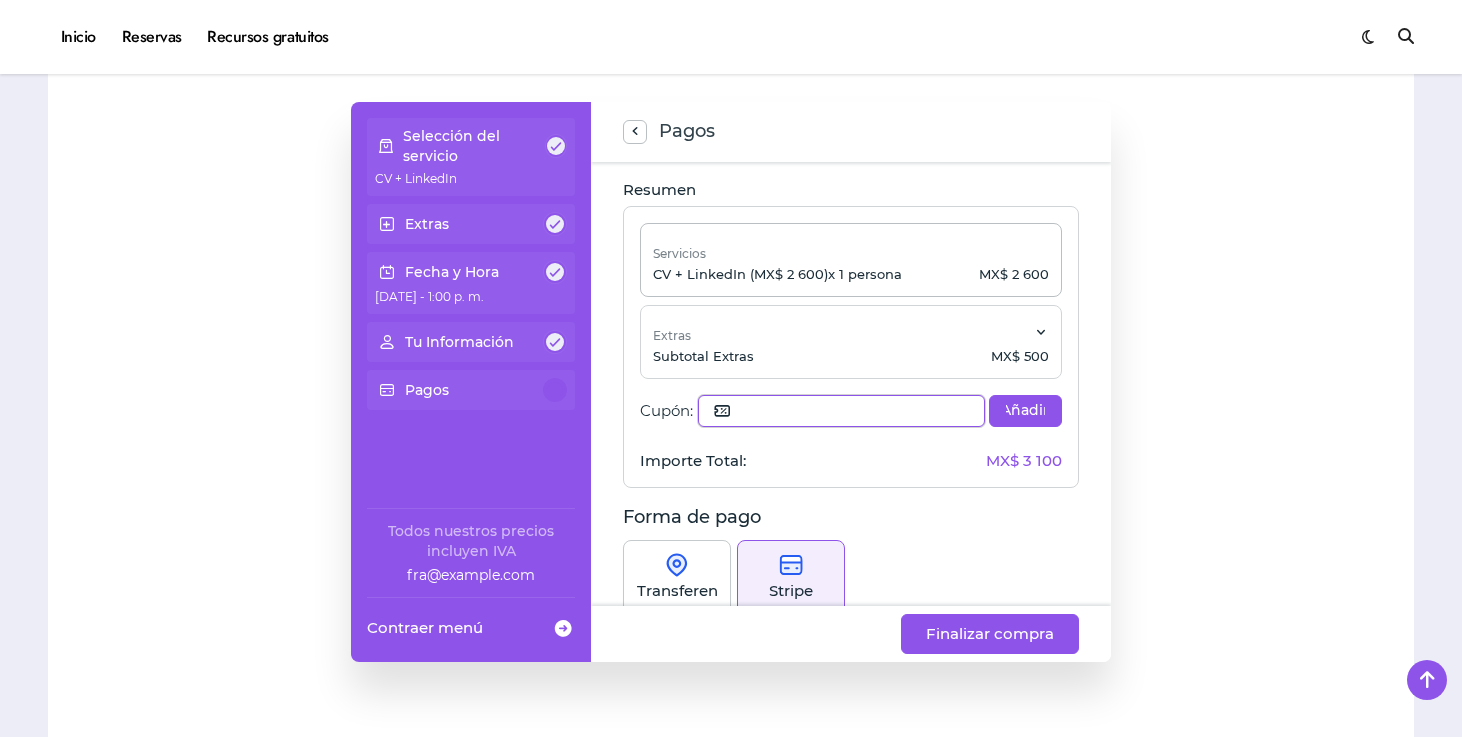click 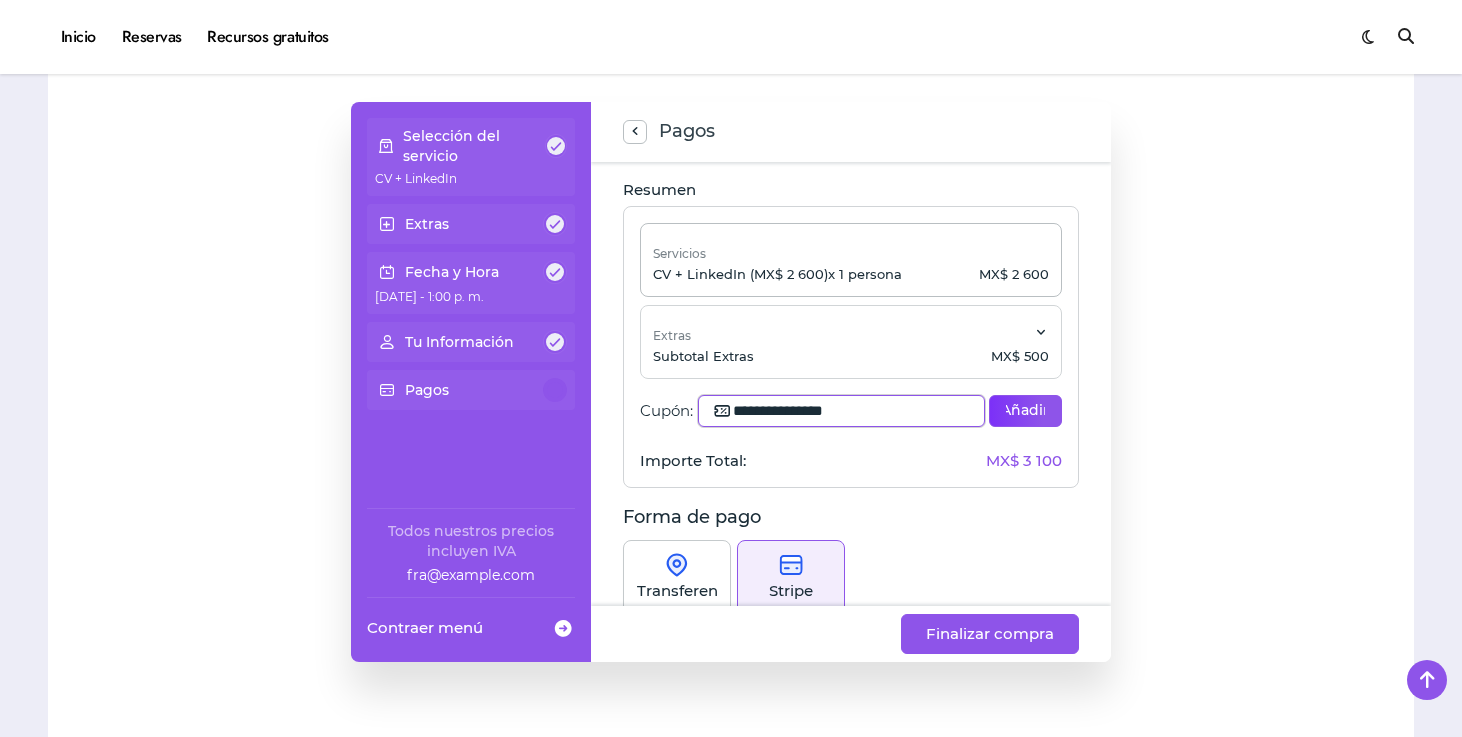 type on "**********" 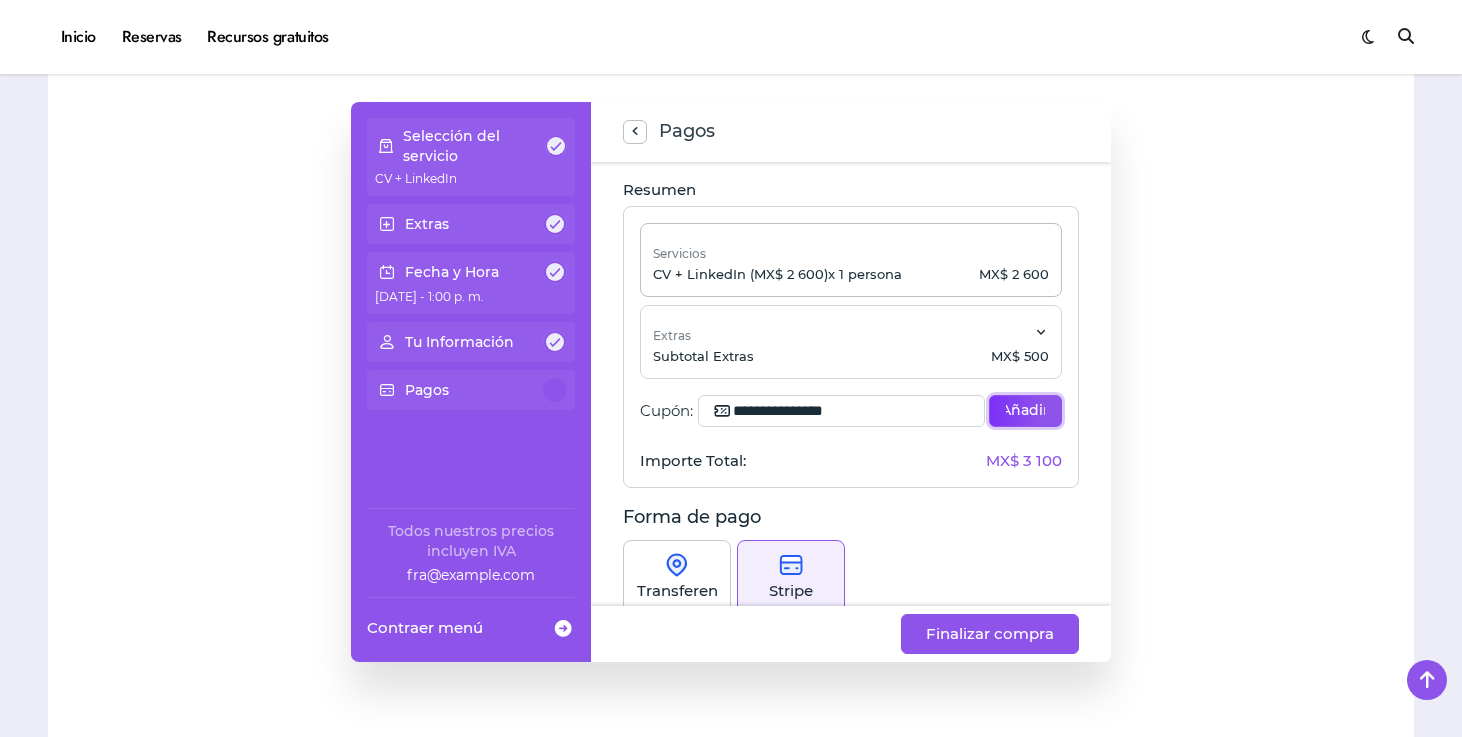 click on "Añadir" at bounding box center [1025, 411] 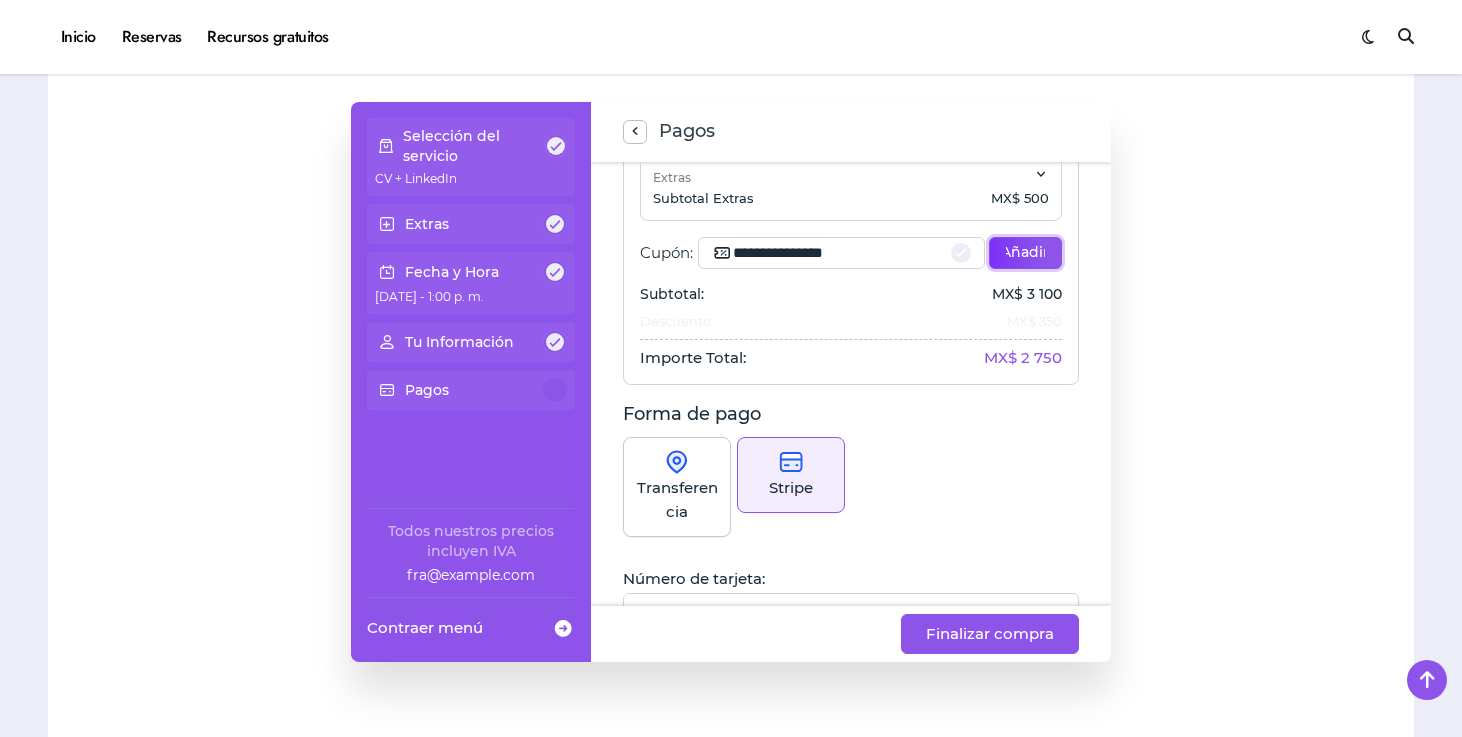 scroll, scrollTop: 339, scrollLeft: 0, axis: vertical 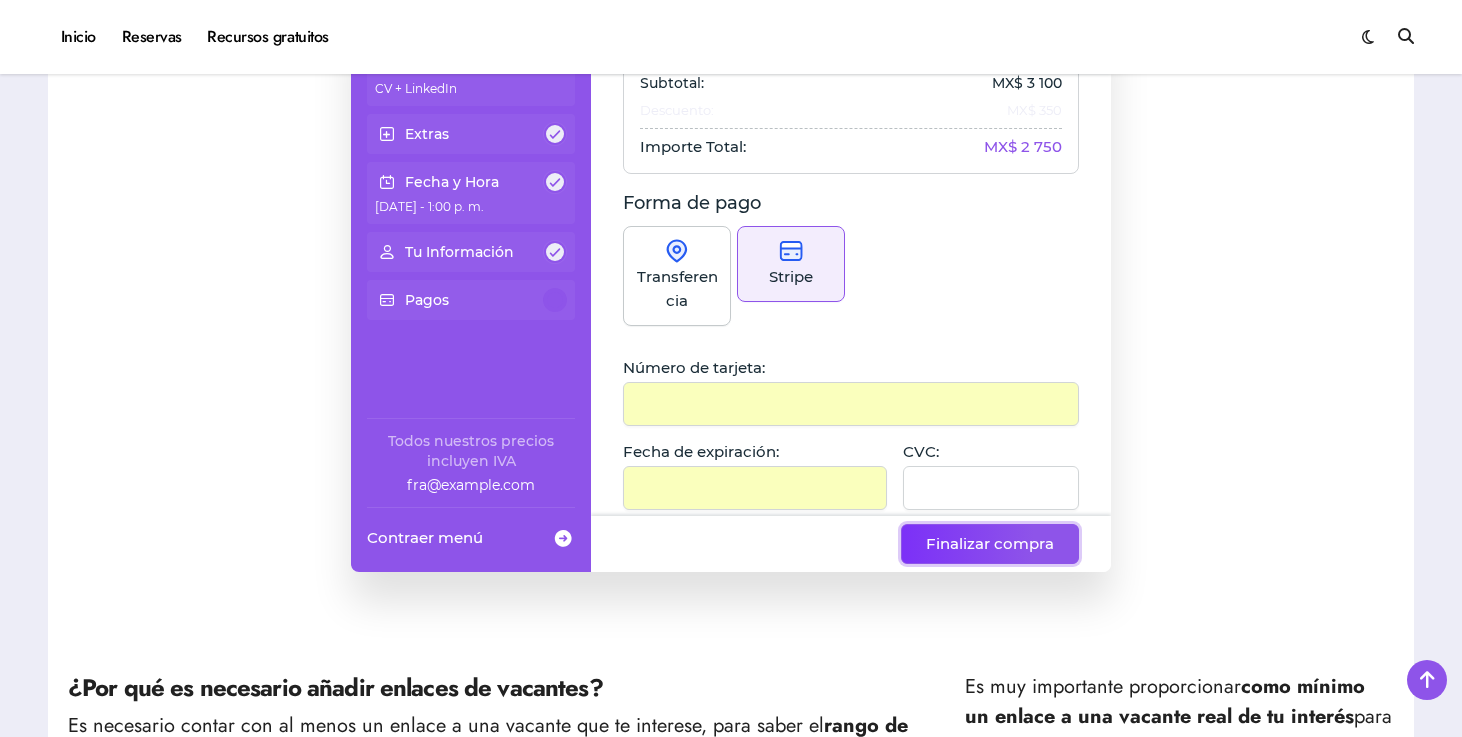 click on "Finalizar compra" at bounding box center [990, 544] 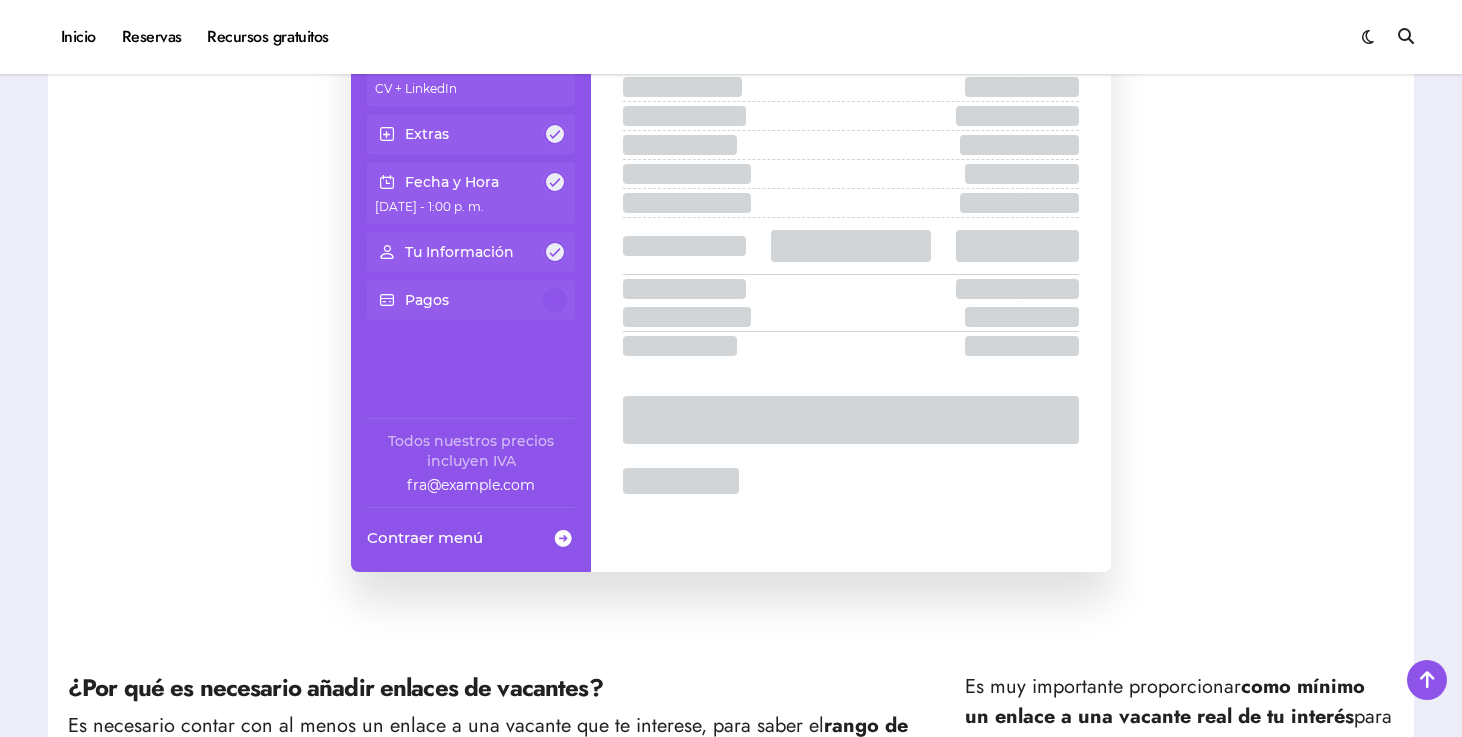 scroll, scrollTop: 60, scrollLeft: 0, axis: vertical 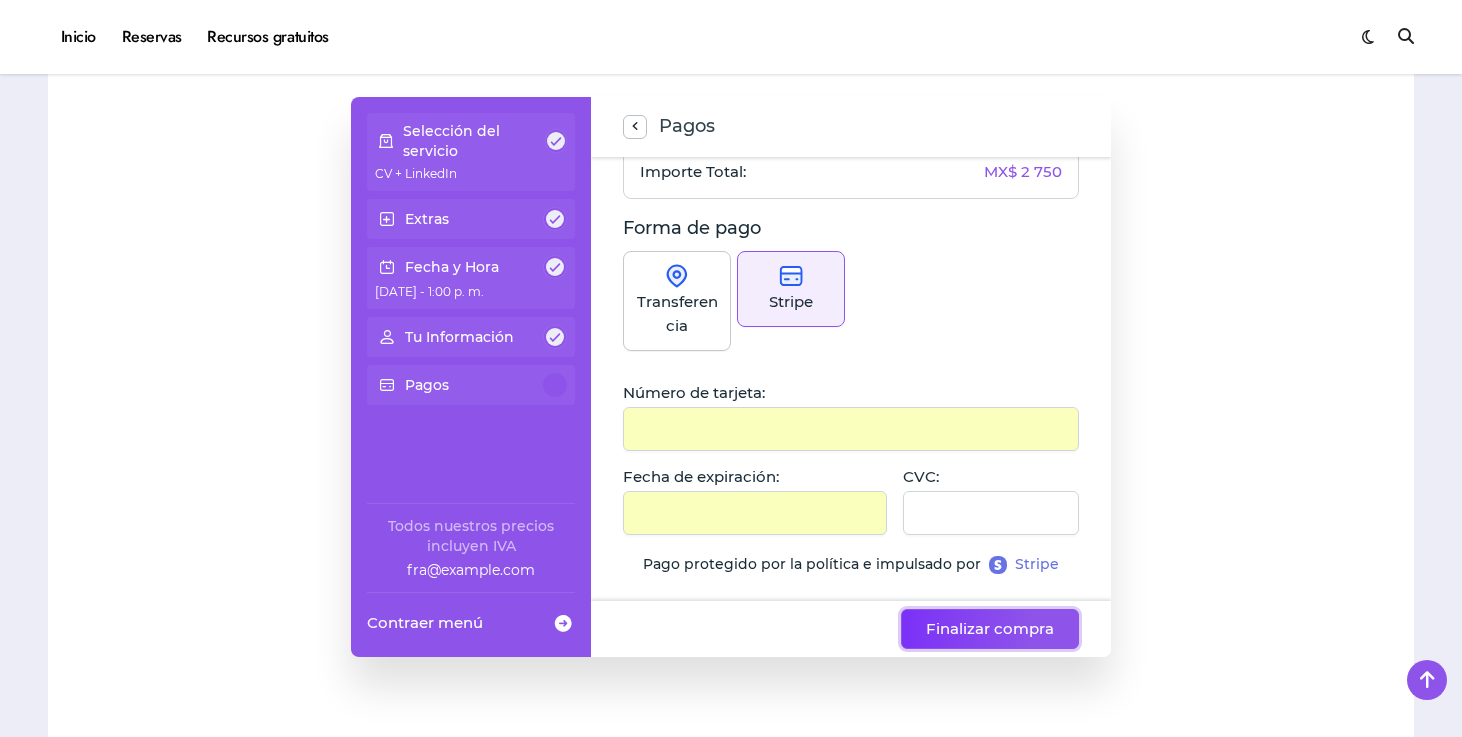 click on "Finalizar compra" at bounding box center [990, 629] 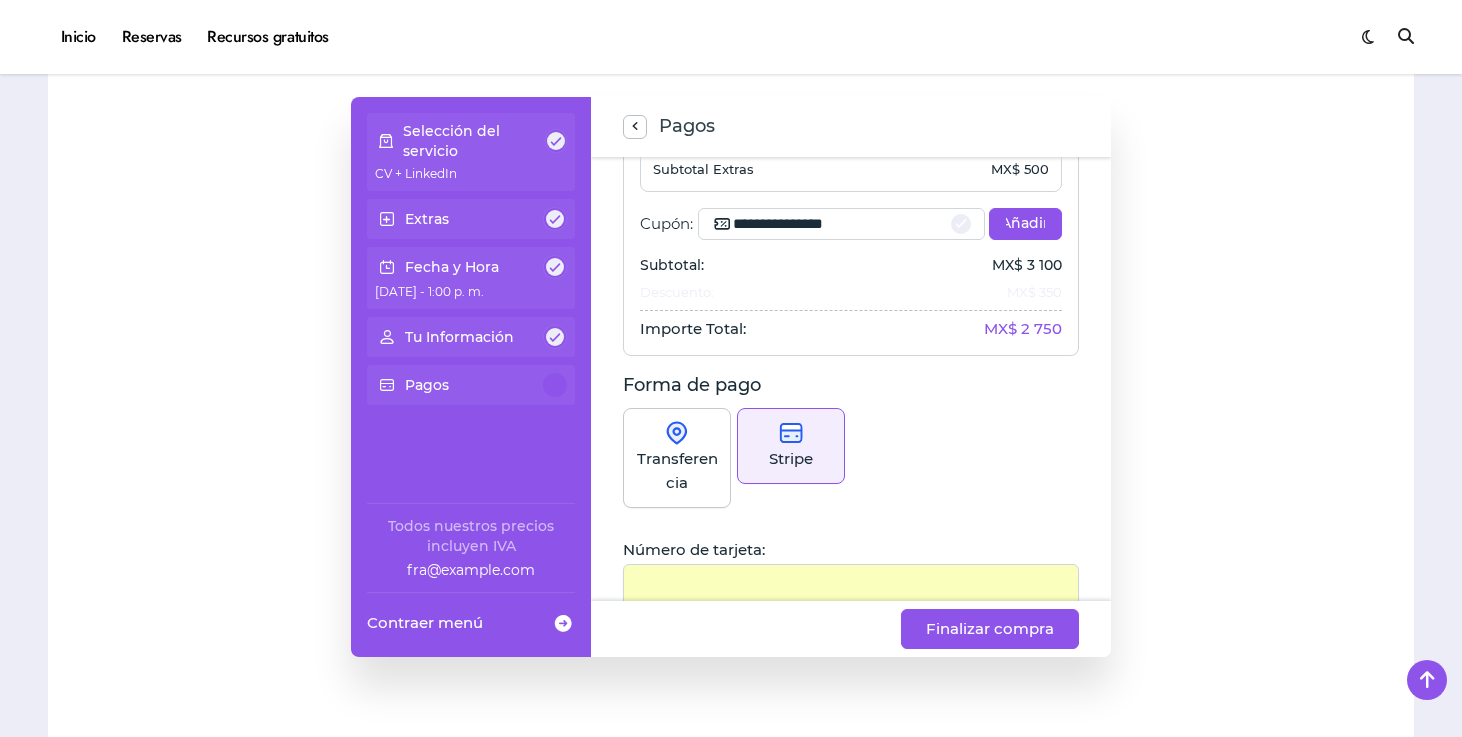 scroll, scrollTop: 391, scrollLeft: 0, axis: vertical 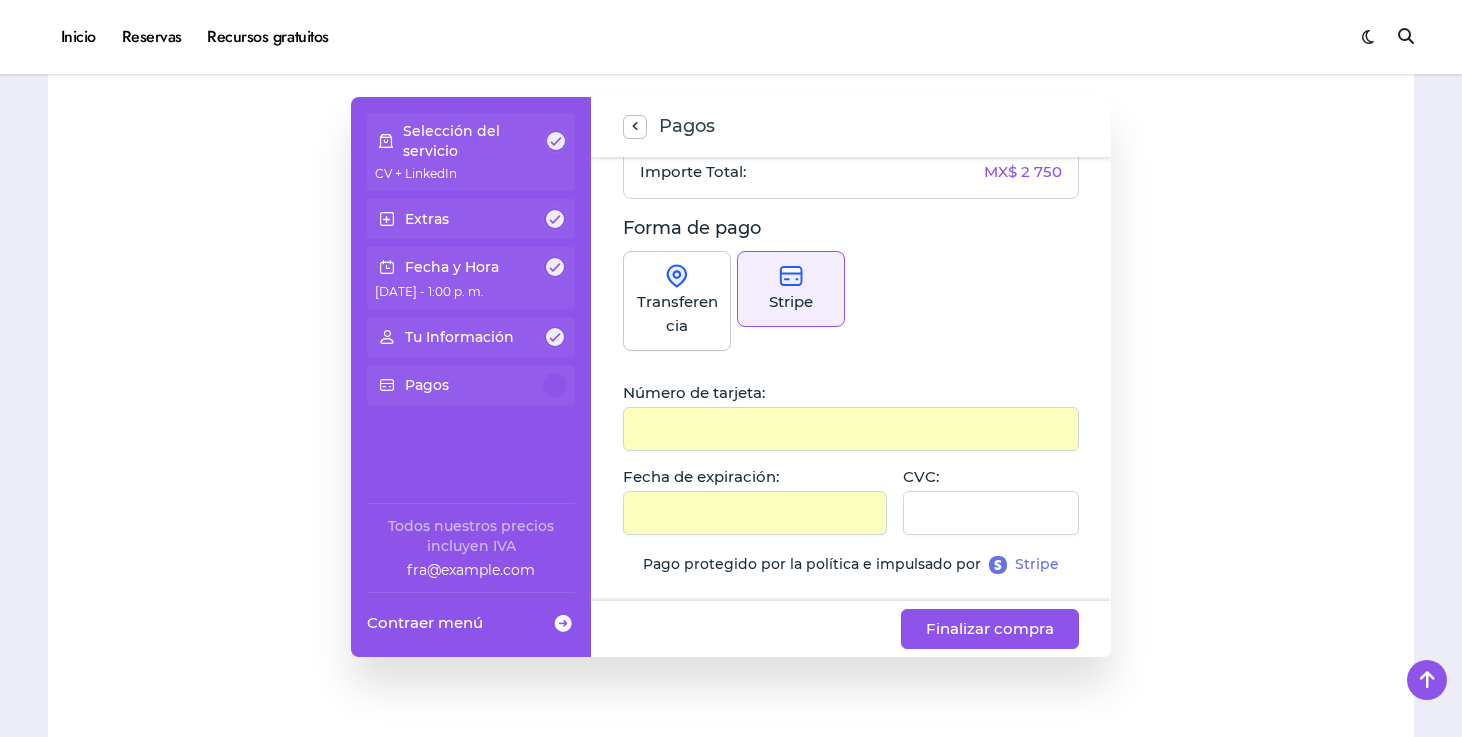 click on "Número de tarjeta:  Fecha de expiración:   CVC:" at bounding box center [851, 459] 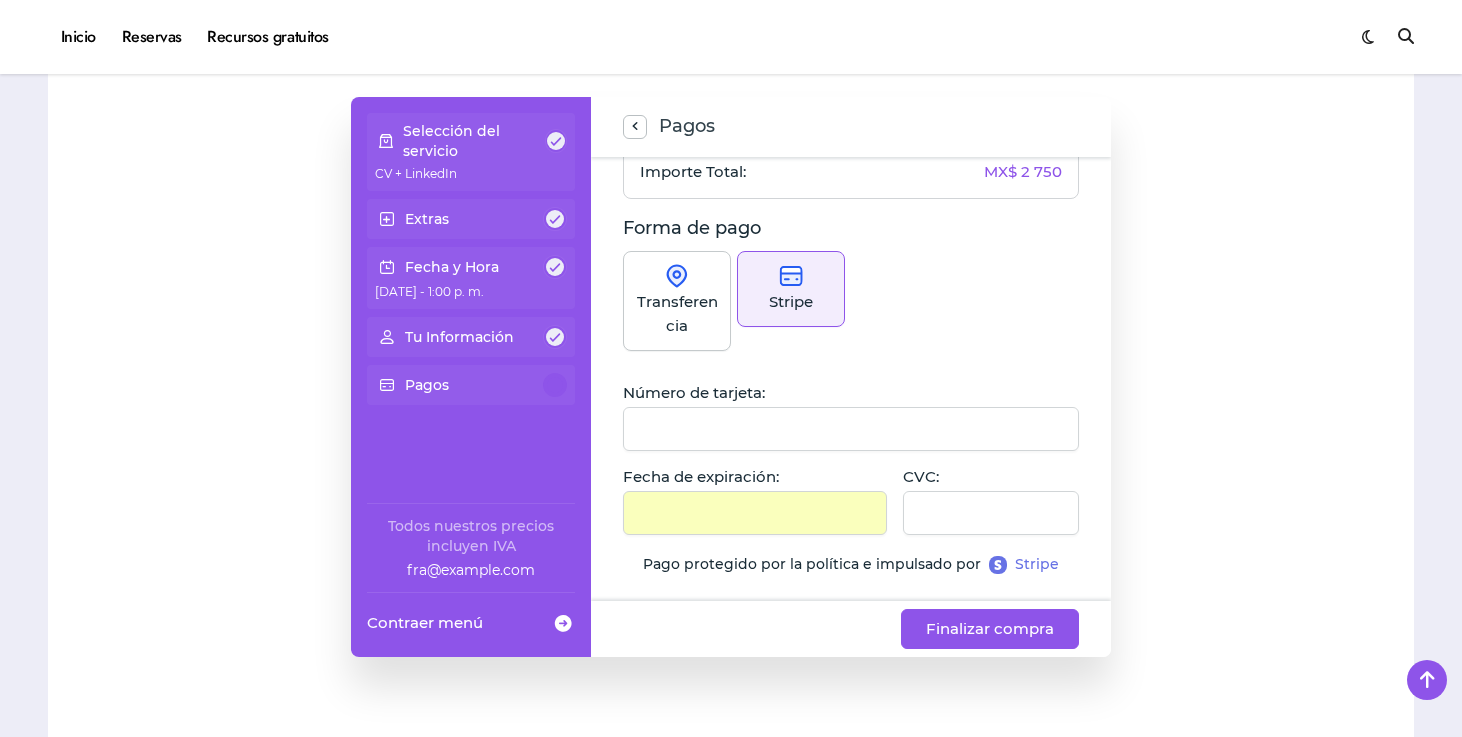 scroll, scrollTop: 452, scrollLeft: 0, axis: vertical 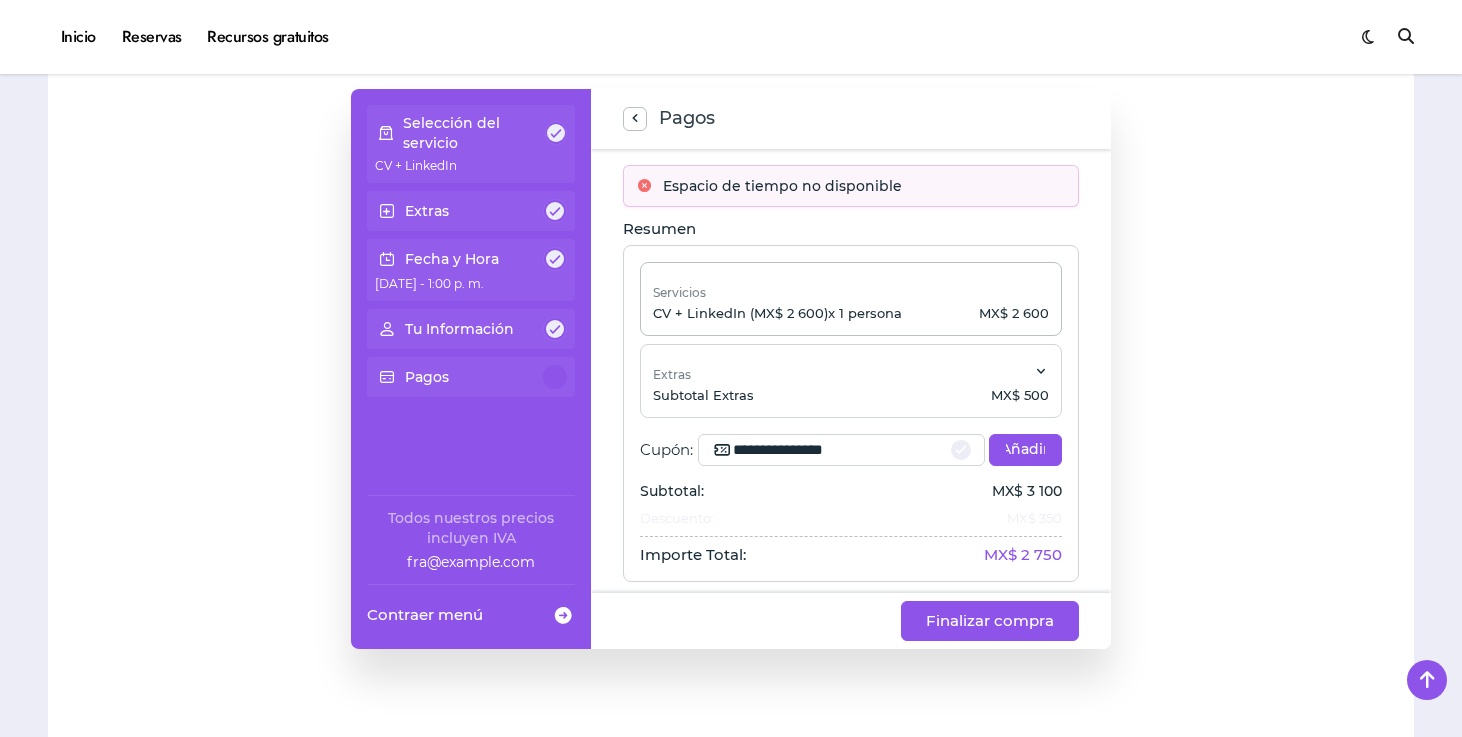 click at bounding box center (555, 259) 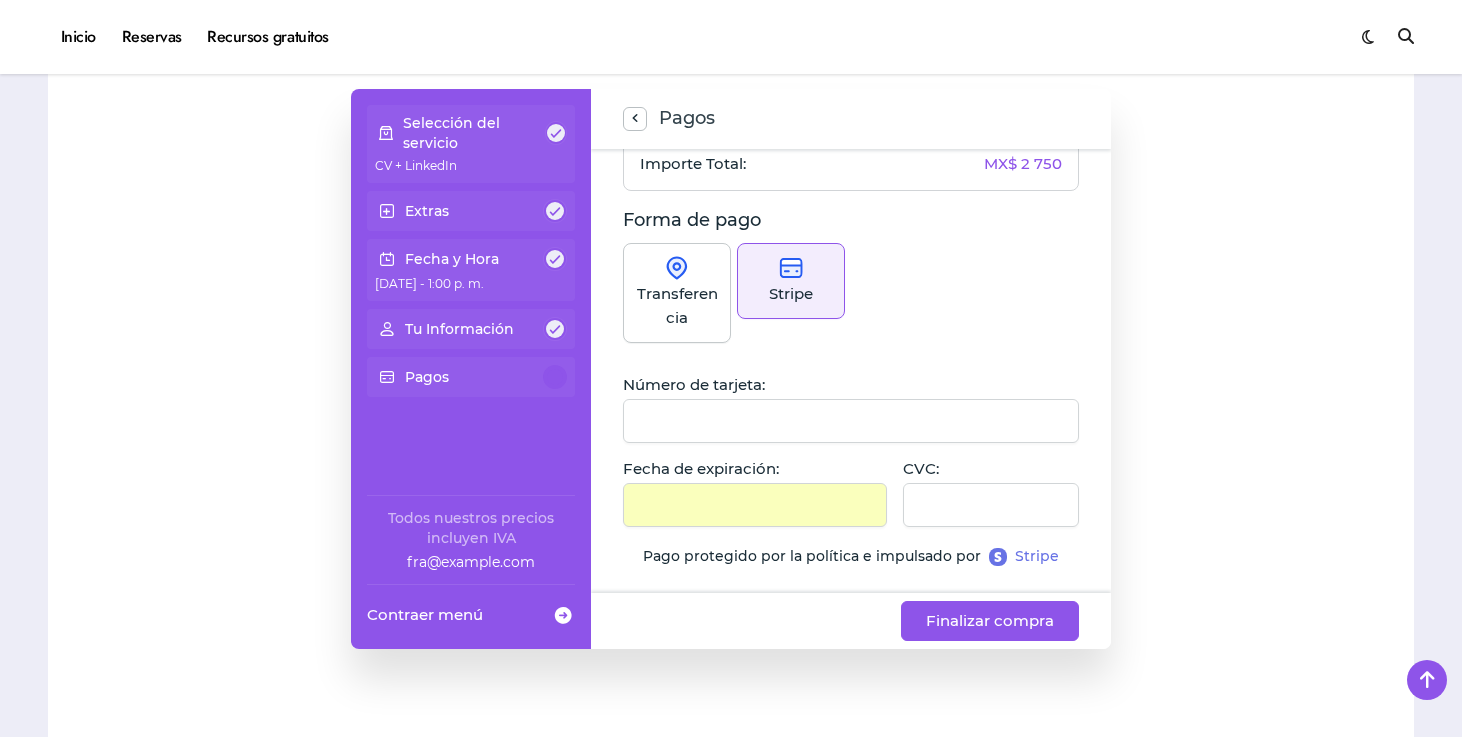 scroll, scrollTop: 0, scrollLeft: 0, axis: both 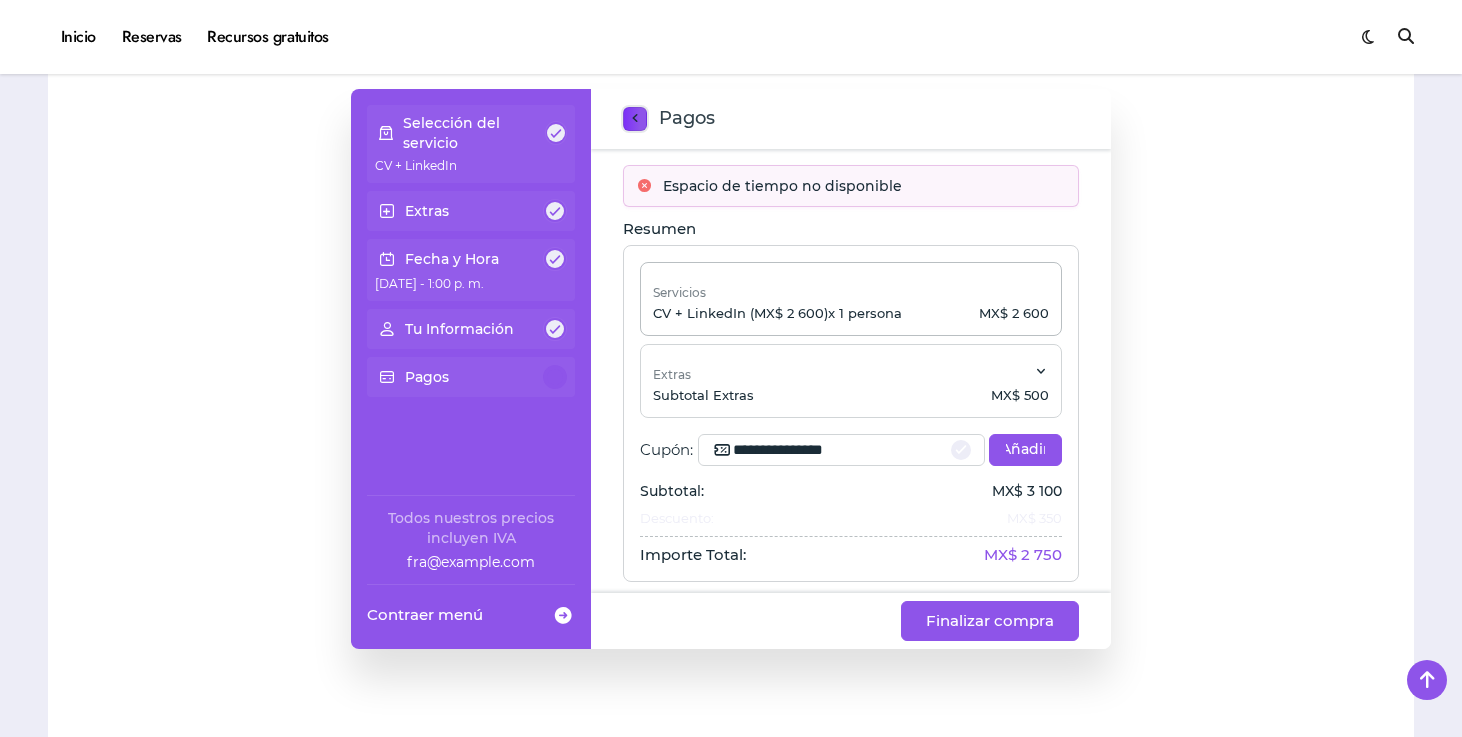 click on "Buscar:" at bounding box center (635, 119) 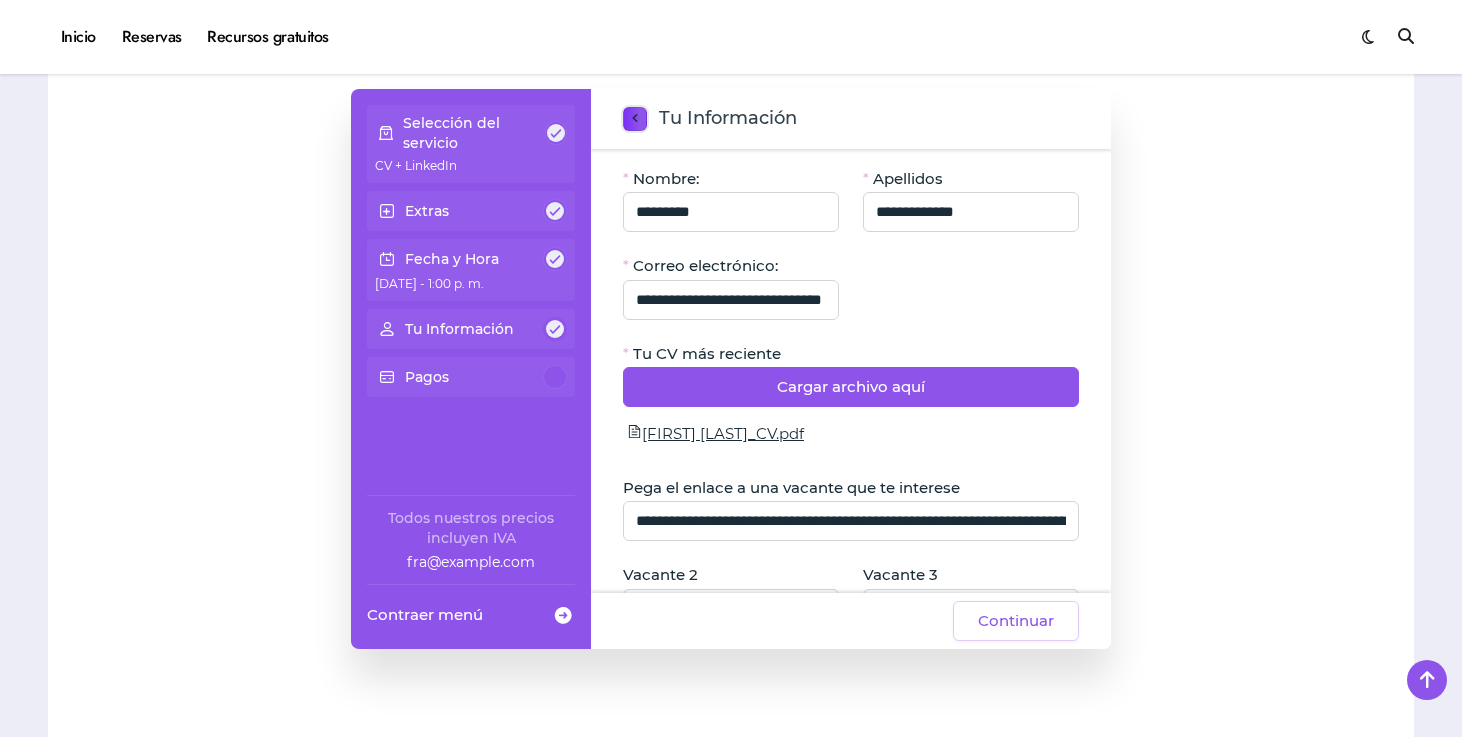 click on "Buscar:" at bounding box center [635, 119] 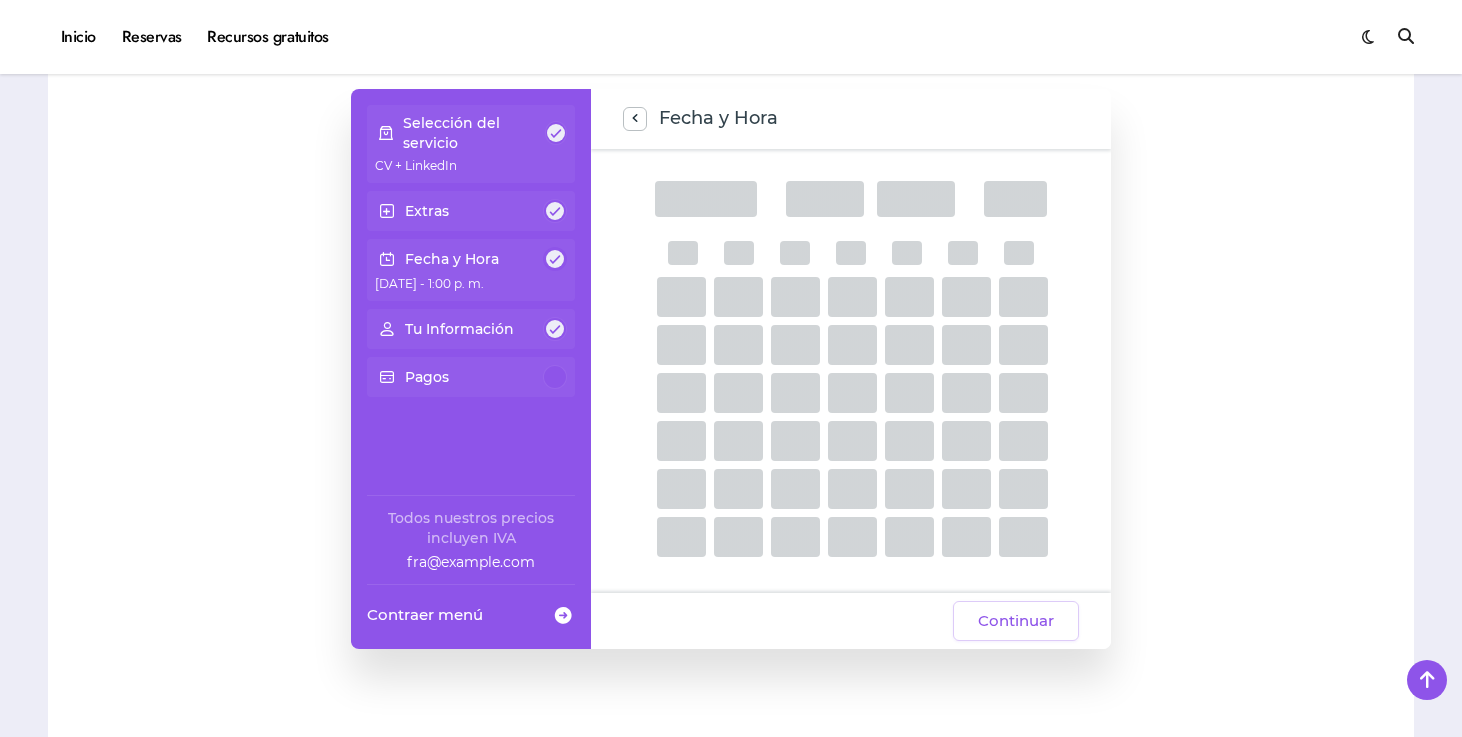 click on "Fecha y Hora" at bounding box center (471, 259) 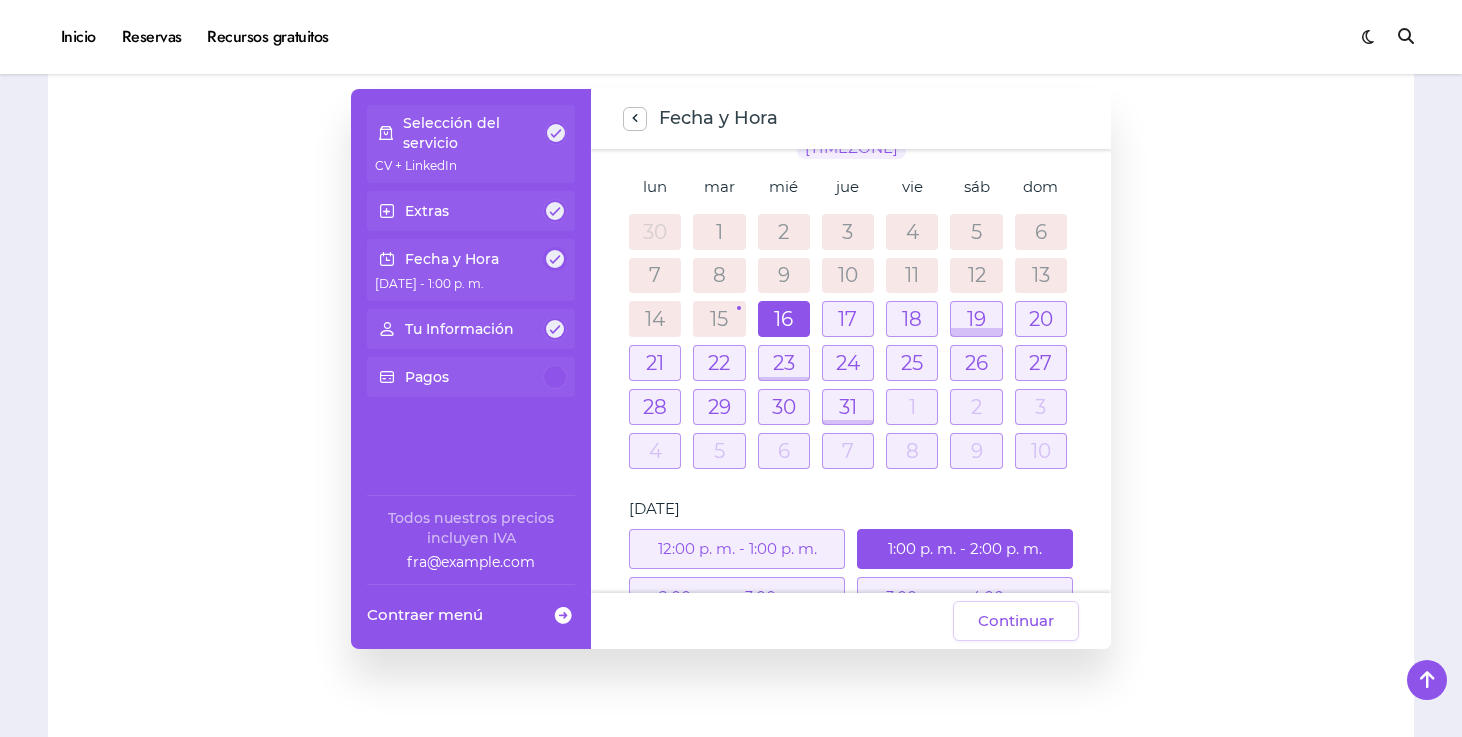 scroll, scrollTop: 90, scrollLeft: 0, axis: vertical 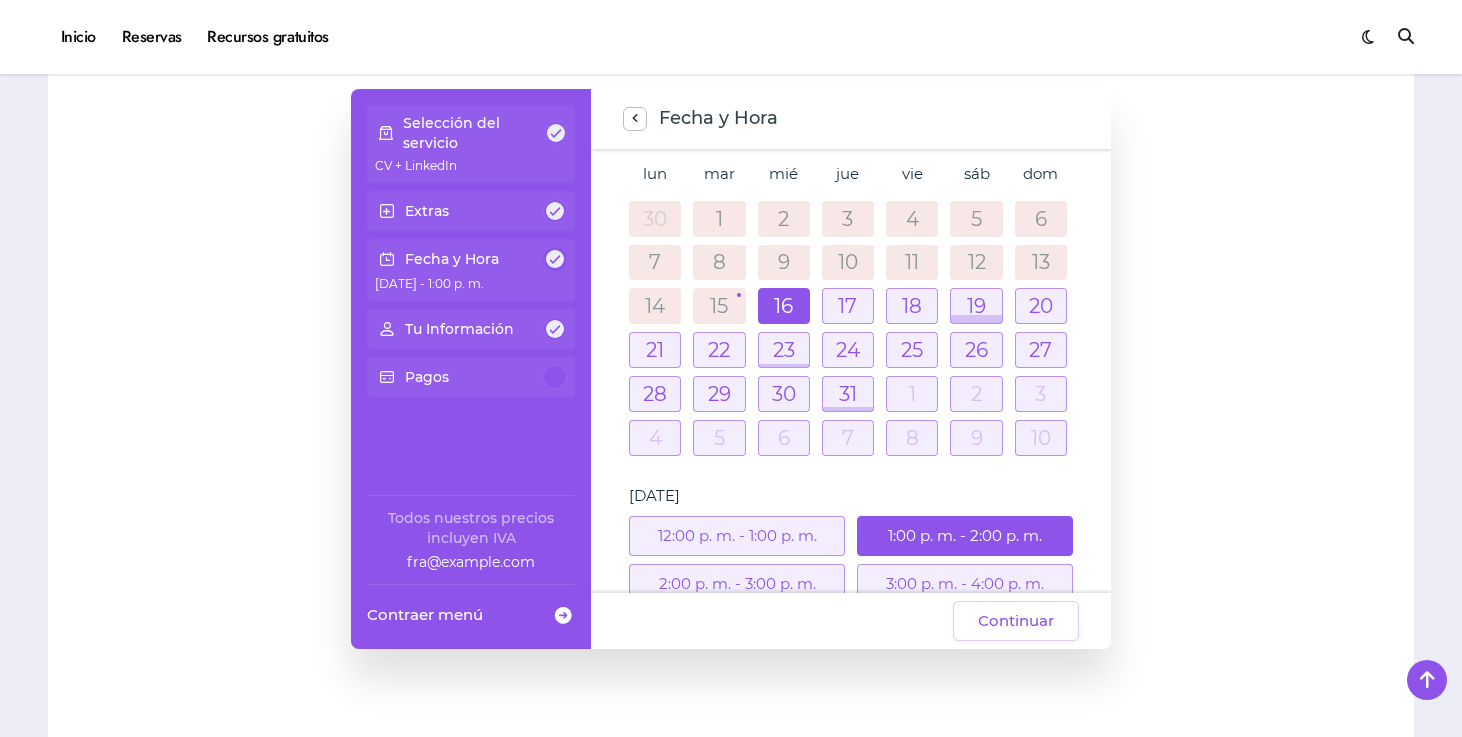 click on "12:00 p. m.  - 1:00 p. m." at bounding box center (737, 536) 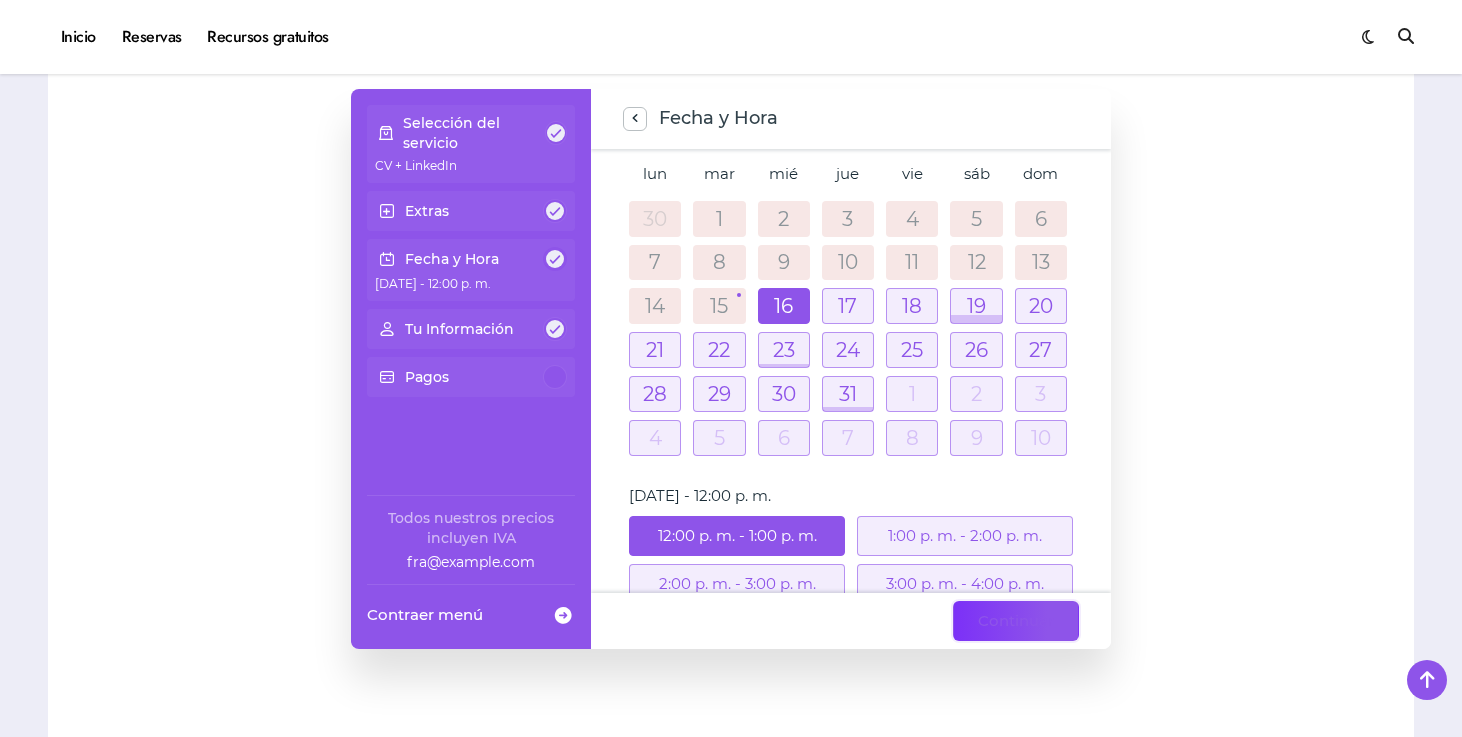 click on "Continuar" at bounding box center (1016, 621) 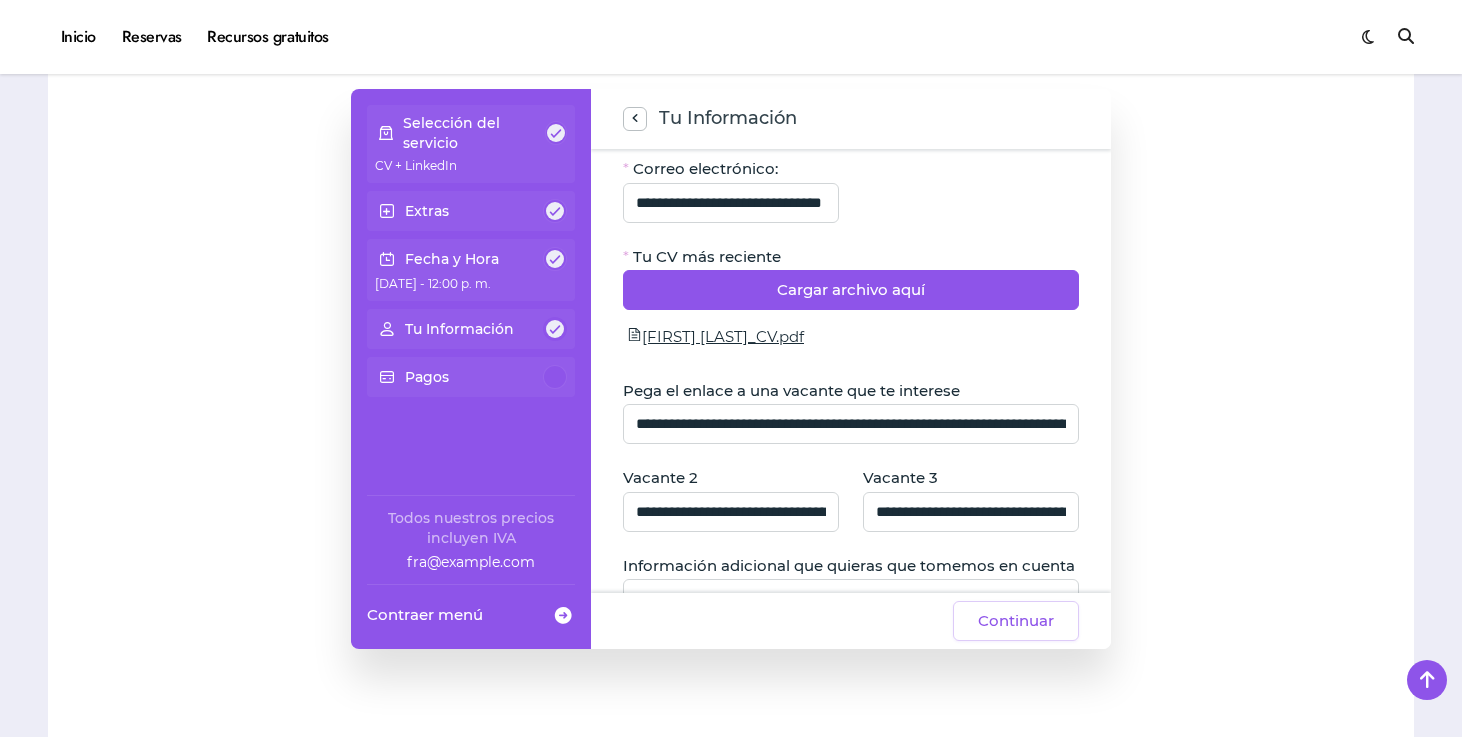 scroll, scrollTop: 399, scrollLeft: 0, axis: vertical 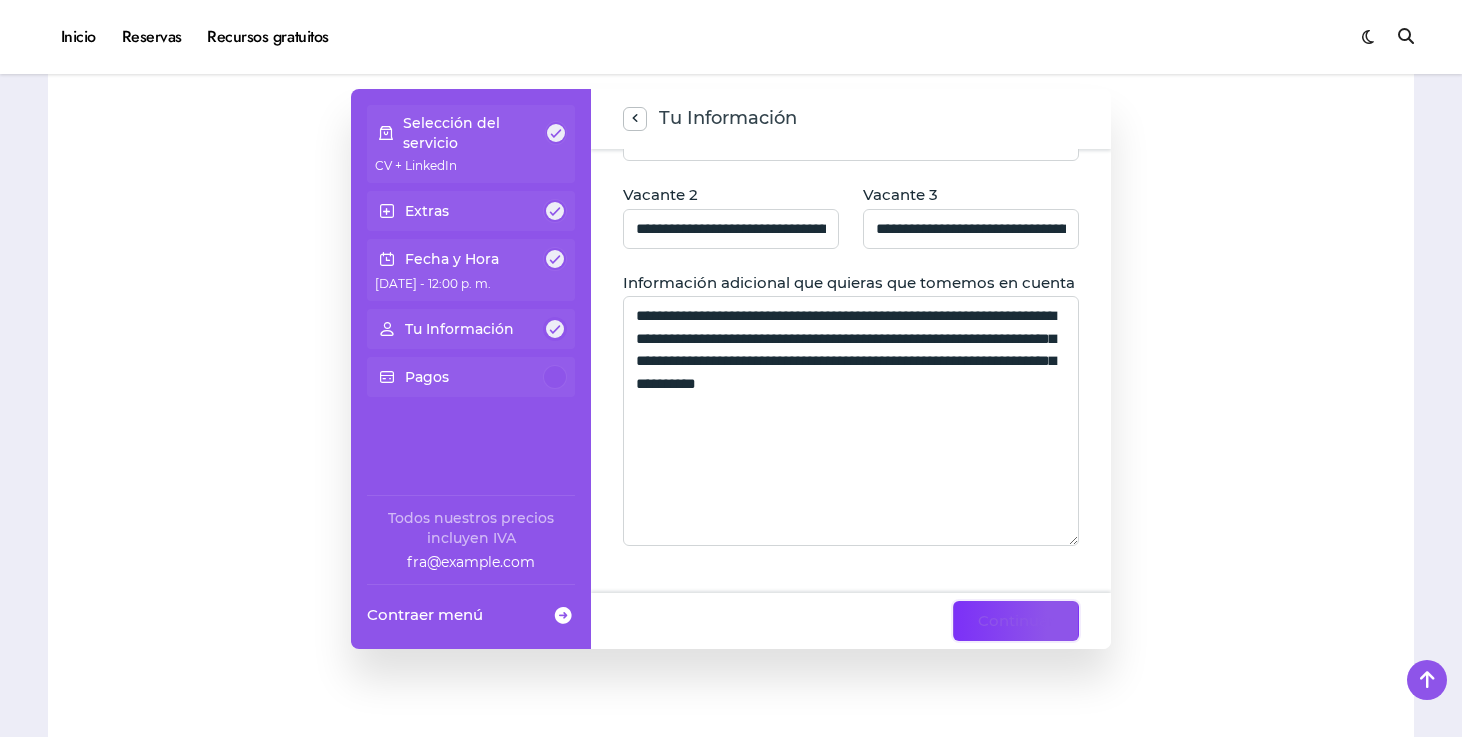 click on "Continuar" 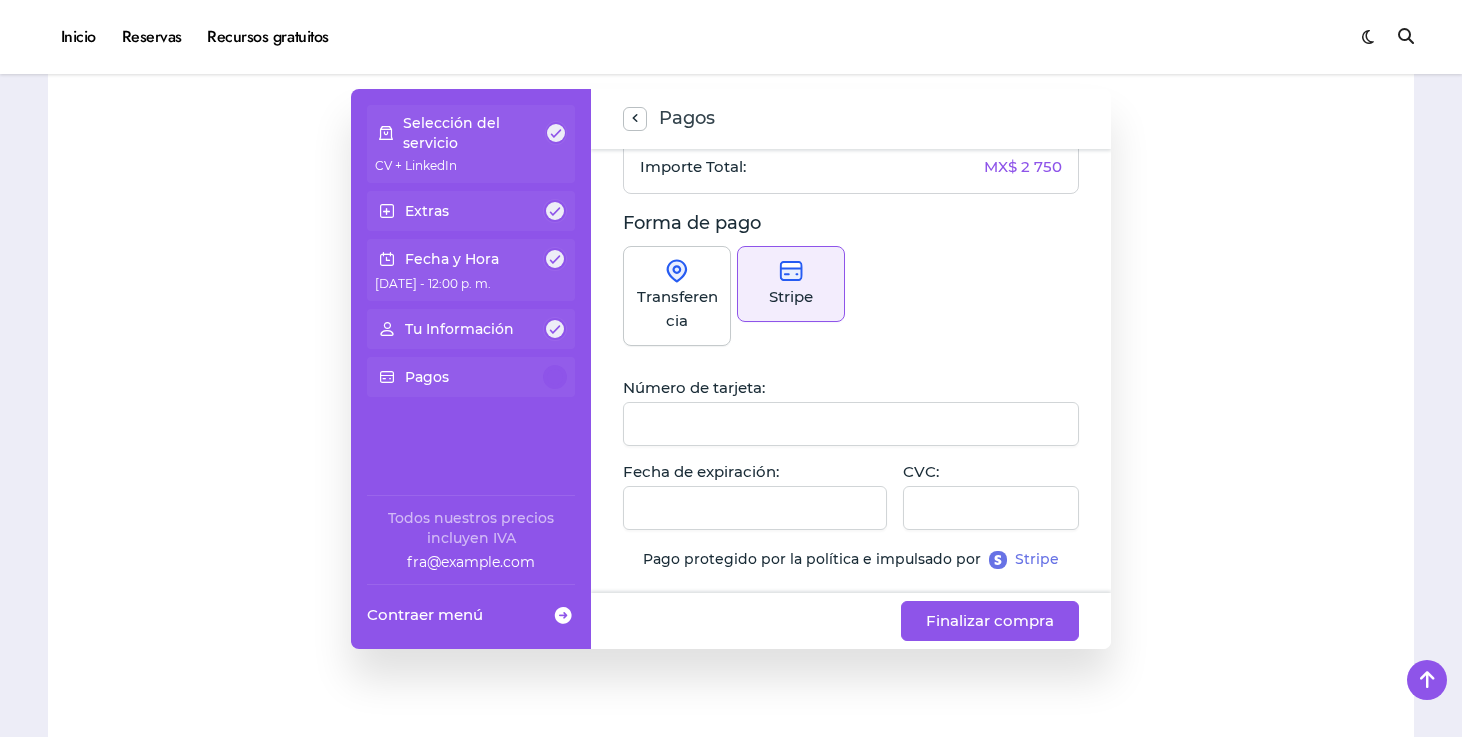scroll, scrollTop: 339, scrollLeft: 0, axis: vertical 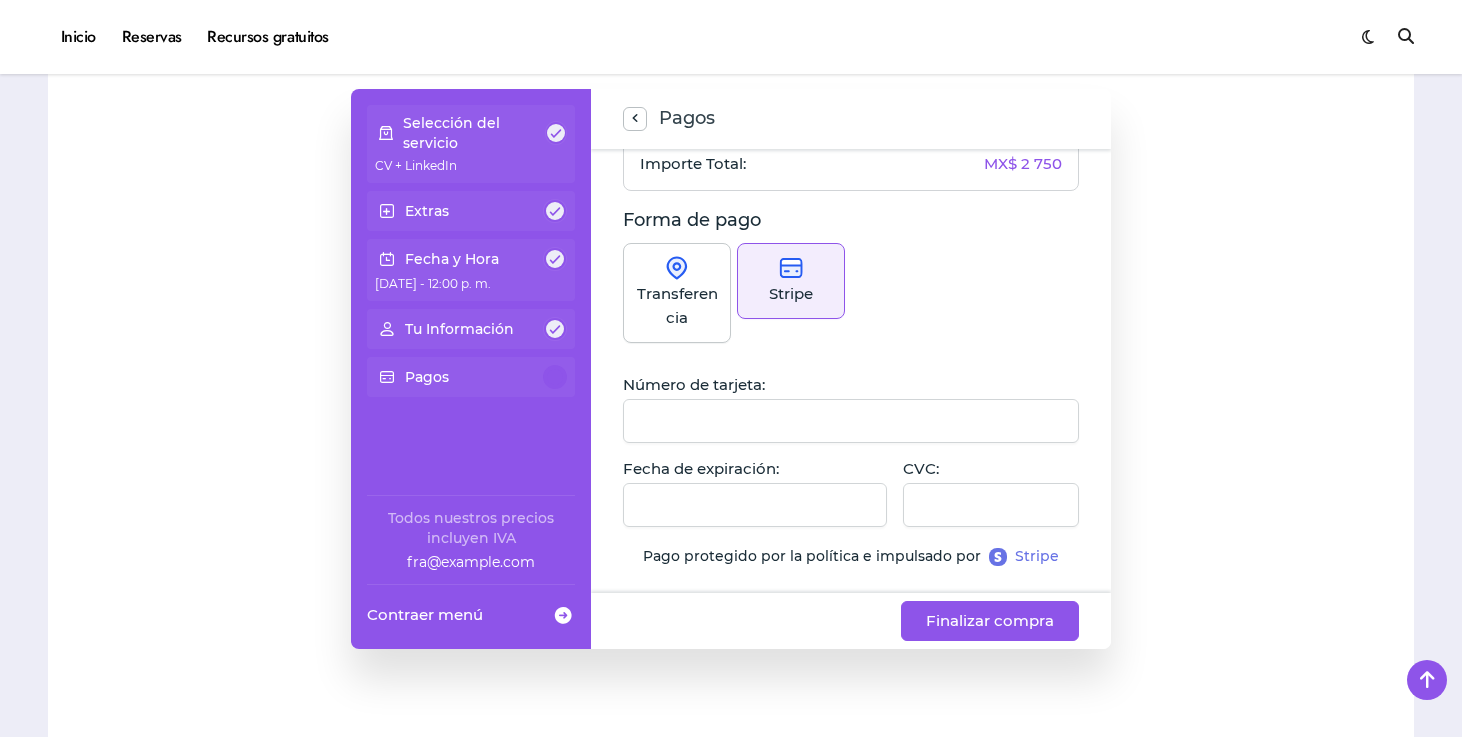 click at bounding box center [851, 421] 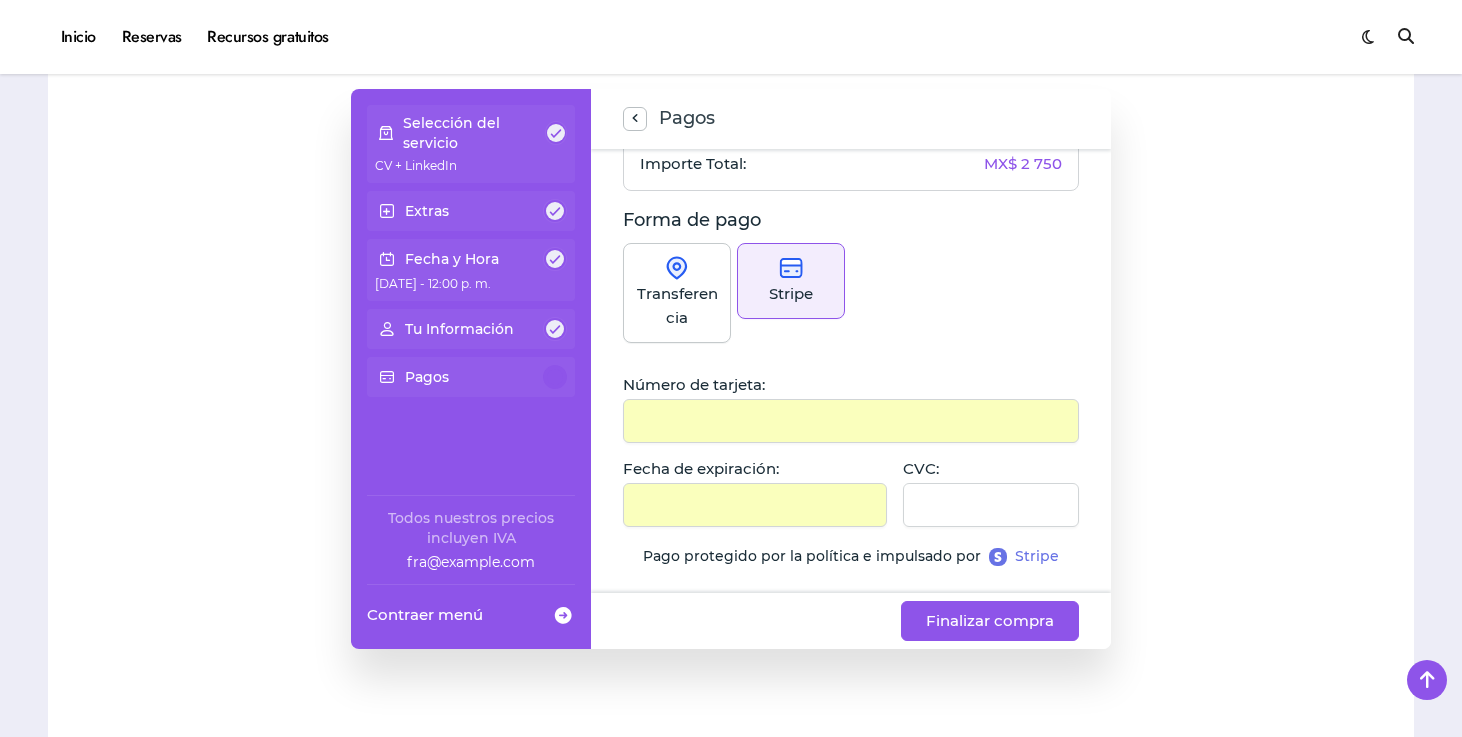 scroll, scrollTop: 339, scrollLeft: 0, axis: vertical 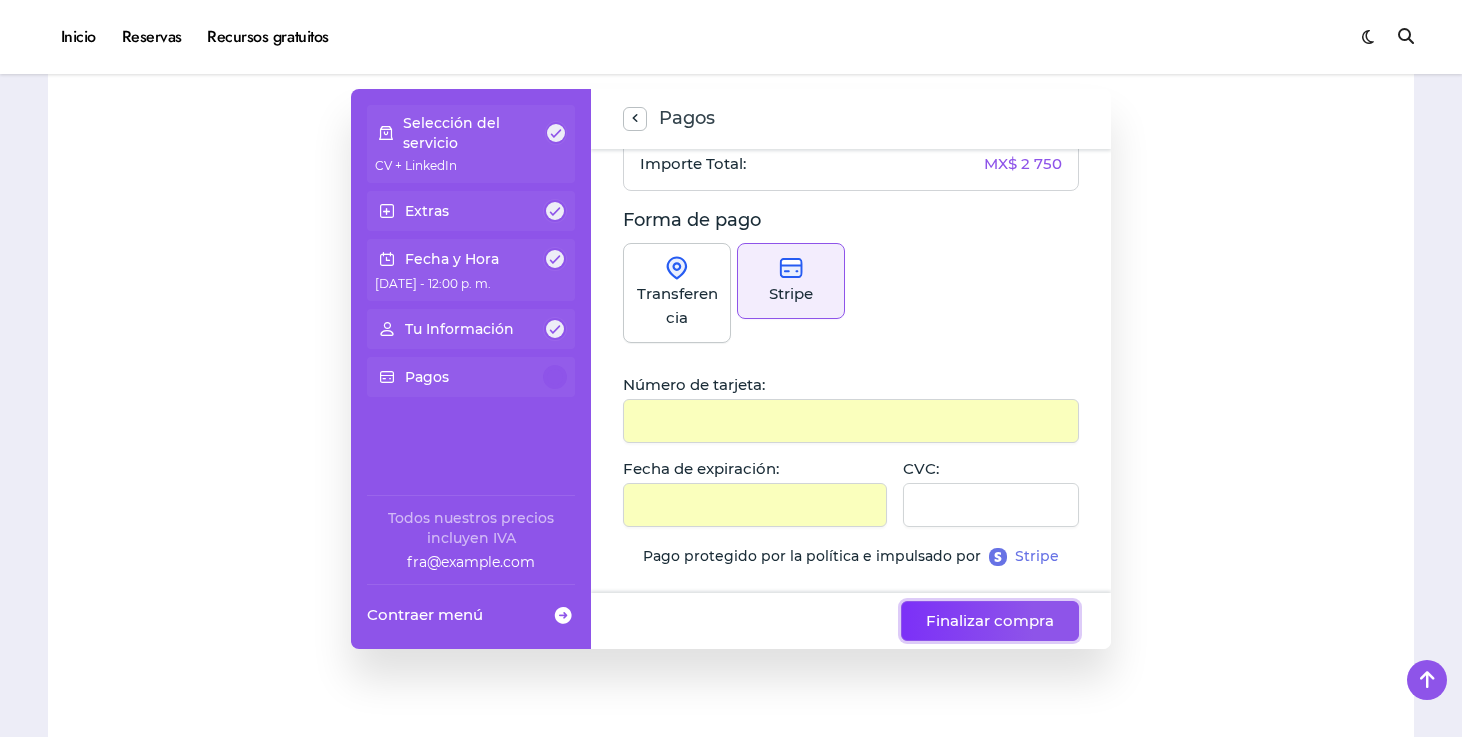 click on "Finalizar compra" at bounding box center (990, 621) 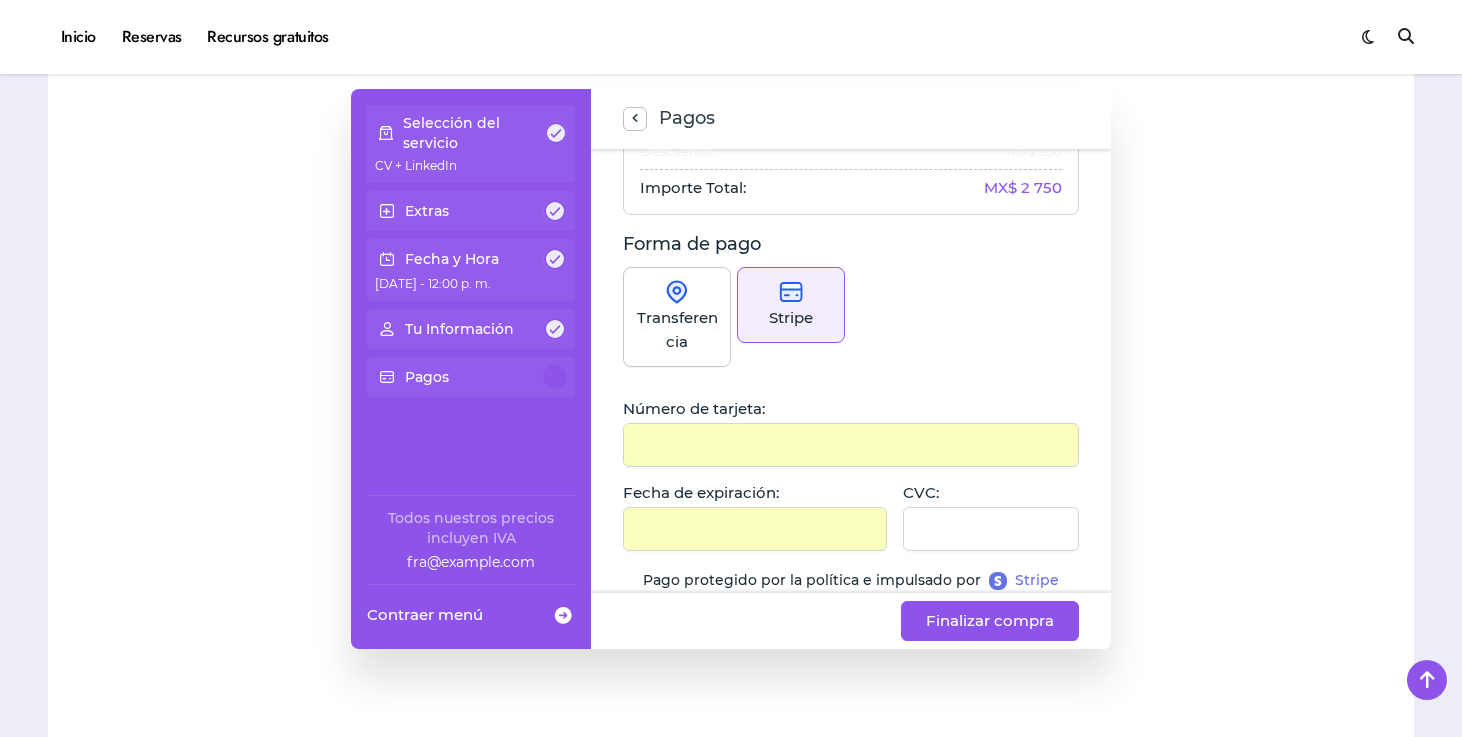 scroll, scrollTop: 391, scrollLeft: 0, axis: vertical 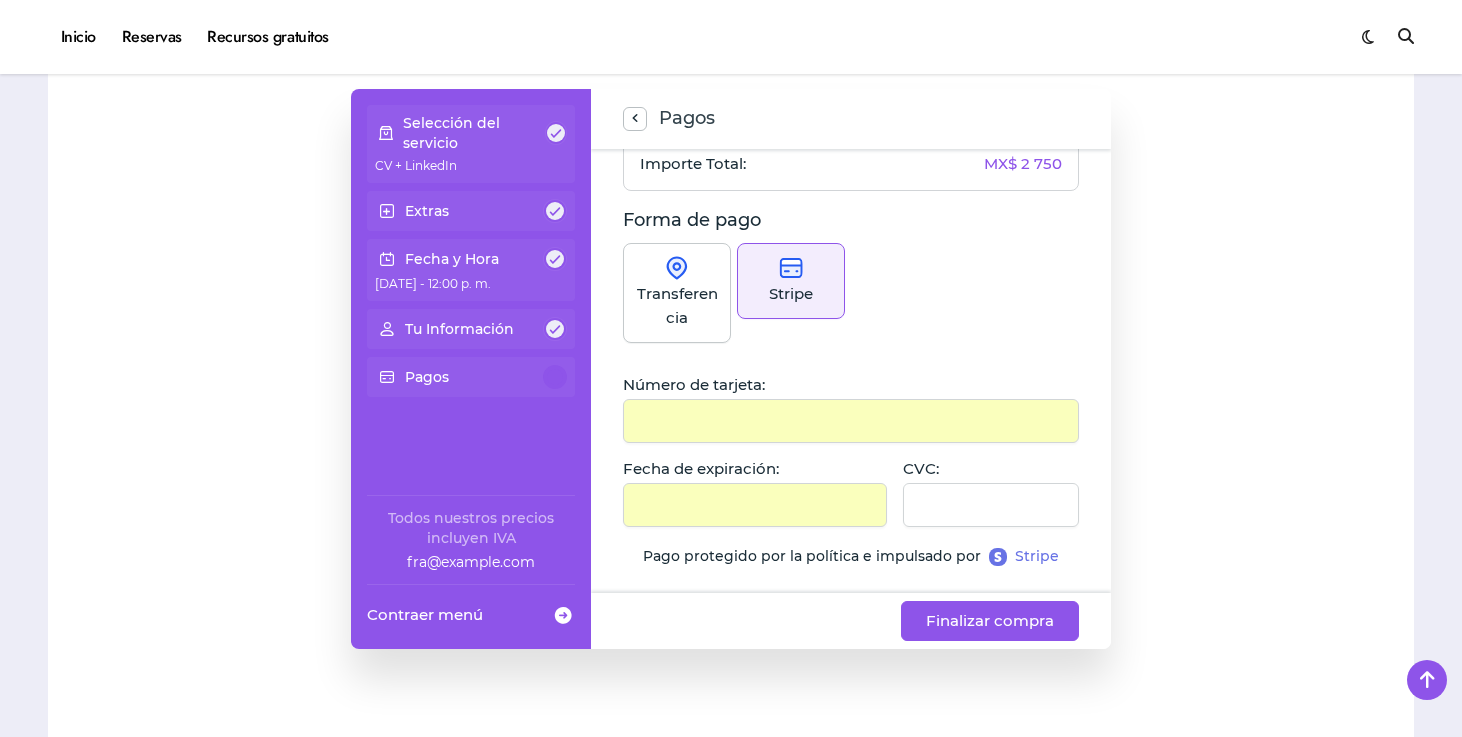 click on "Transferencia" at bounding box center (677, 306) 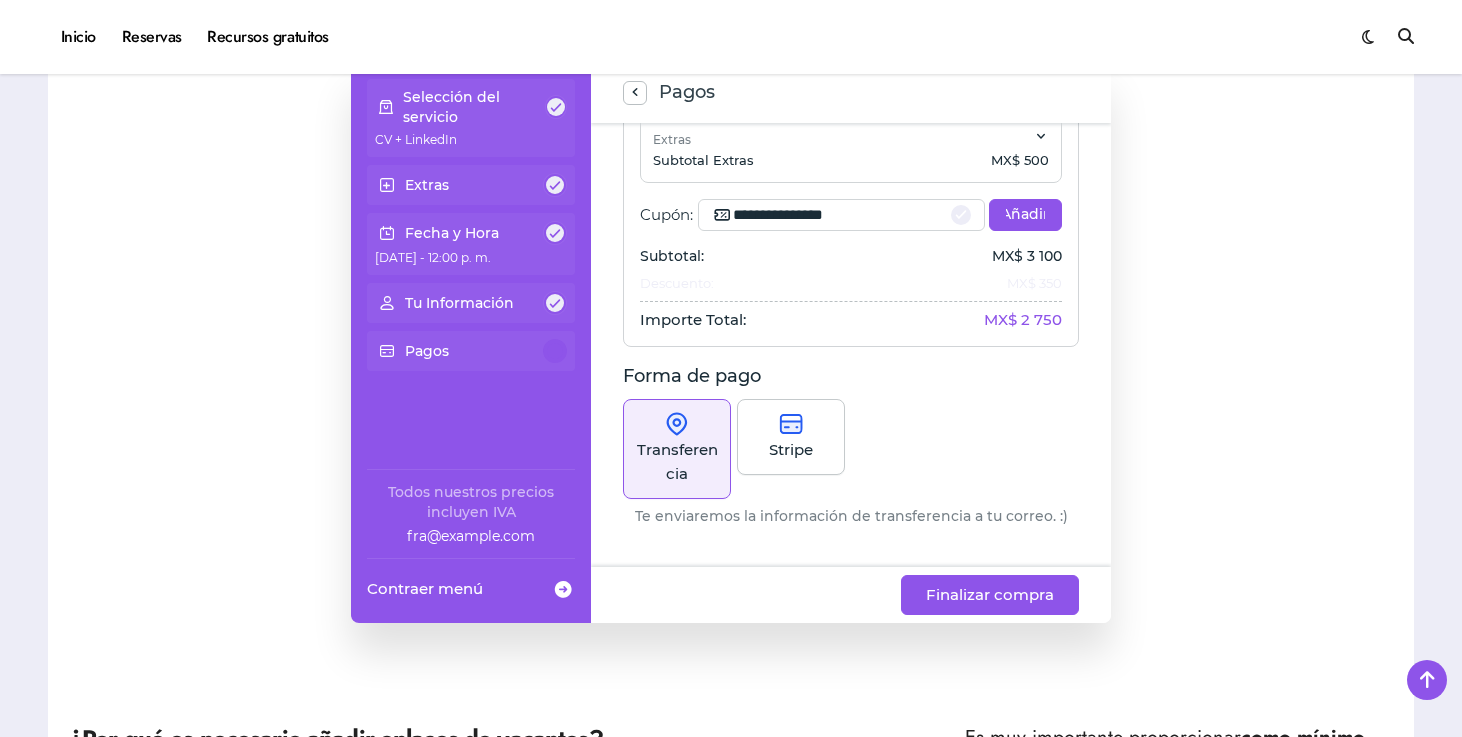 scroll, scrollTop: 392, scrollLeft: 0, axis: vertical 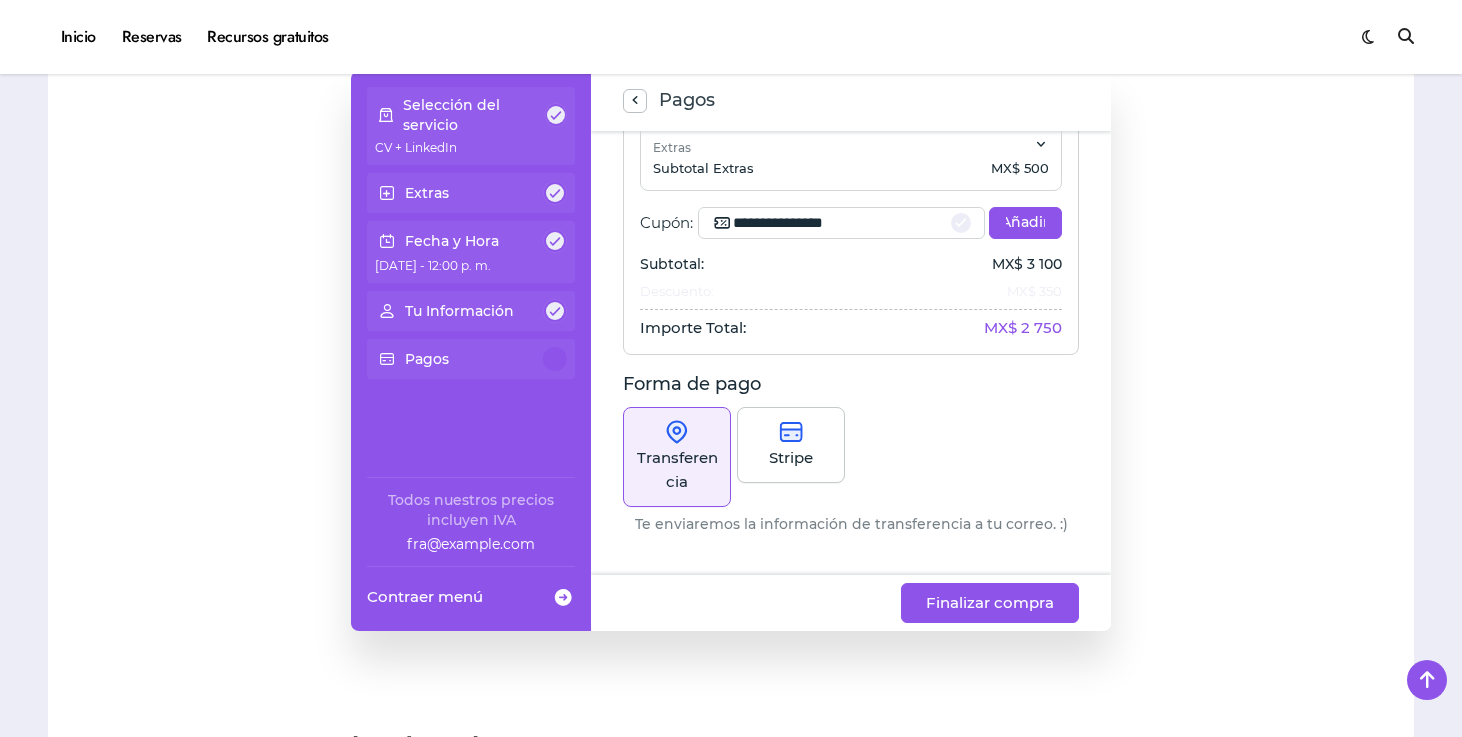 click on "Stripe" at bounding box center (791, 458) 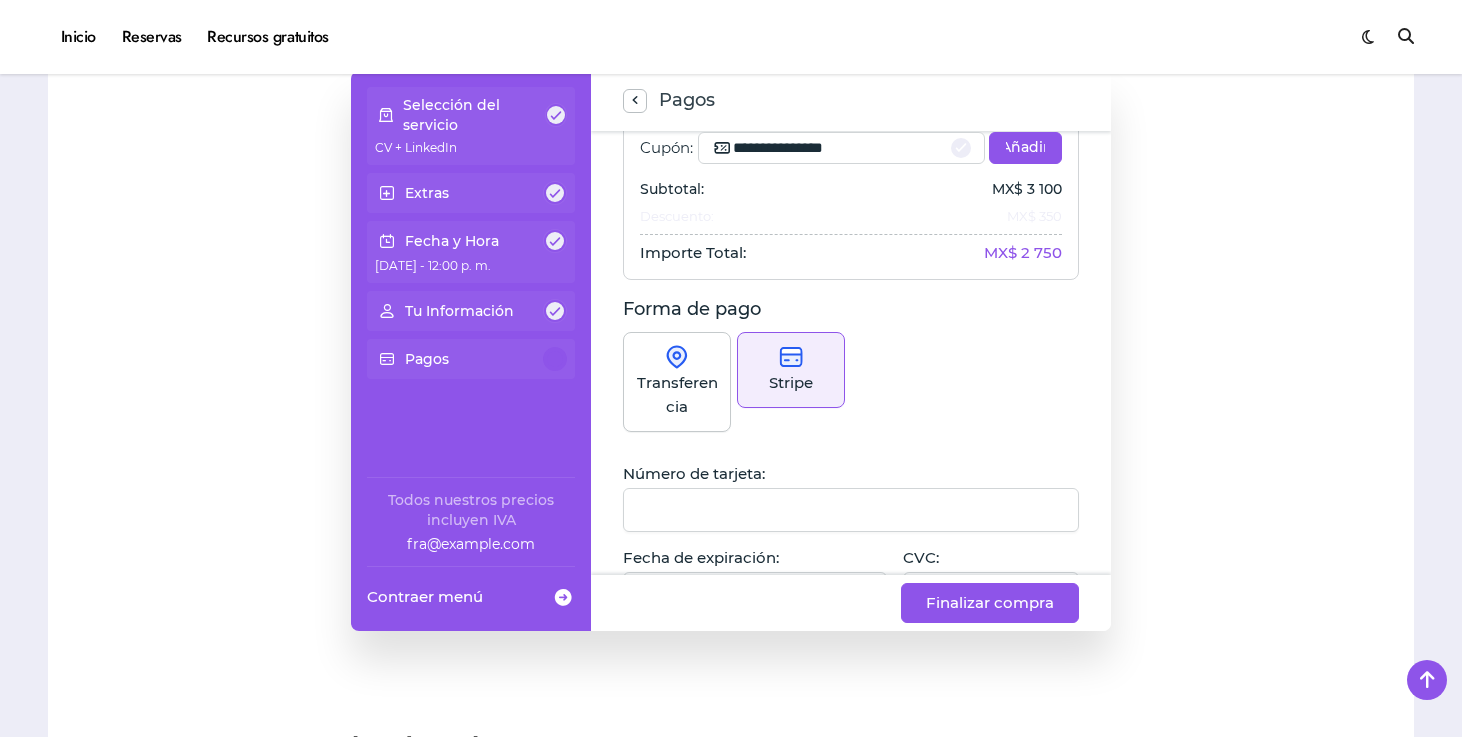 scroll, scrollTop: 391, scrollLeft: 0, axis: vertical 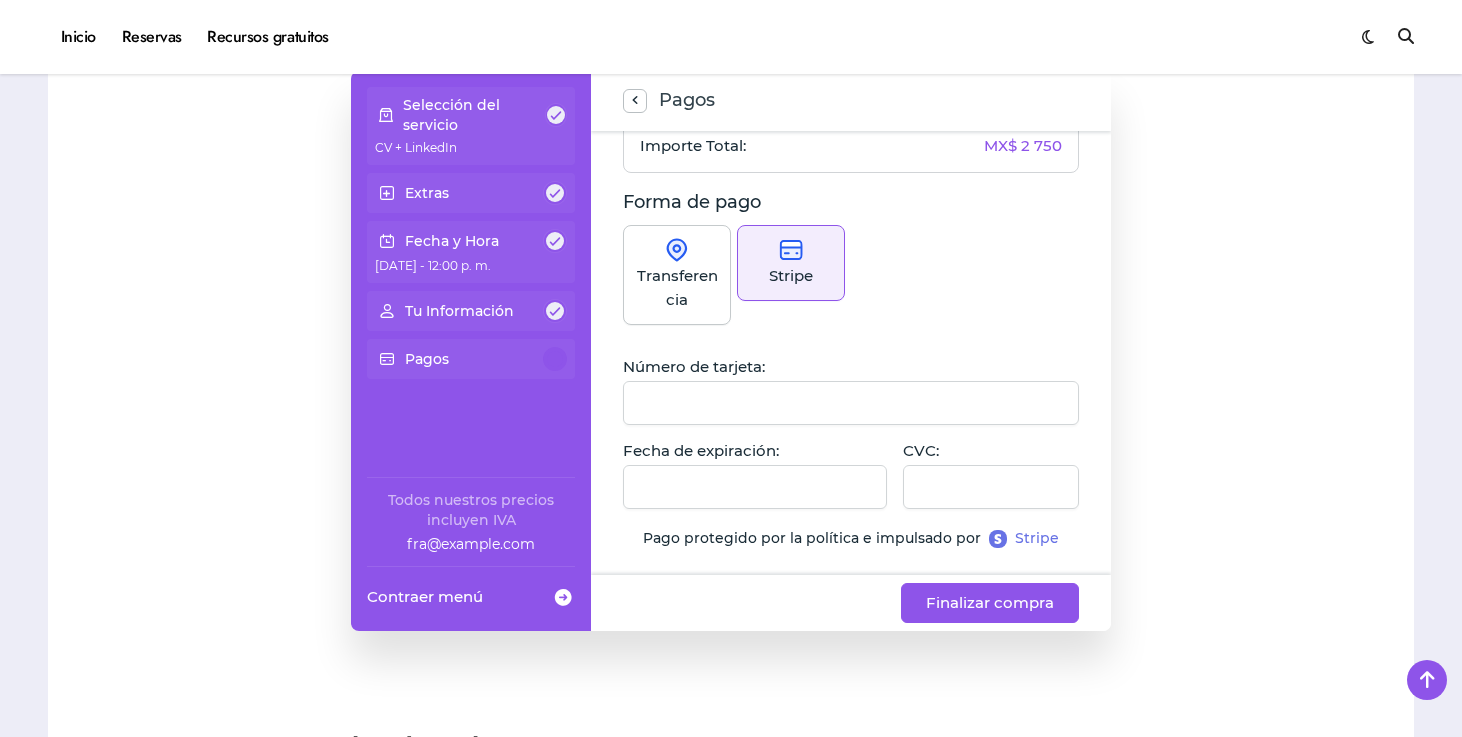 click on "Forma de pago" at bounding box center (851, 203) 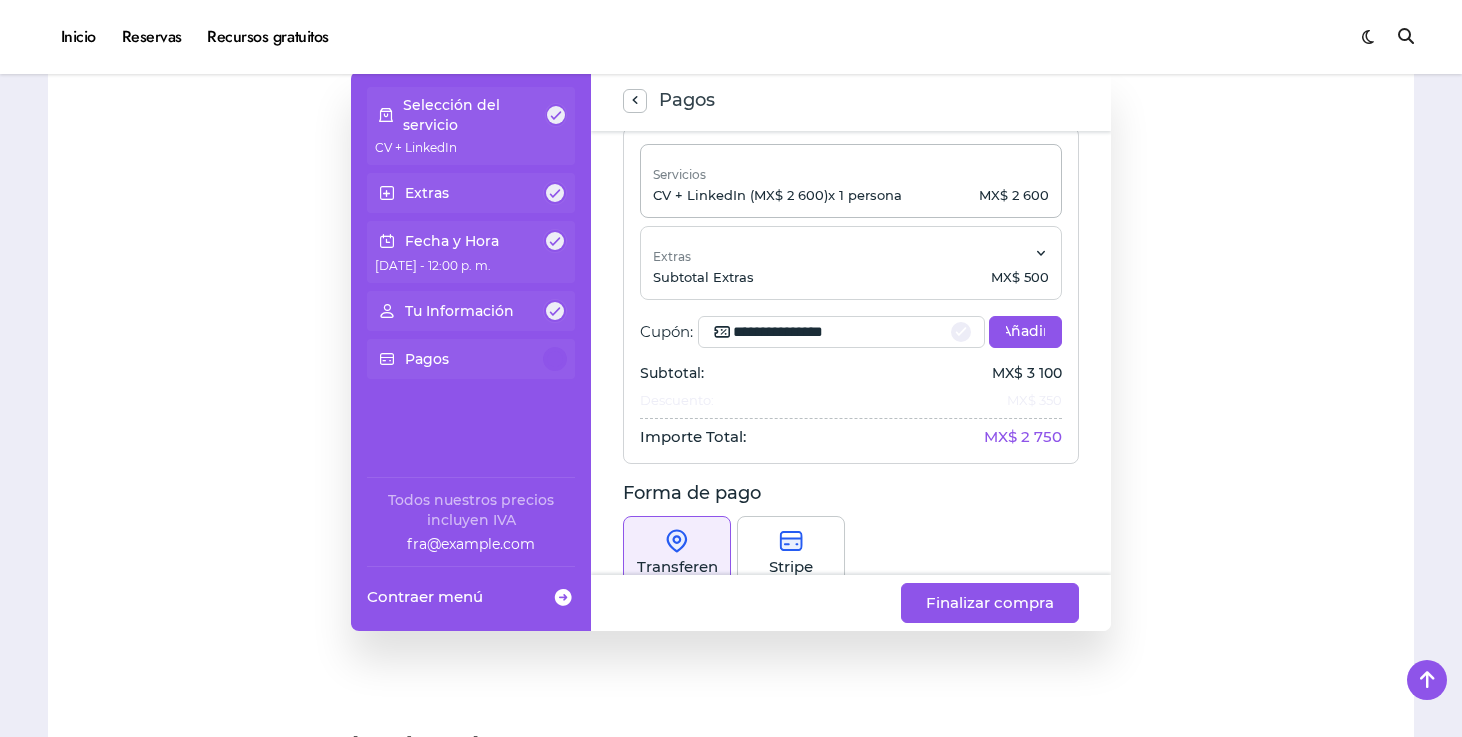 scroll, scrollTop: 0, scrollLeft: 0, axis: both 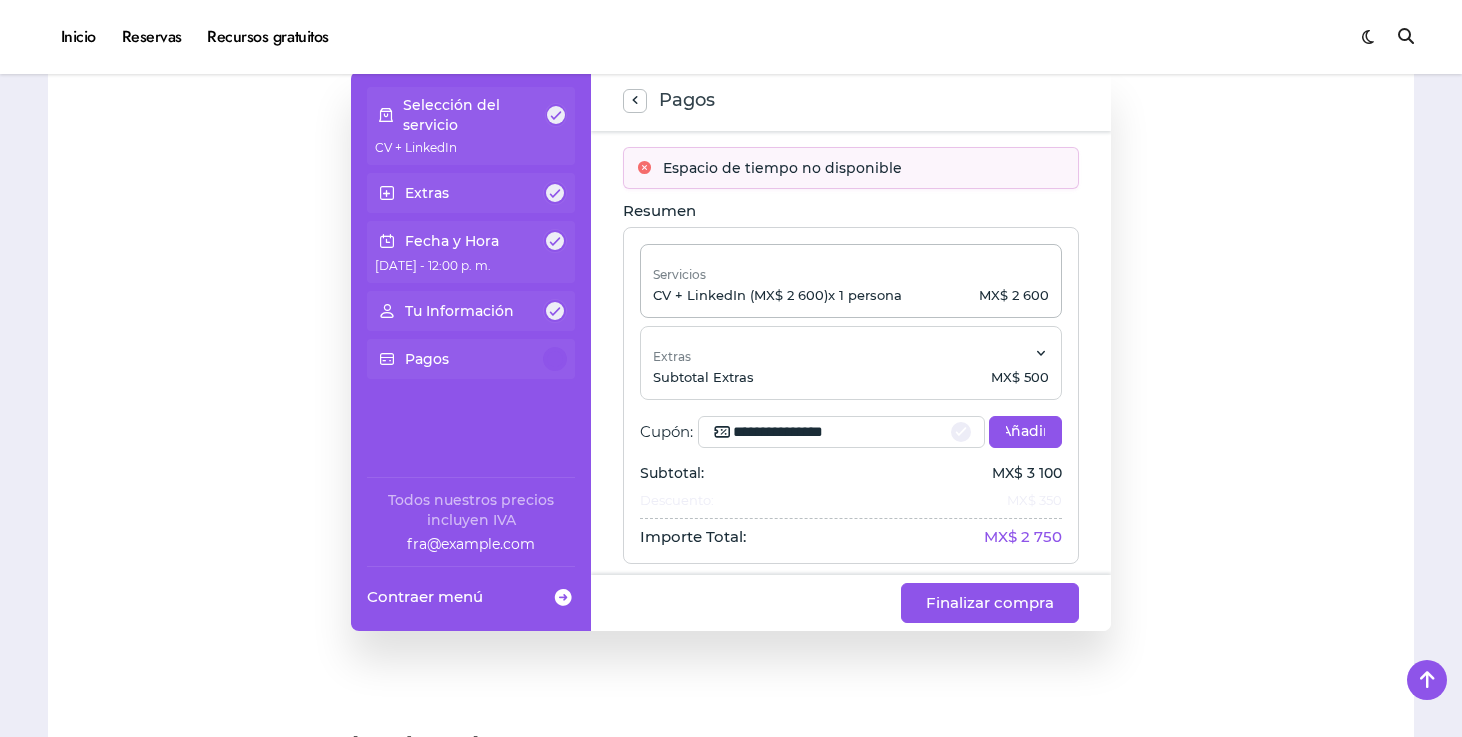 click on "16 de Julio de 2025  - 12:00 p. m." at bounding box center (433, 265) 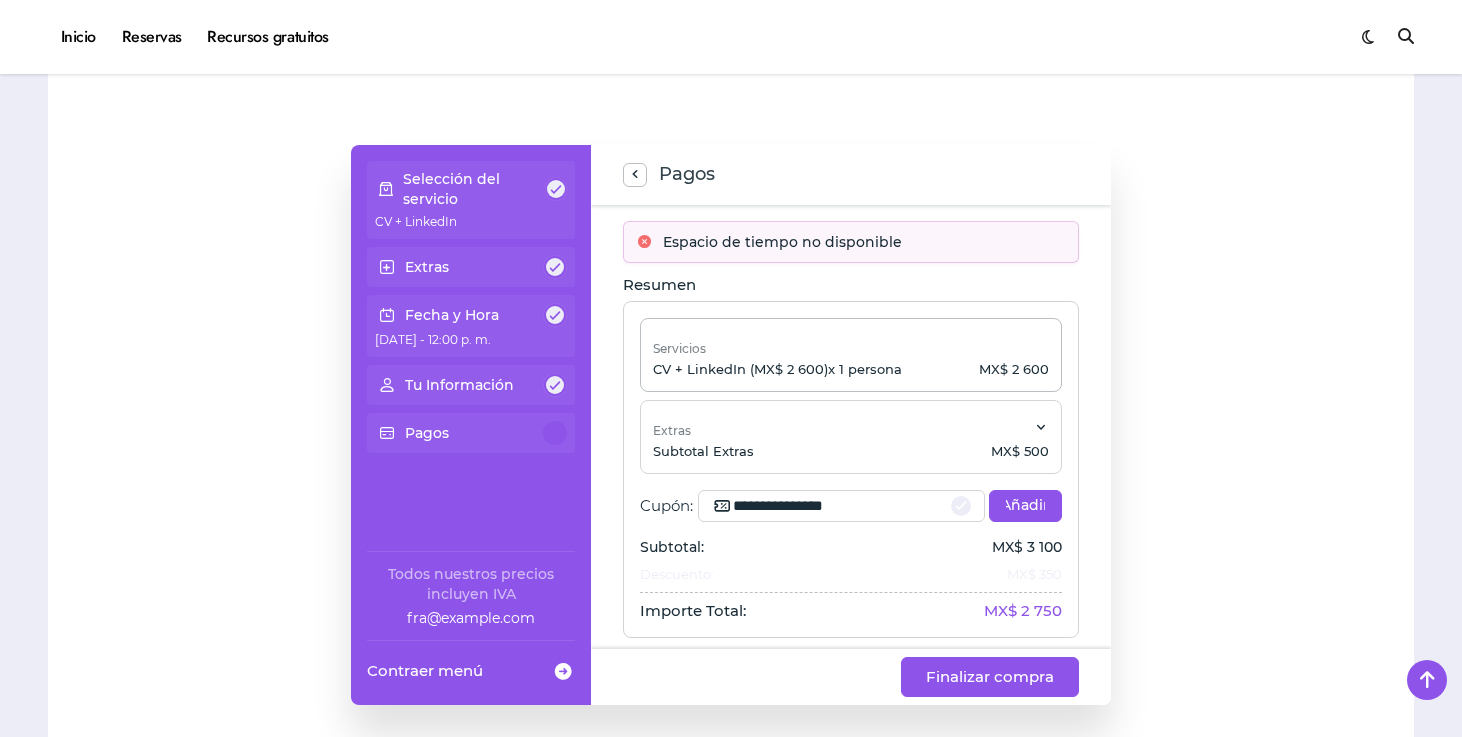 scroll, scrollTop: 288, scrollLeft: 0, axis: vertical 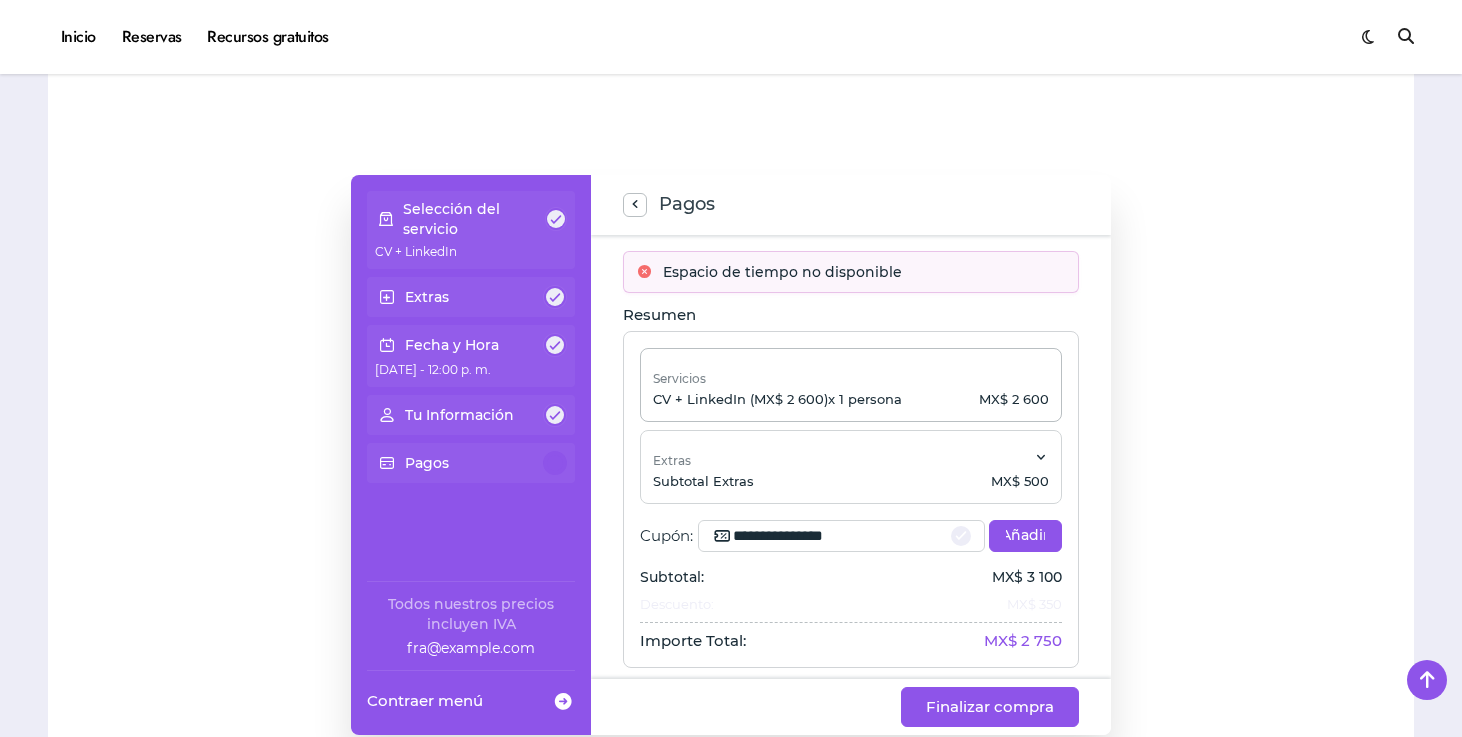 click on "Fecha y Hora" at bounding box center (452, 345) 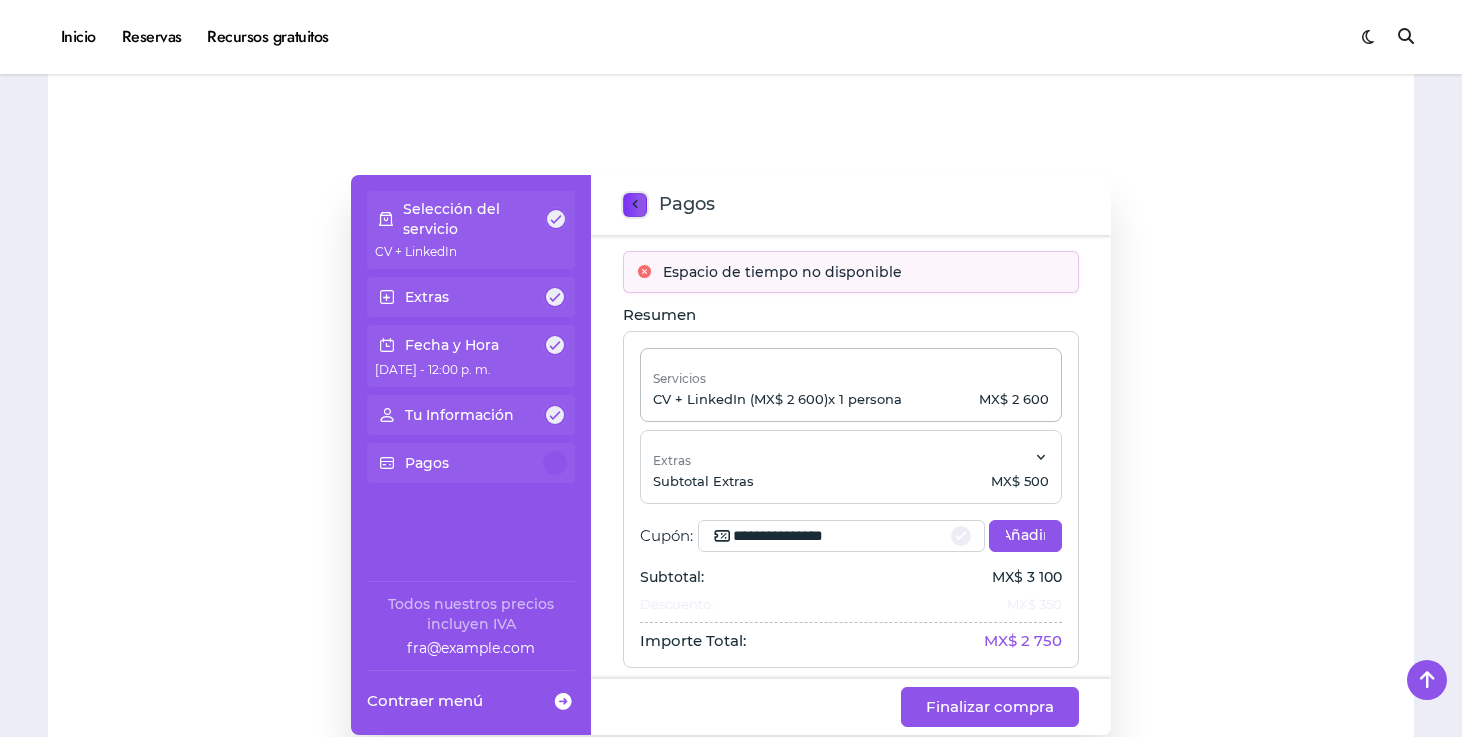 click on "Buscar:" at bounding box center [635, 205] 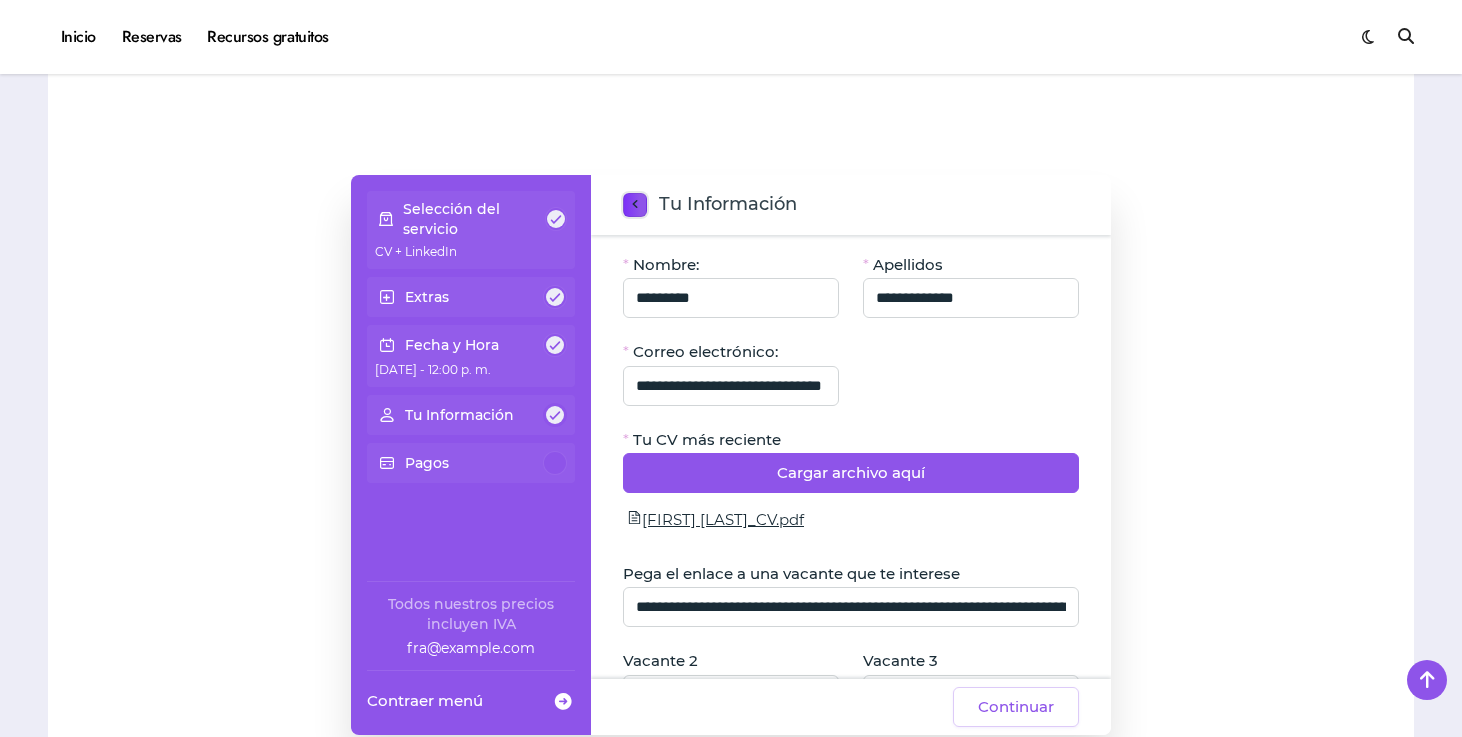 click on "Buscar:" at bounding box center [635, 205] 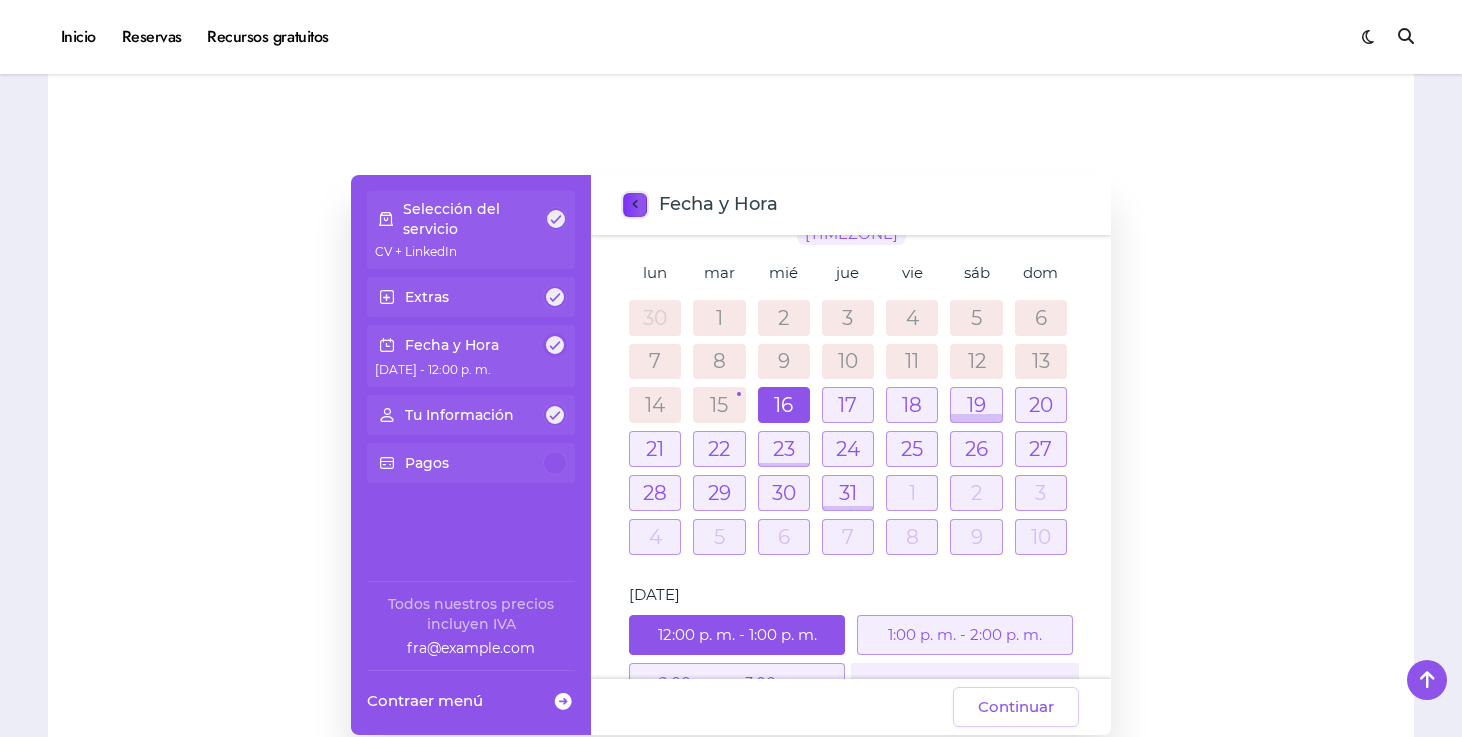 scroll, scrollTop: 90, scrollLeft: 0, axis: vertical 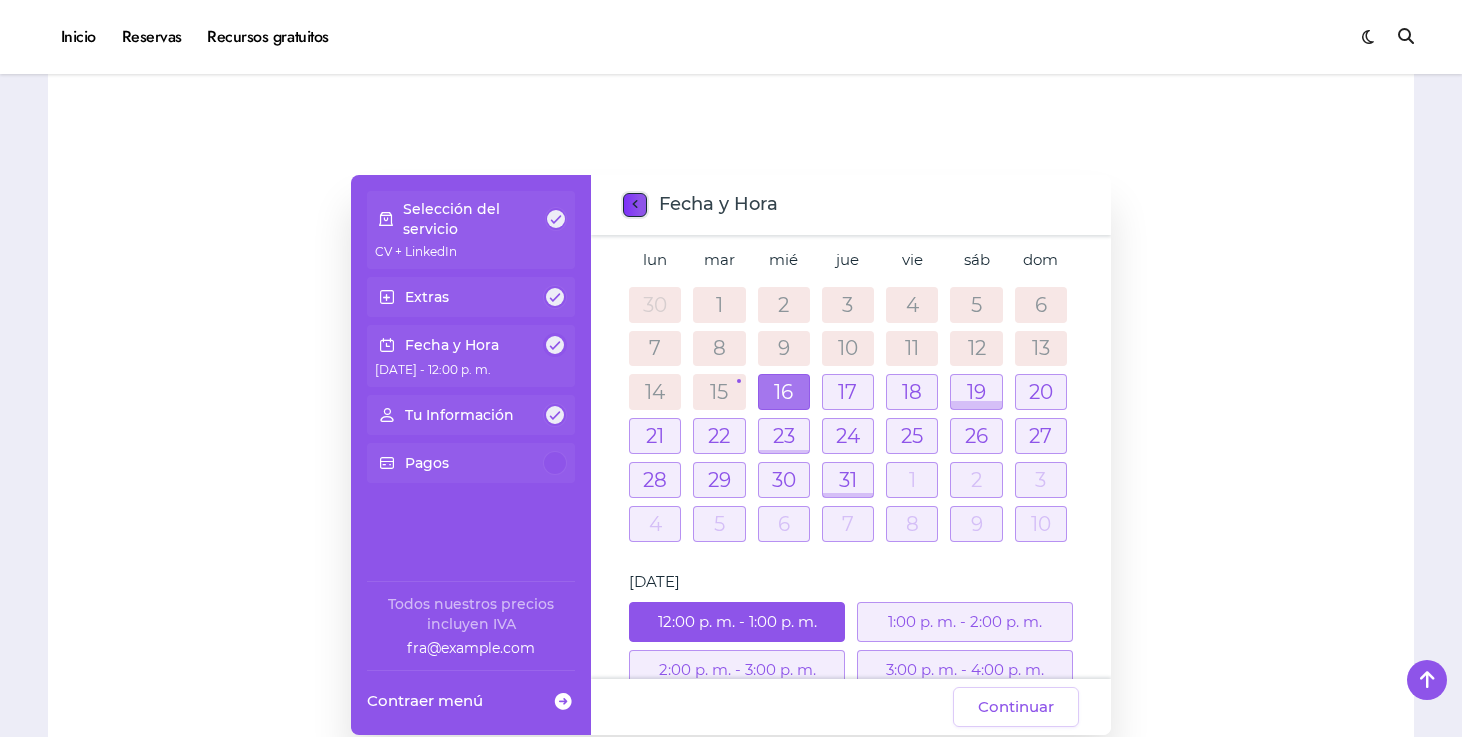 click on "16" at bounding box center [784, 392] 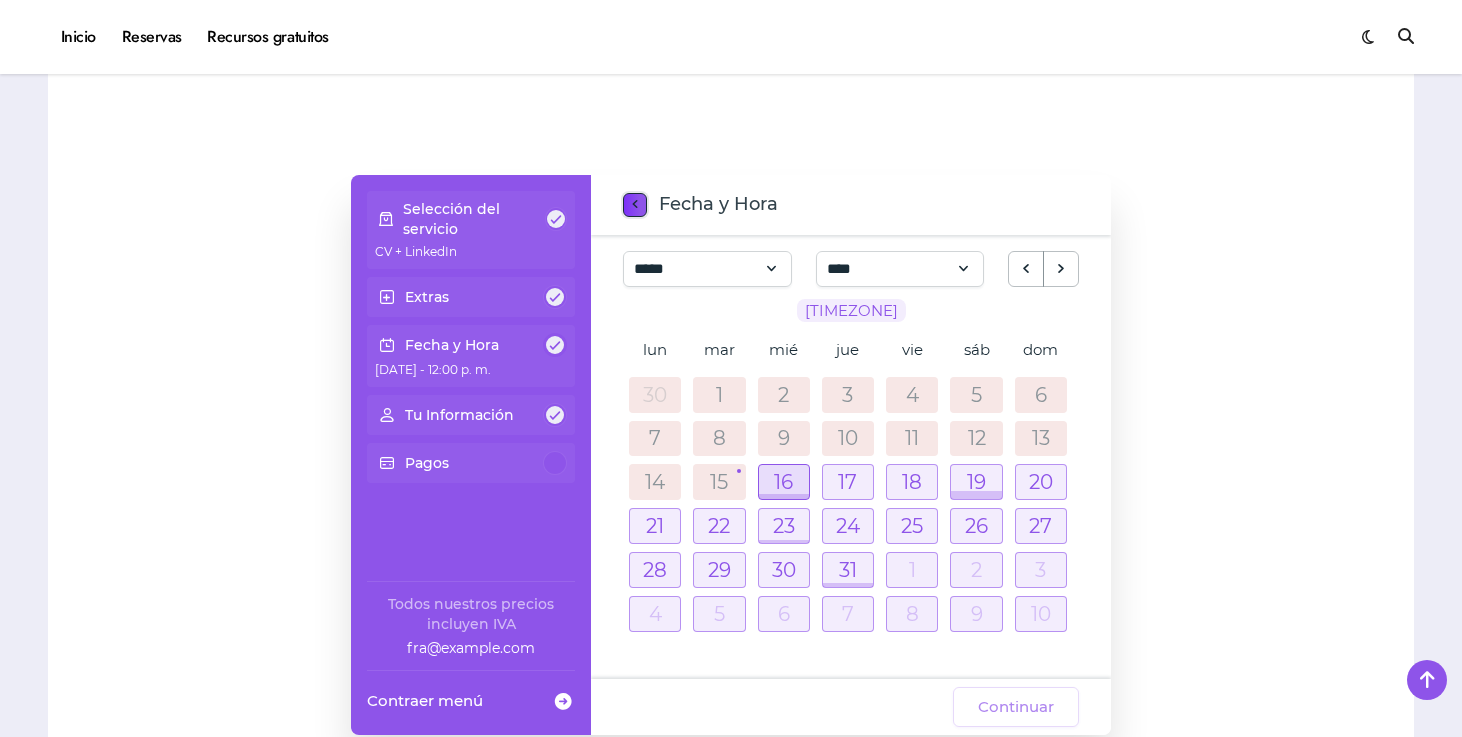 scroll, scrollTop: 376, scrollLeft: 0, axis: vertical 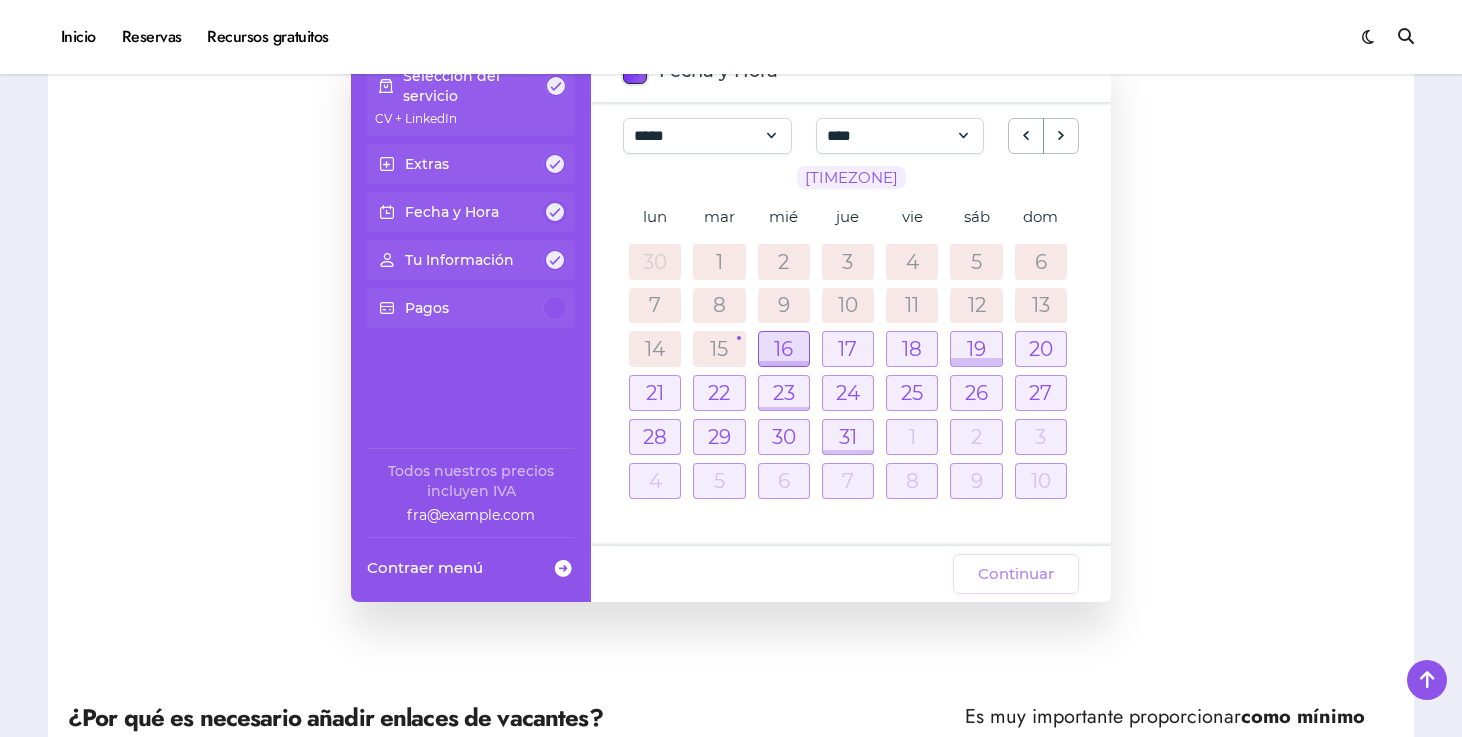 click at bounding box center (784, 349) 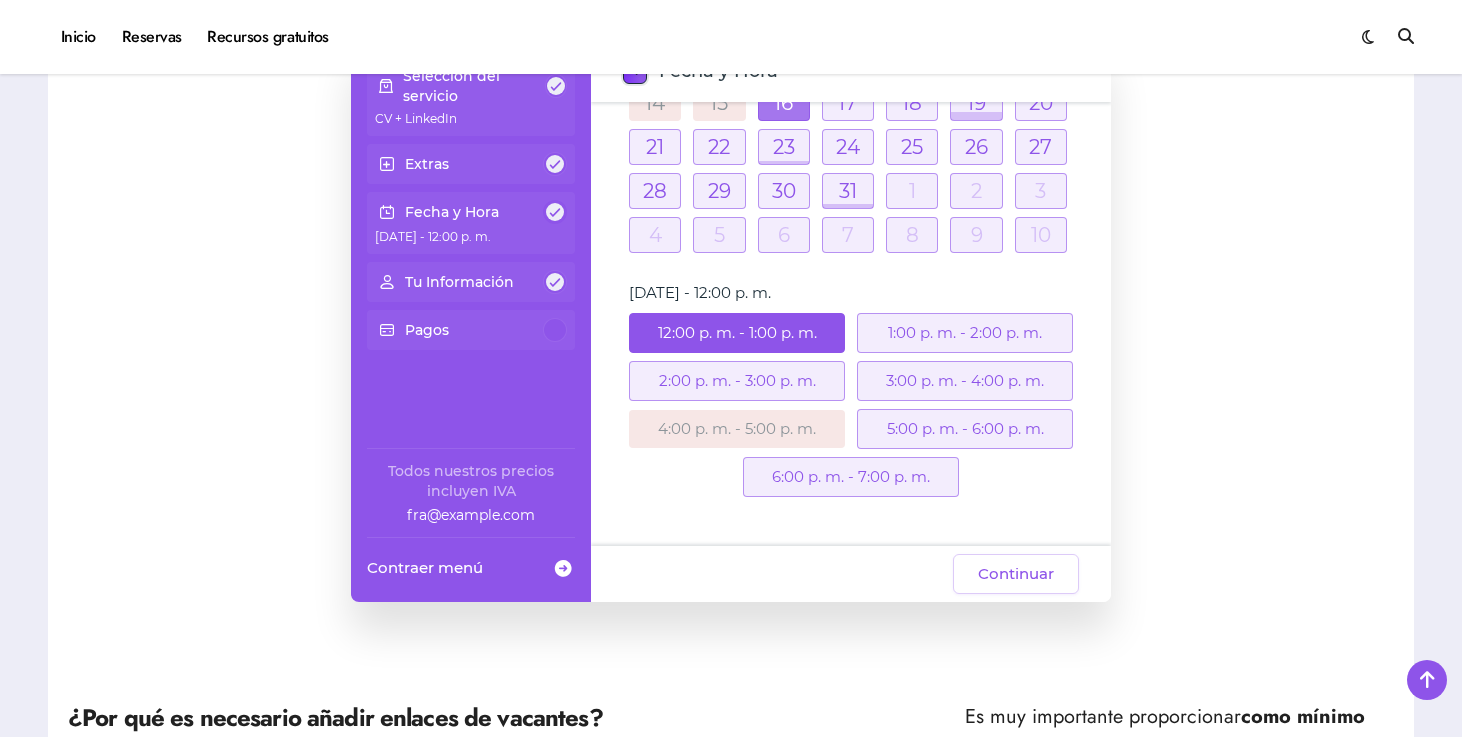 scroll, scrollTop: 234, scrollLeft: 0, axis: vertical 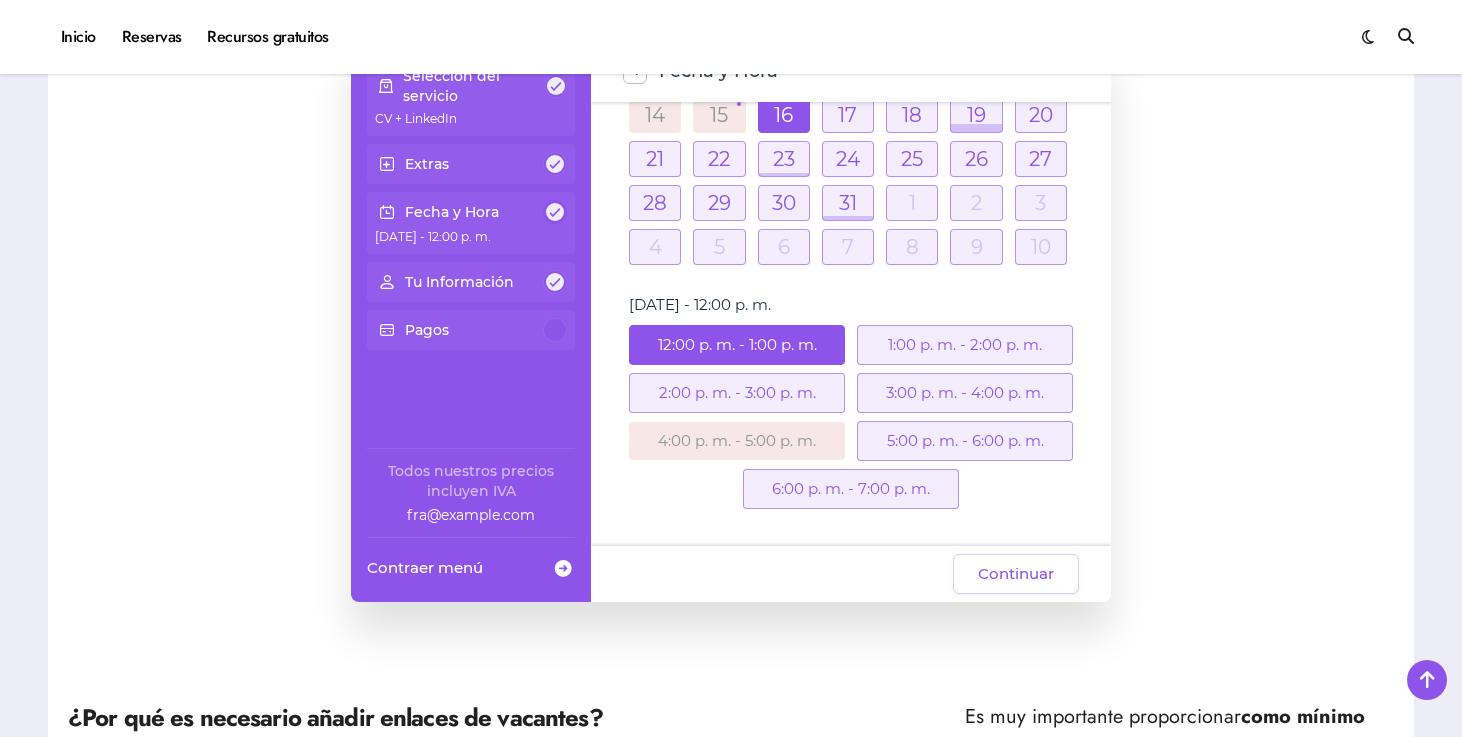 click on "1:00 p. m.  - 2:00 p. m." at bounding box center [965, 345] 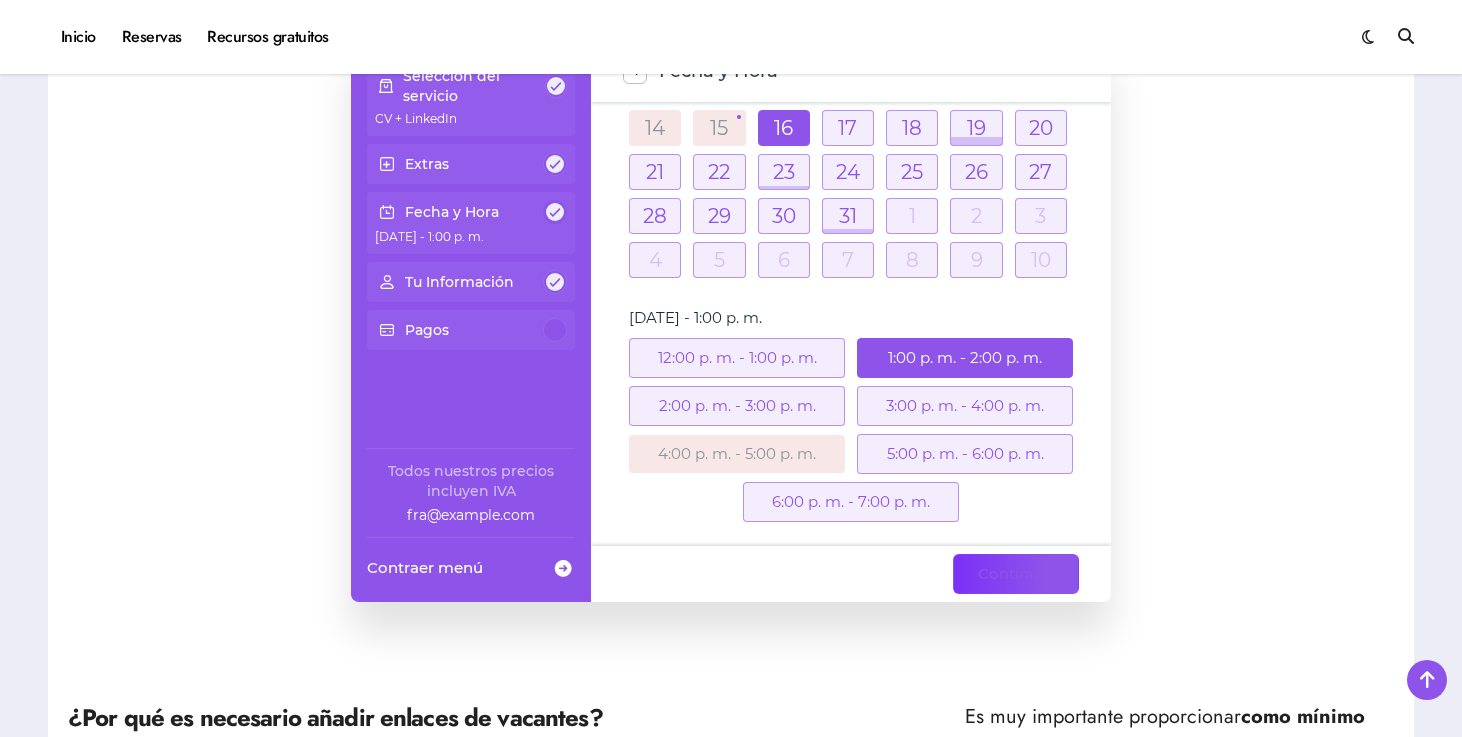 click on "Continuar" at bounding box center [1016, 574] 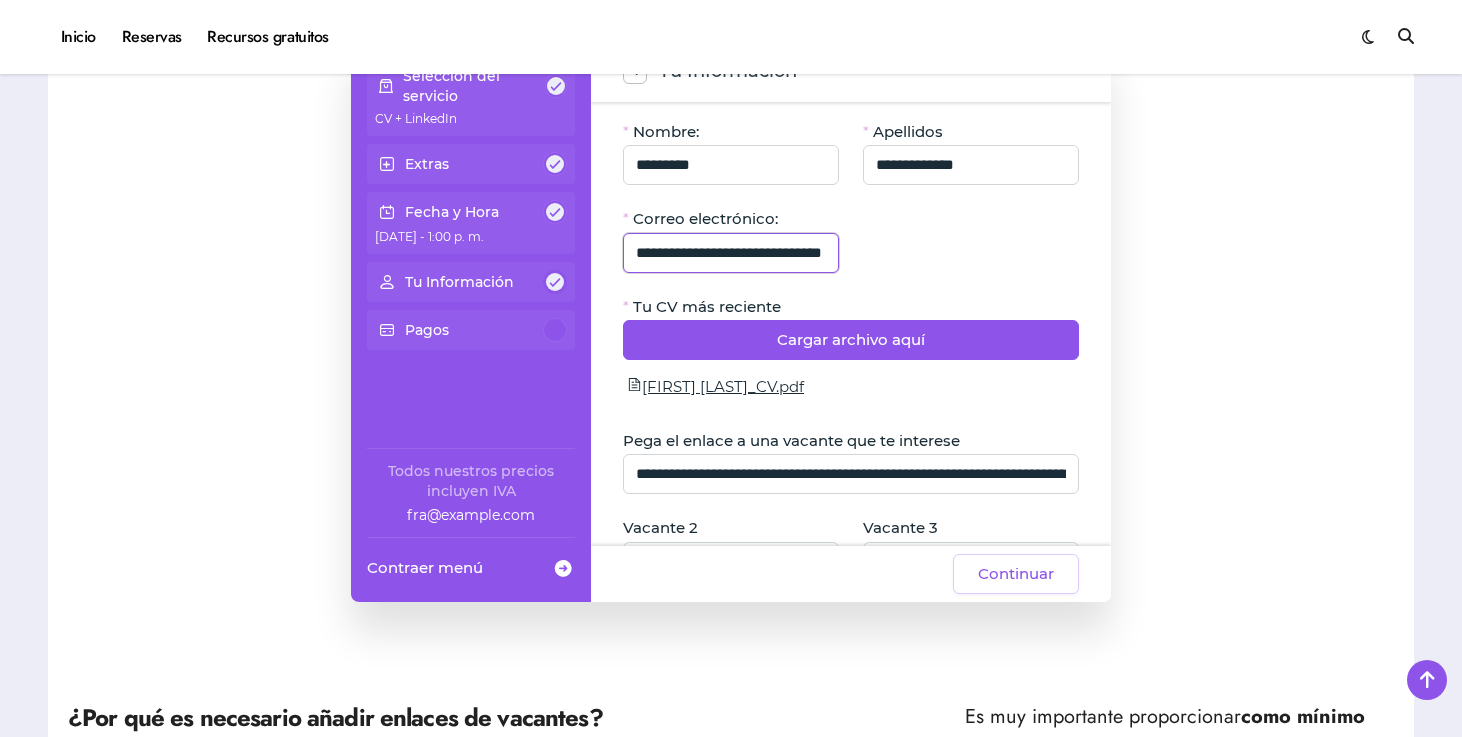 click on "**********" 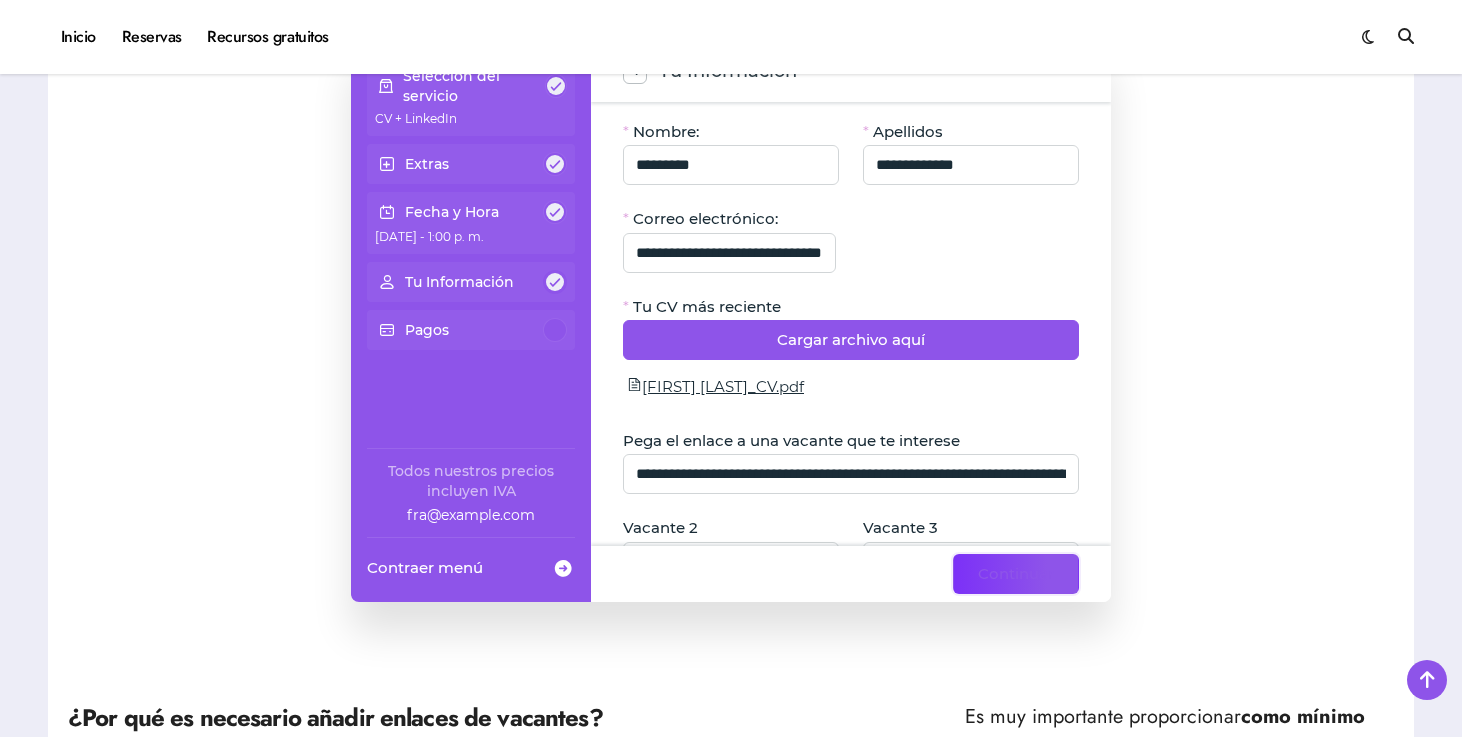 scroll, scrollTop: 0, scrollLeft: 0, axis: both 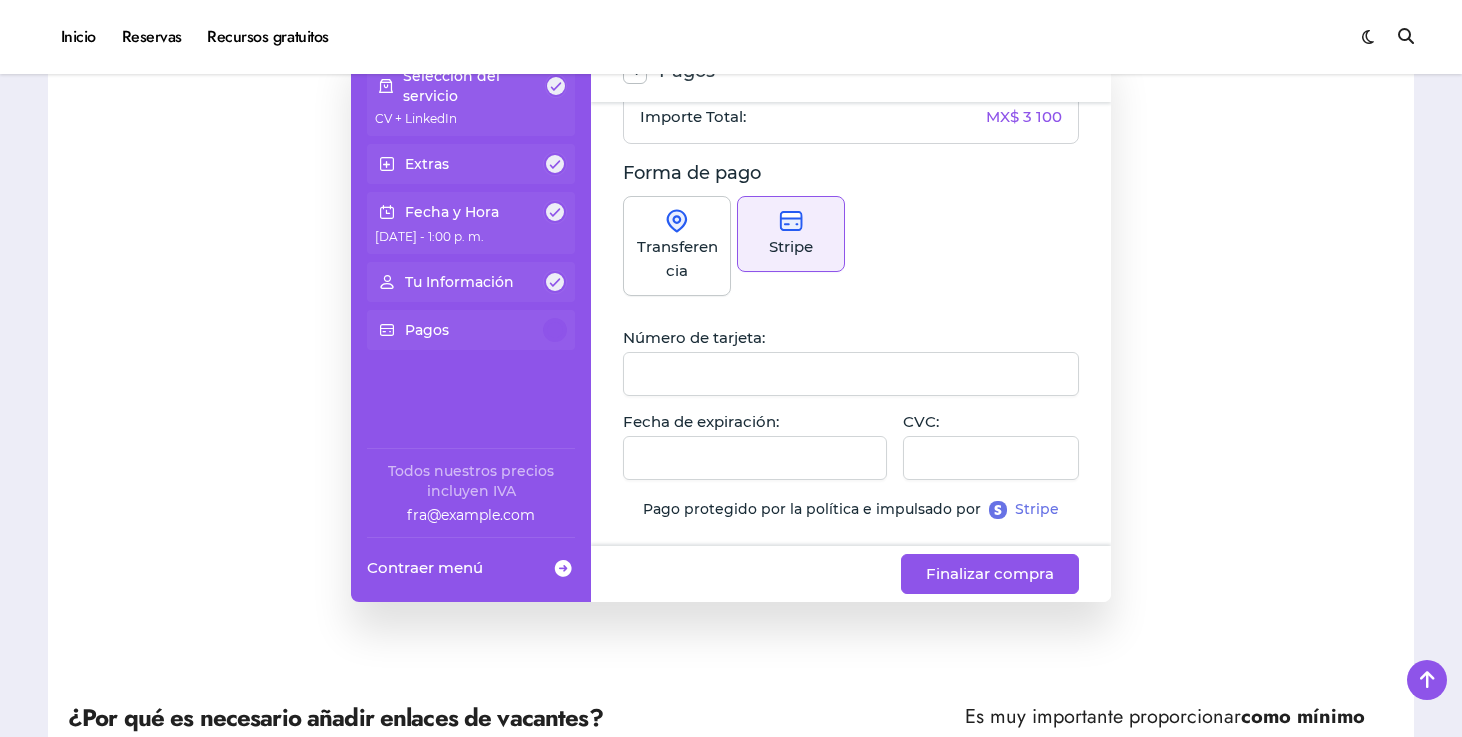 click at bounding box center [851, 374] 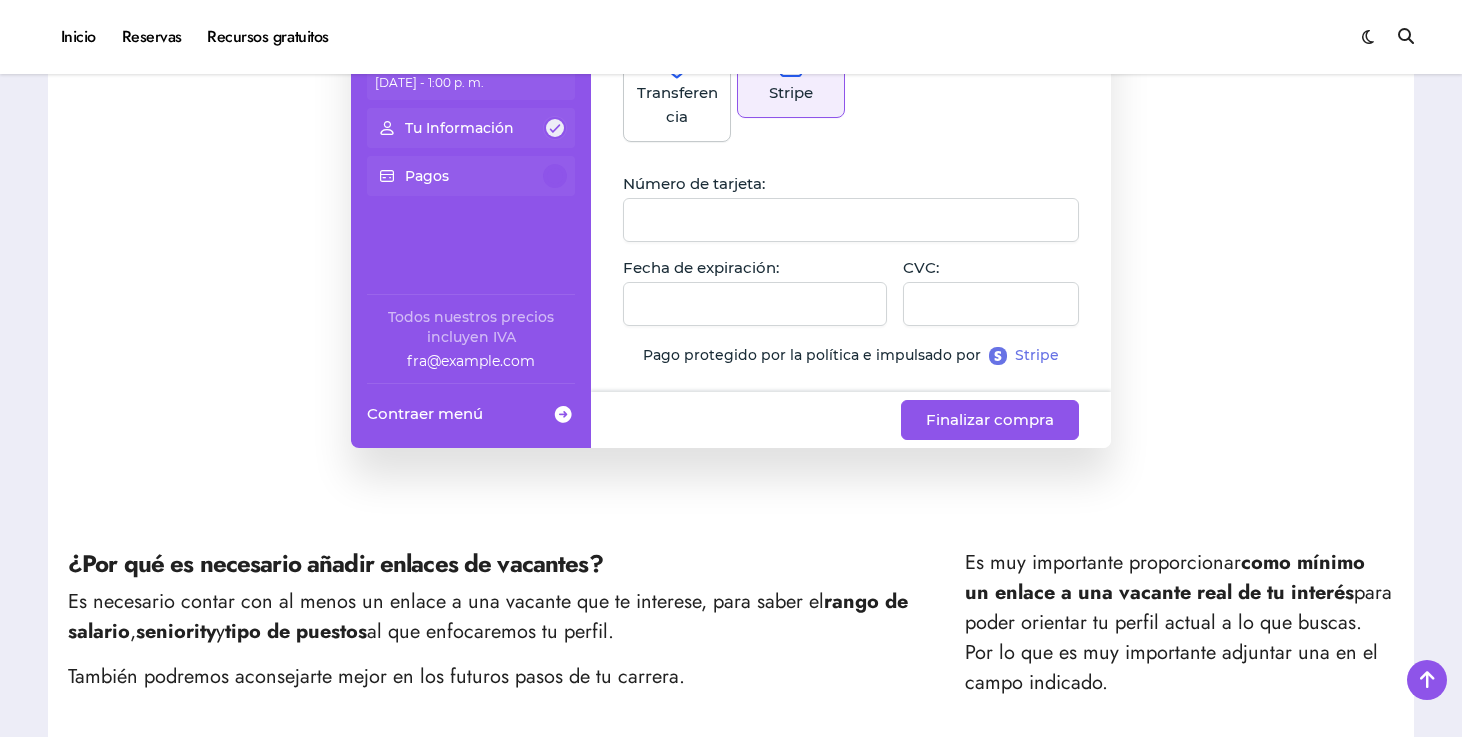 click on "Transferencia" 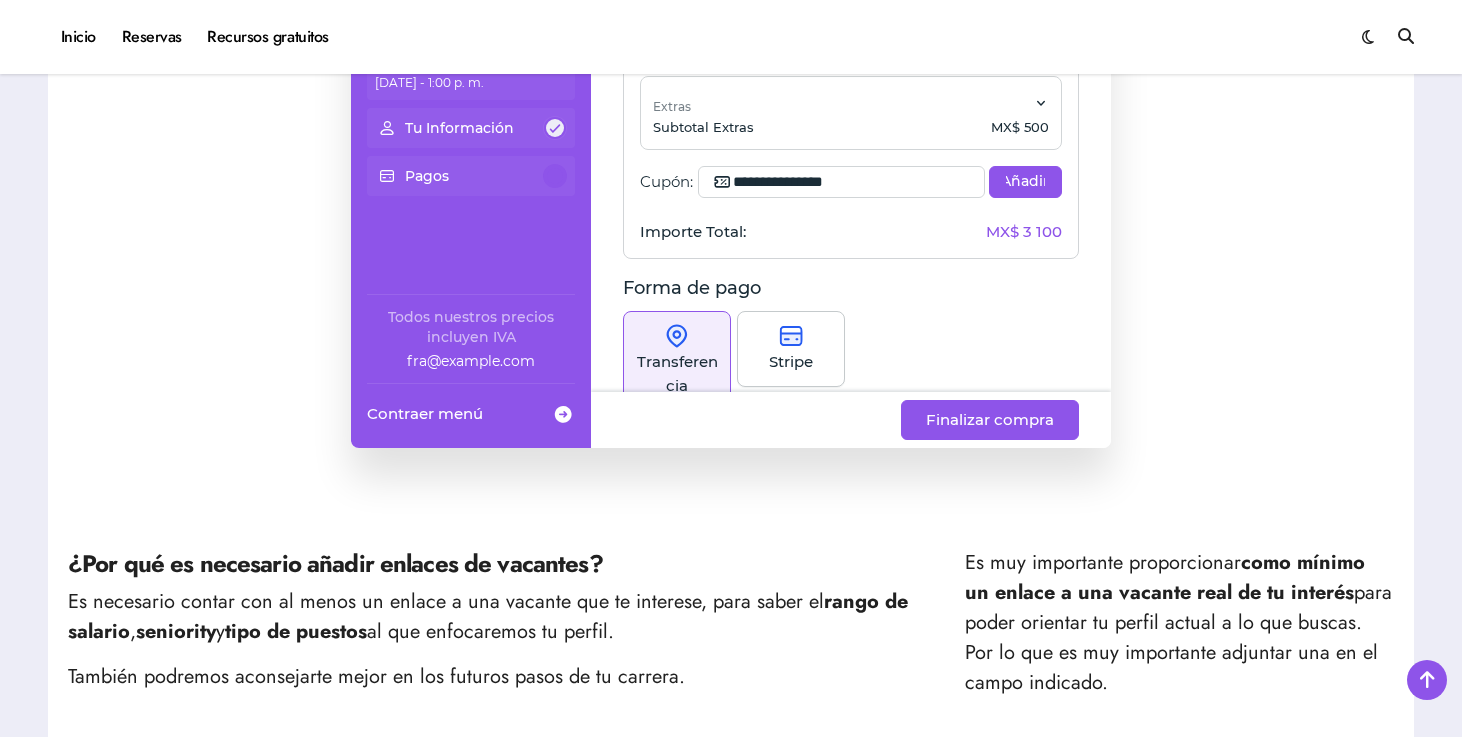 scroll, scrollTop: 0, scrollLeft: 0, axis: both 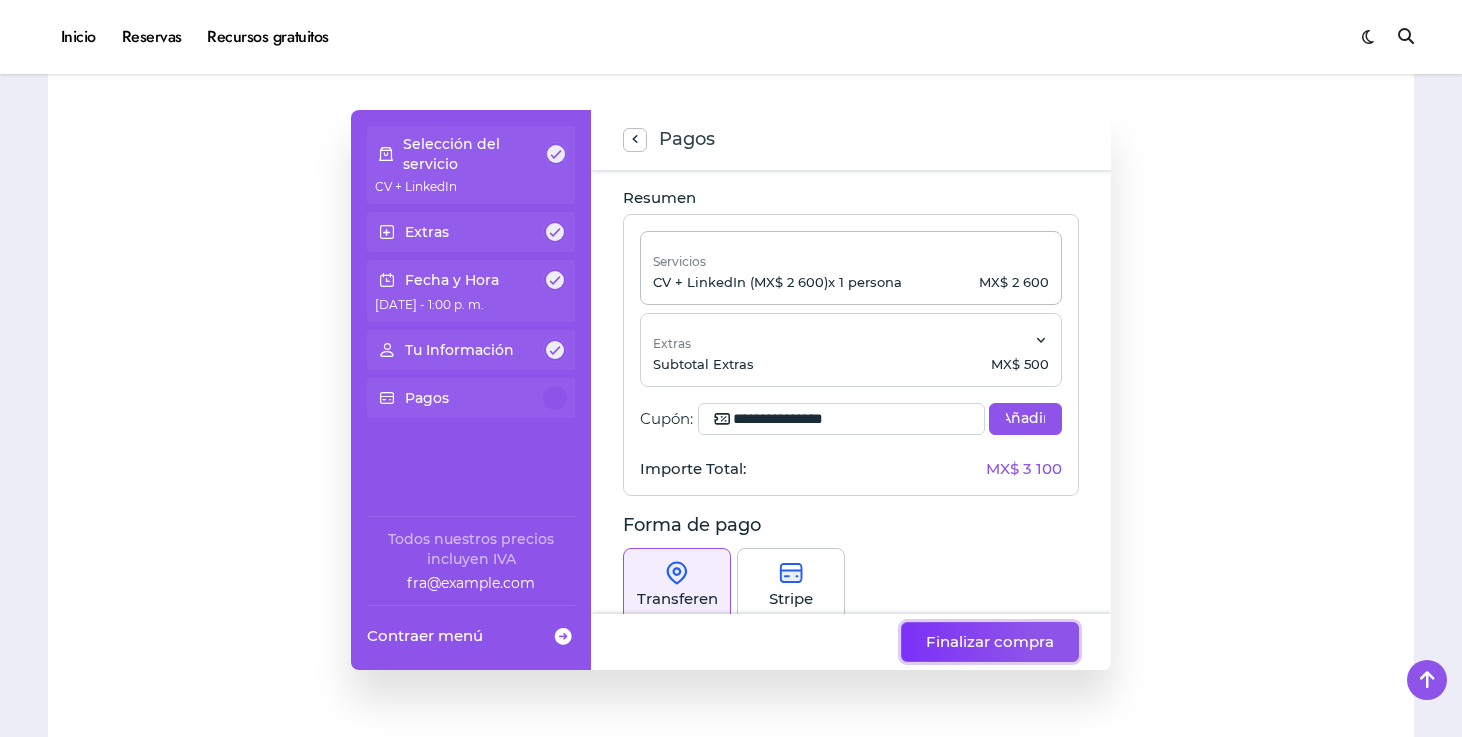 click on "Finalizar compra" 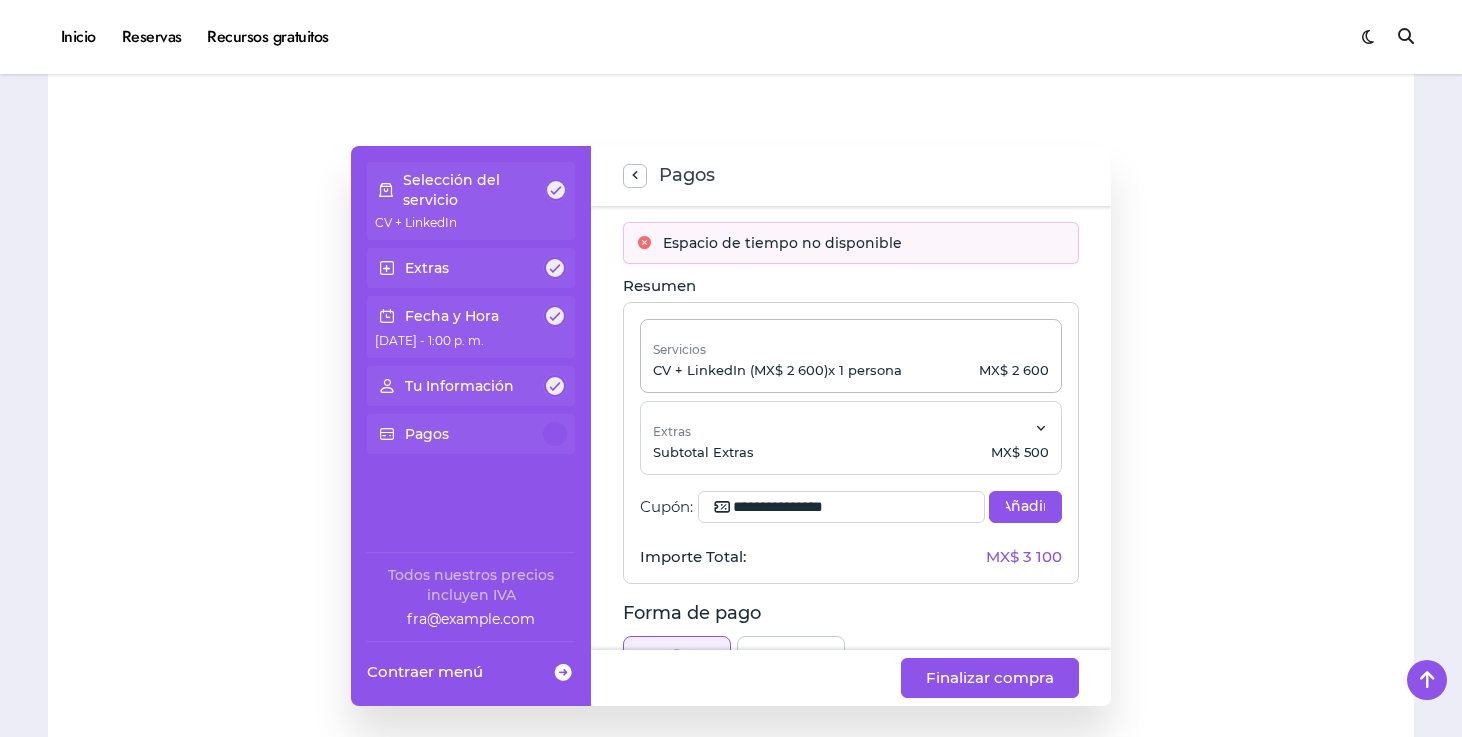 scroll, scrollTop: 314, scrollLeft: 0, axis: vertical 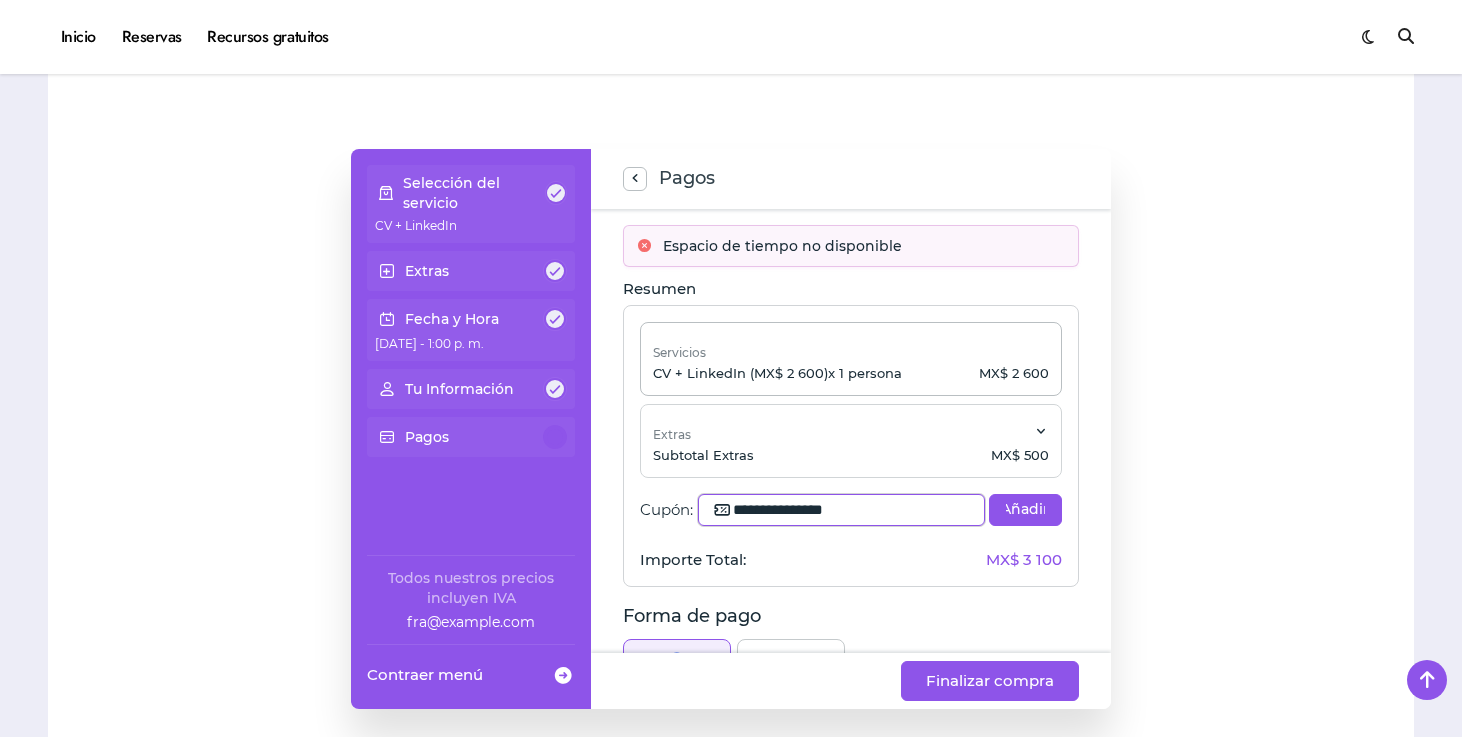 click on "**********" 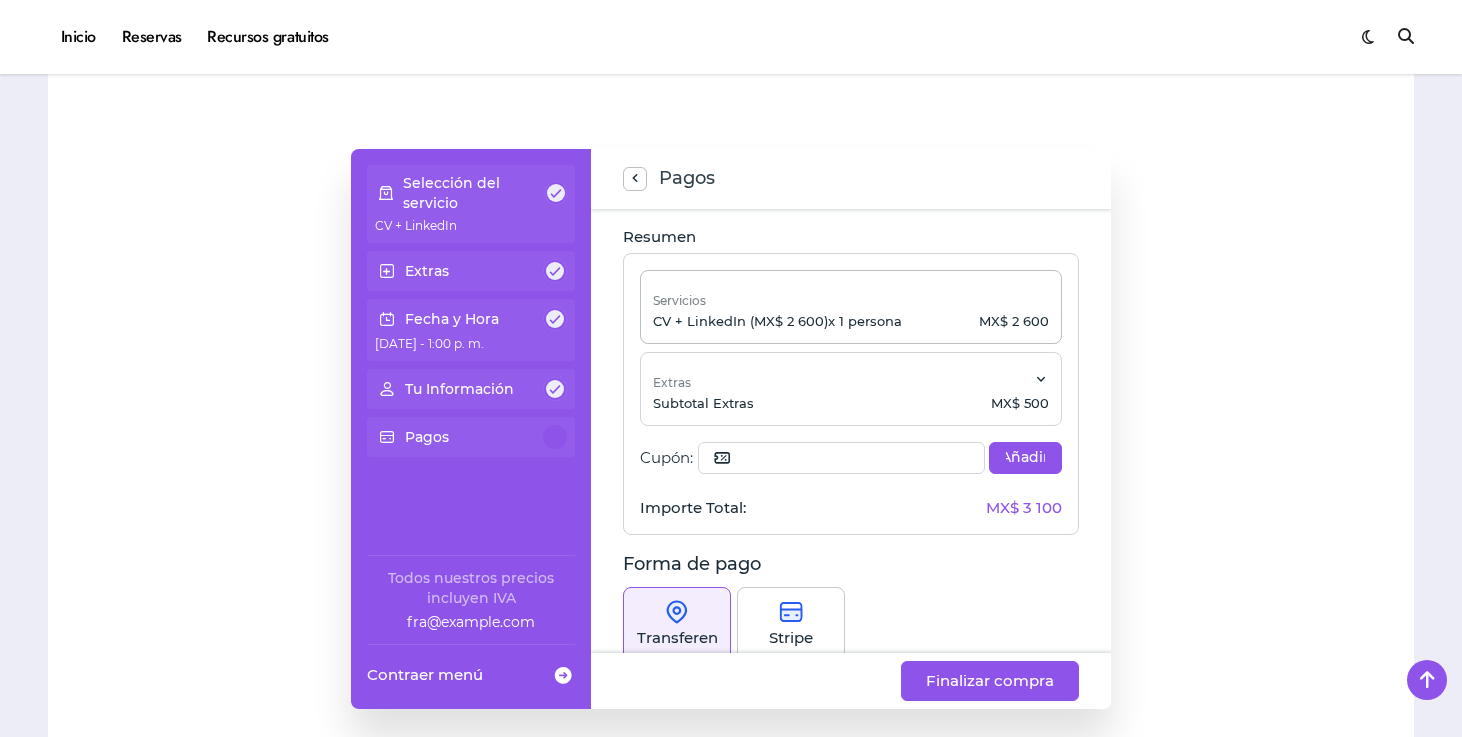 click on "Servicios CV + LinkedIn (MX$ 2 600)  x 1 persona MX$ 2 600 Extras Subtotal Extras MX$ 500 1 x Traducción de CV (ESP-ENG) (MX$ 500)  MX$ 500 1 Recurrencias x Traducción de CV (ESP-ENG) ( MX$ 500 ) Subtotal Extras MX$ 500 Cupón: Añadir Límite del cupón alcanzado El número de reservas con el cupón aplicado es 0 Descuento: MX$ 0 Importe Total: MX$ 3 100" at bounding box center [851, 394] 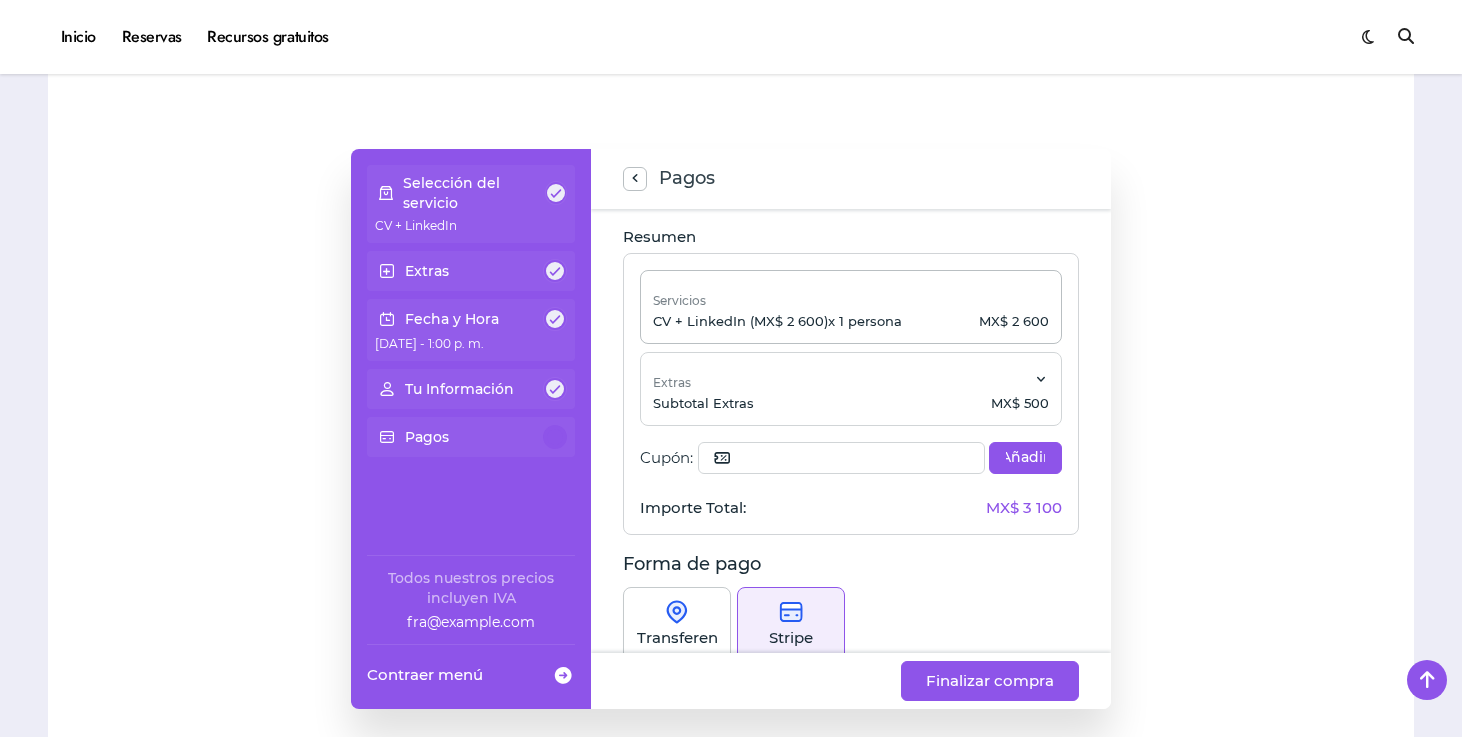 click on "Forma de pago" at bounding box center (851, 565) 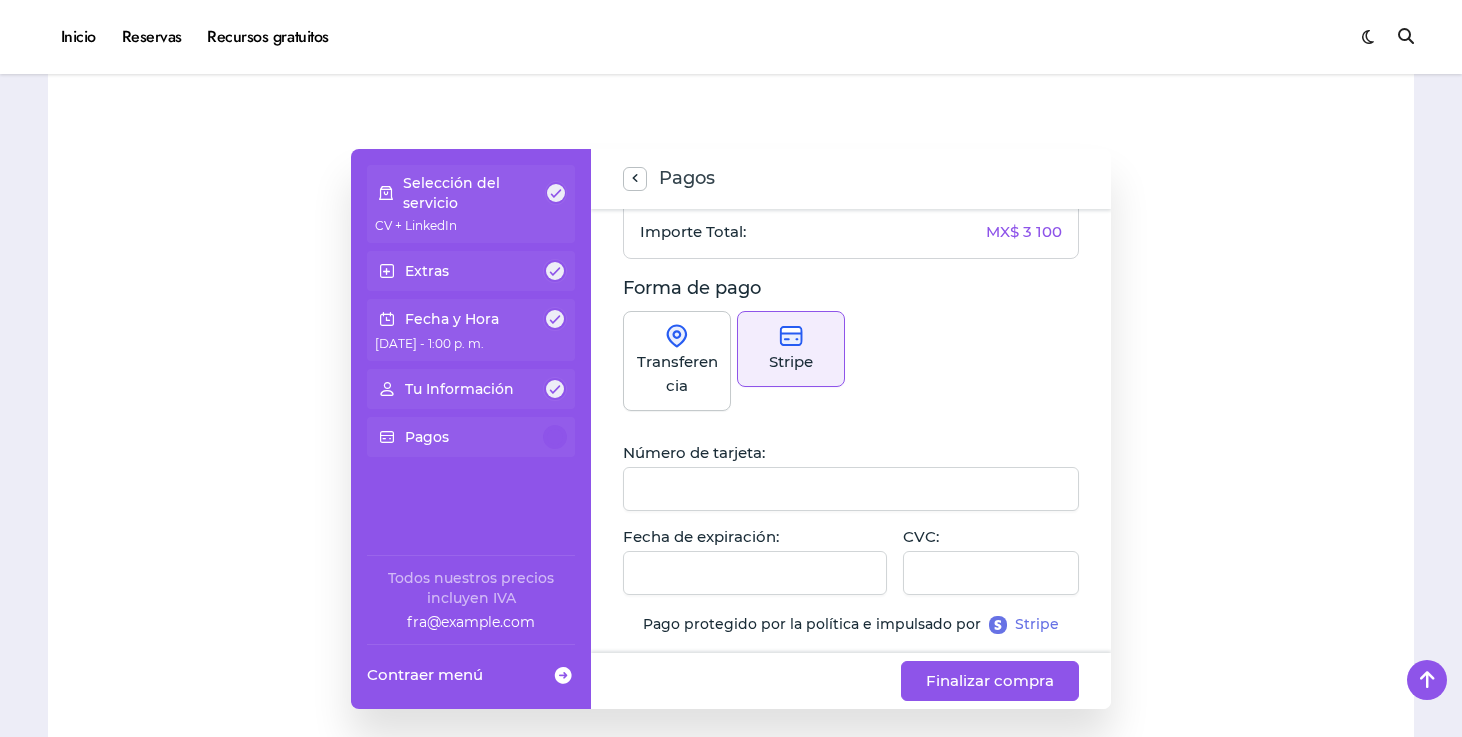 scroll, scrollTop: 284, scrollLeft: 0, axis: vertical 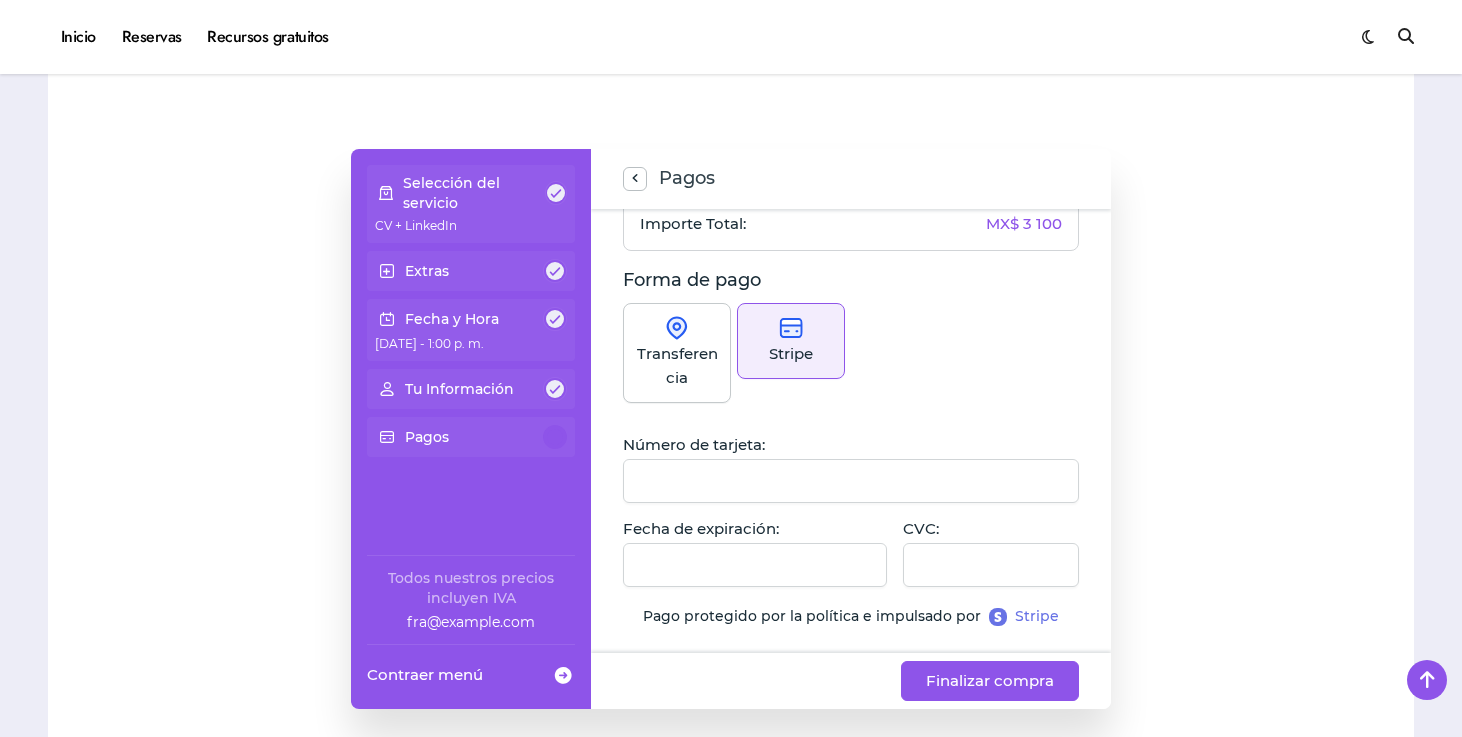 click at bounding box center [851, 481] 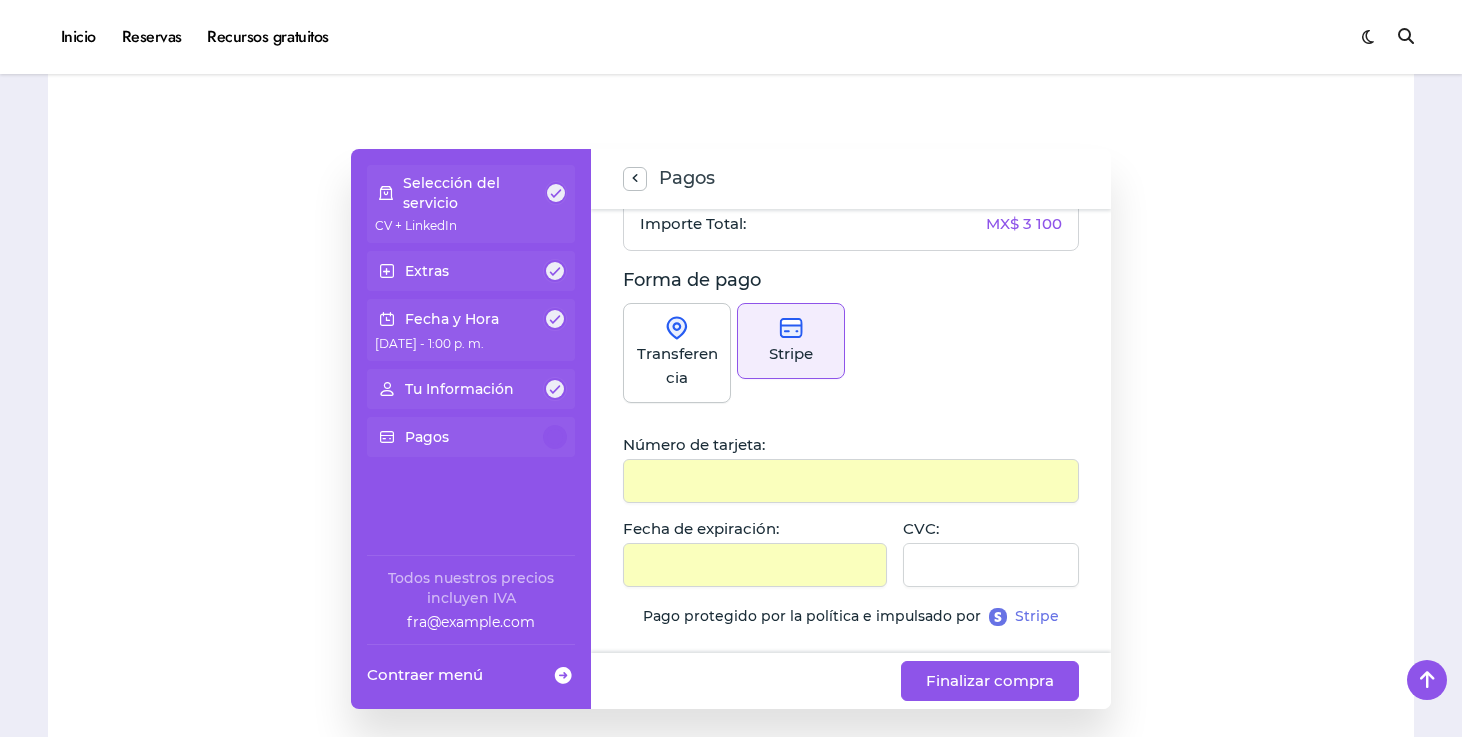 scroll, scrollTop: 284, scrollLeft: 0, axis: vertical 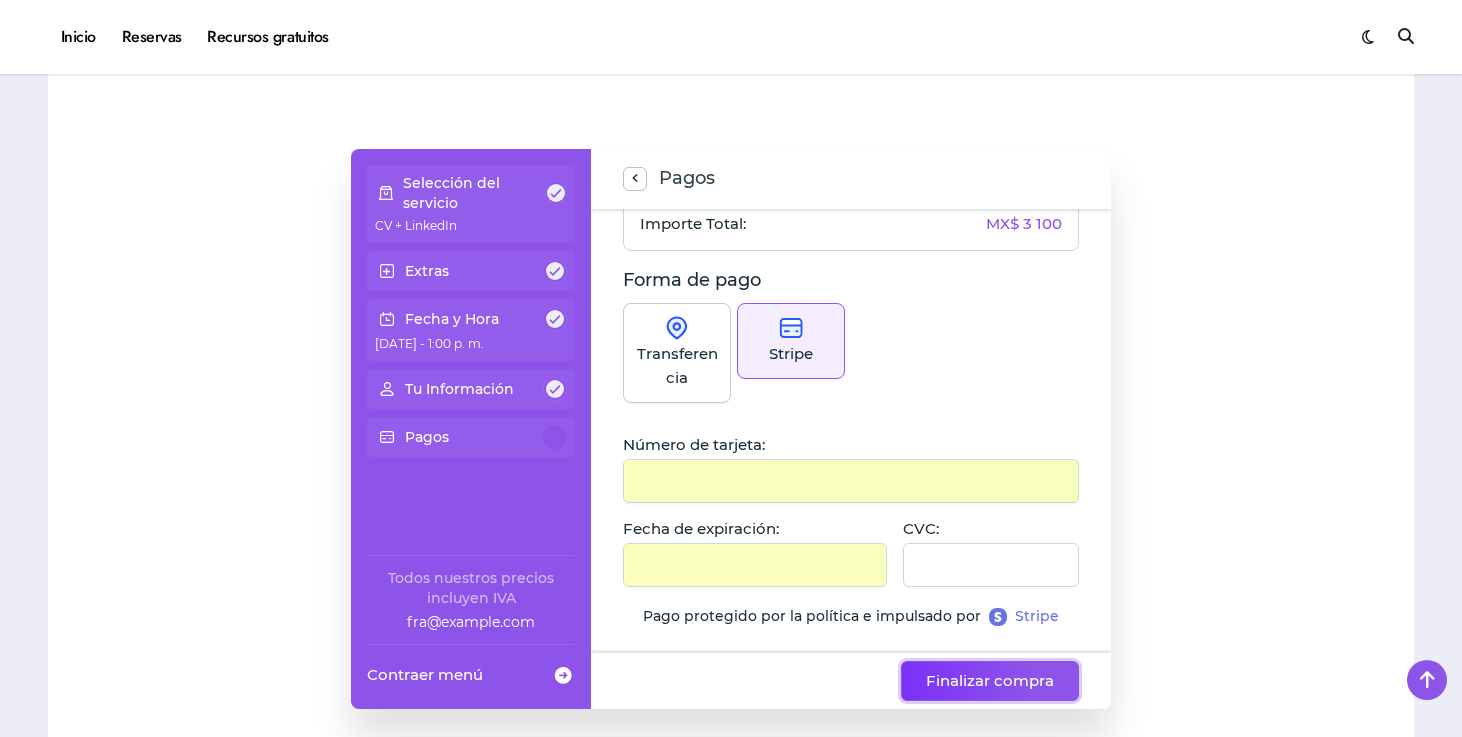 click on "Finalizar compra" at bounding box center [990, 681] 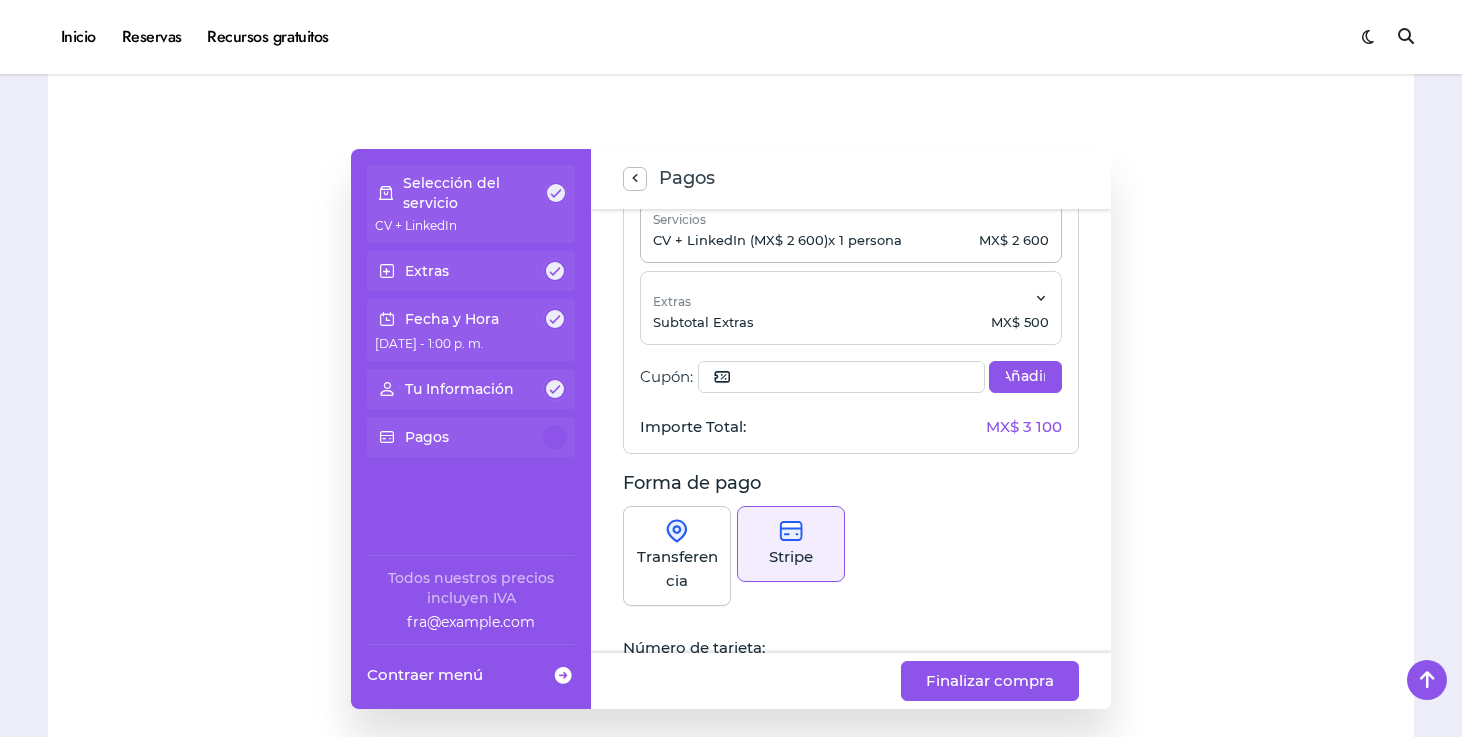 scroll, scrollTop: 0, scrollLeft: 0, axis: both 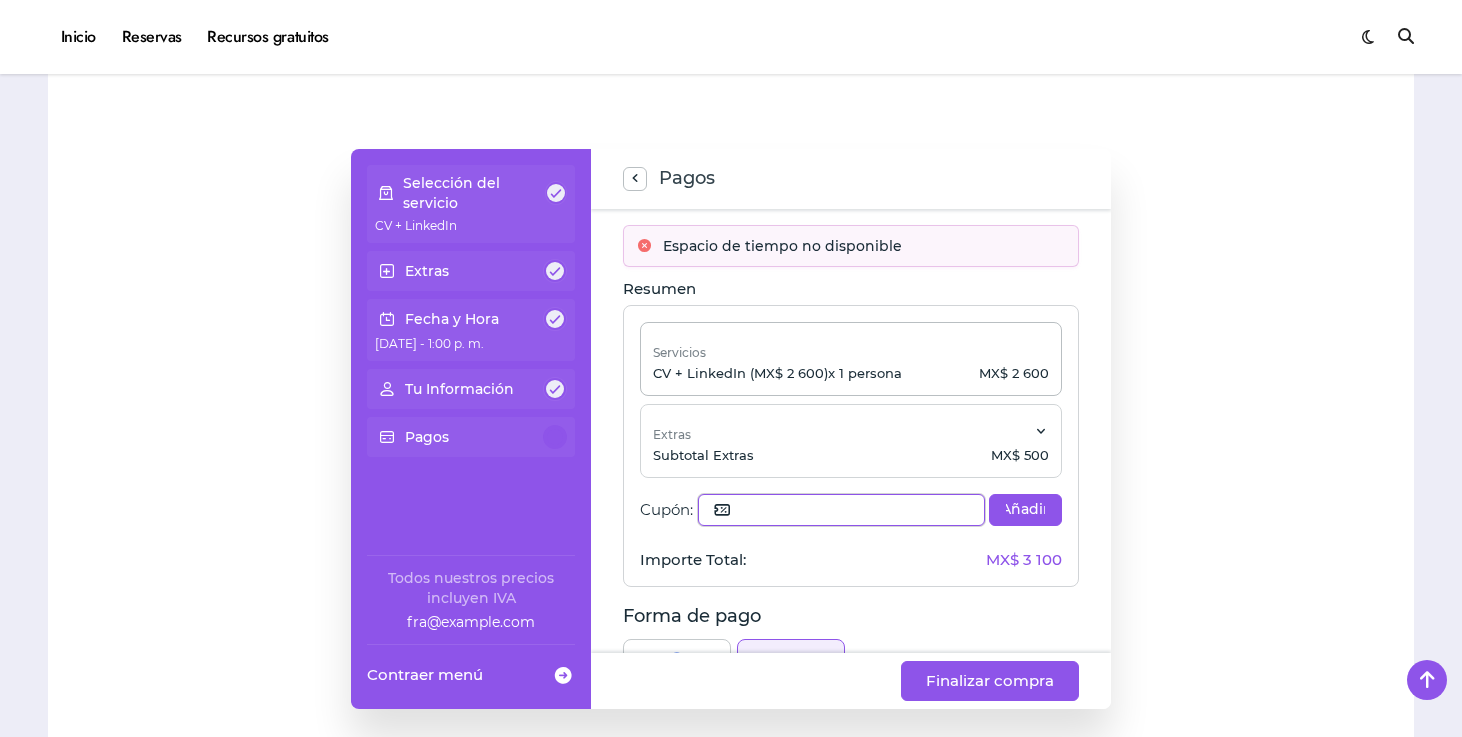 click 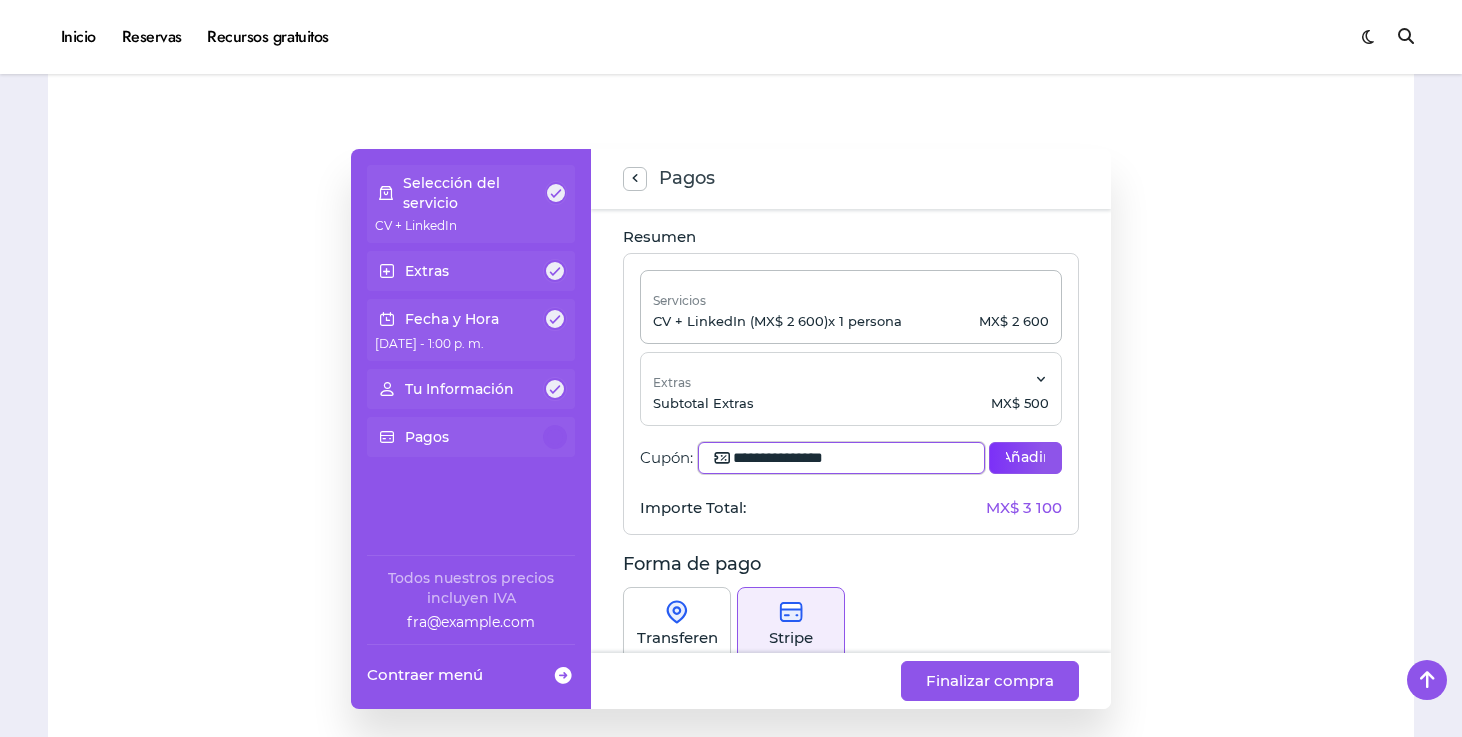 type on "**********" 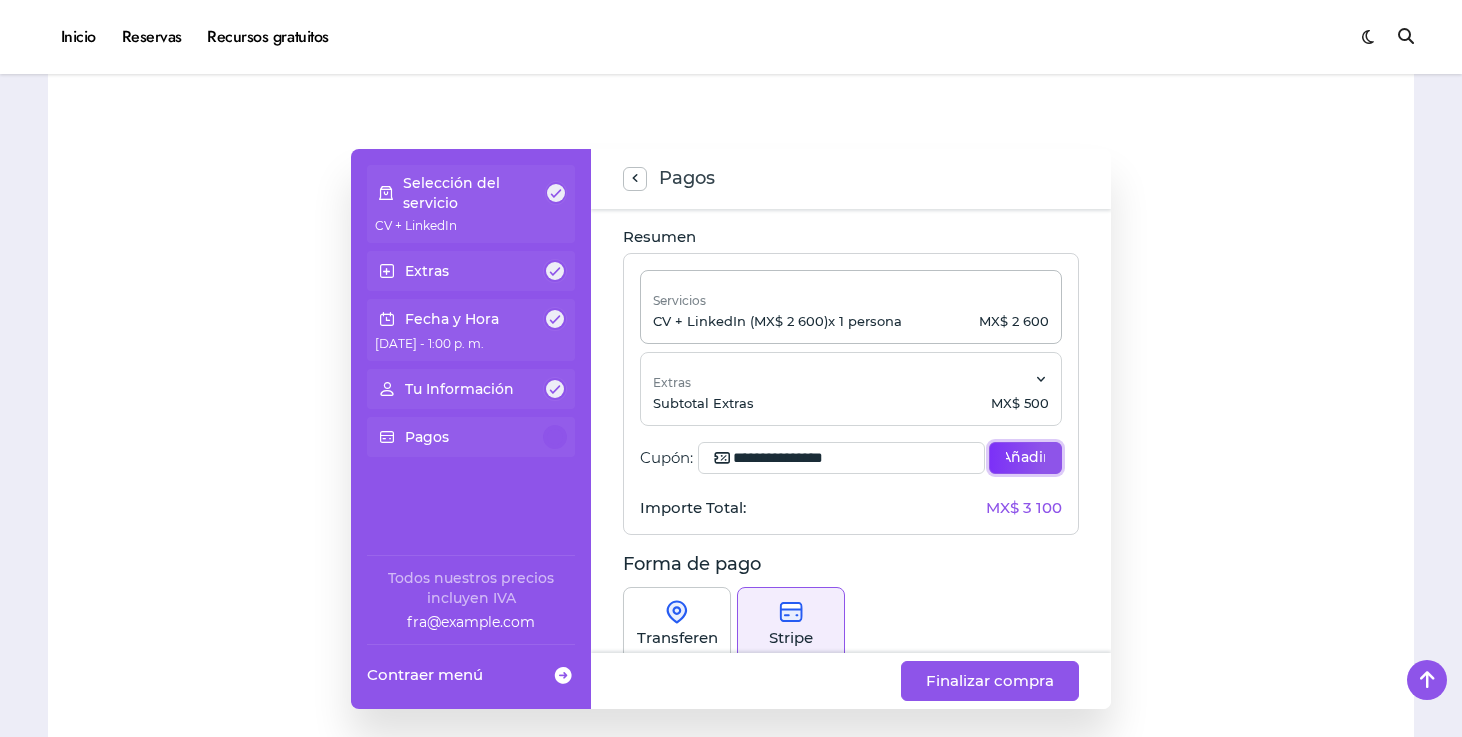 click on "Añadir" at bounding box center [1025, 458] 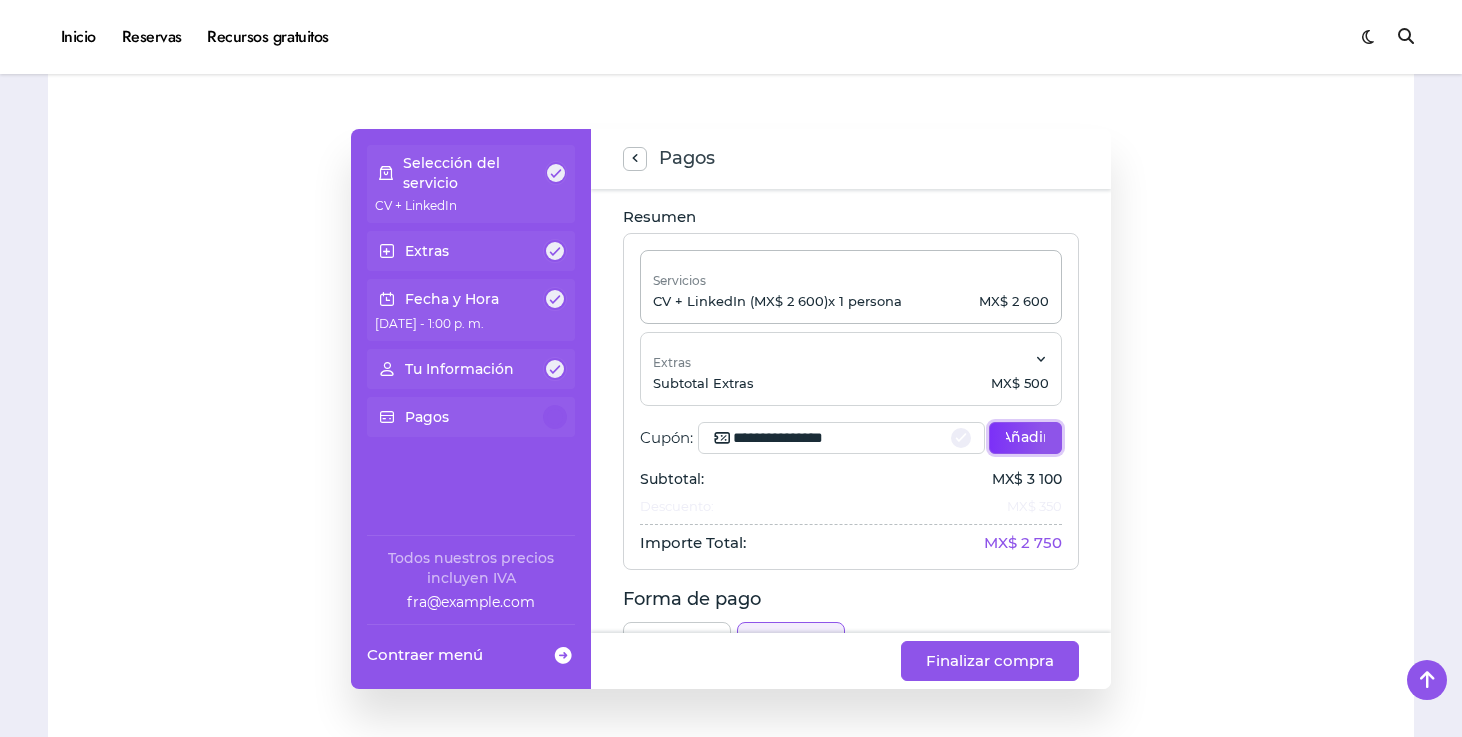 scroll, scrollTop: 320, scrollLeft: 0, axis: vertical 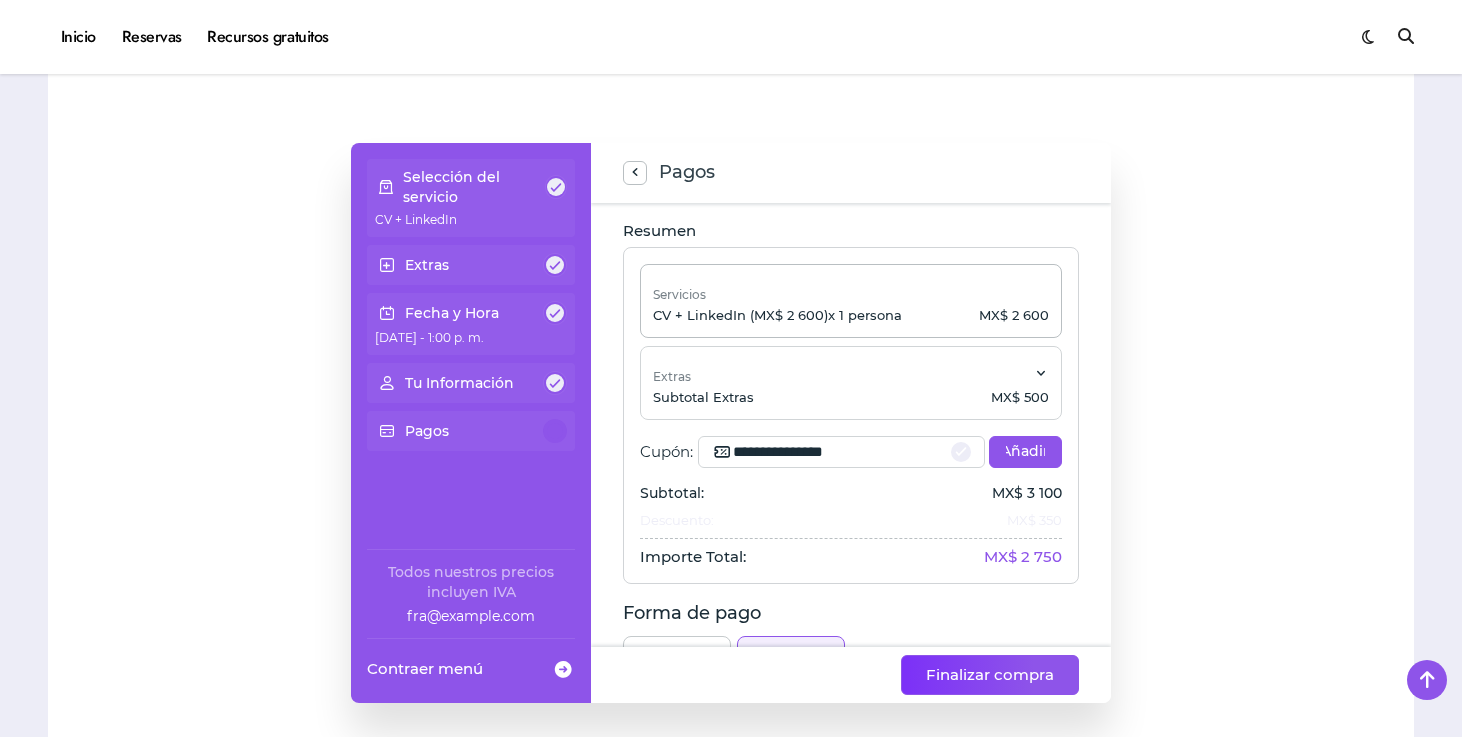click on "Finalizar compra" at bounding box center (990, 675) 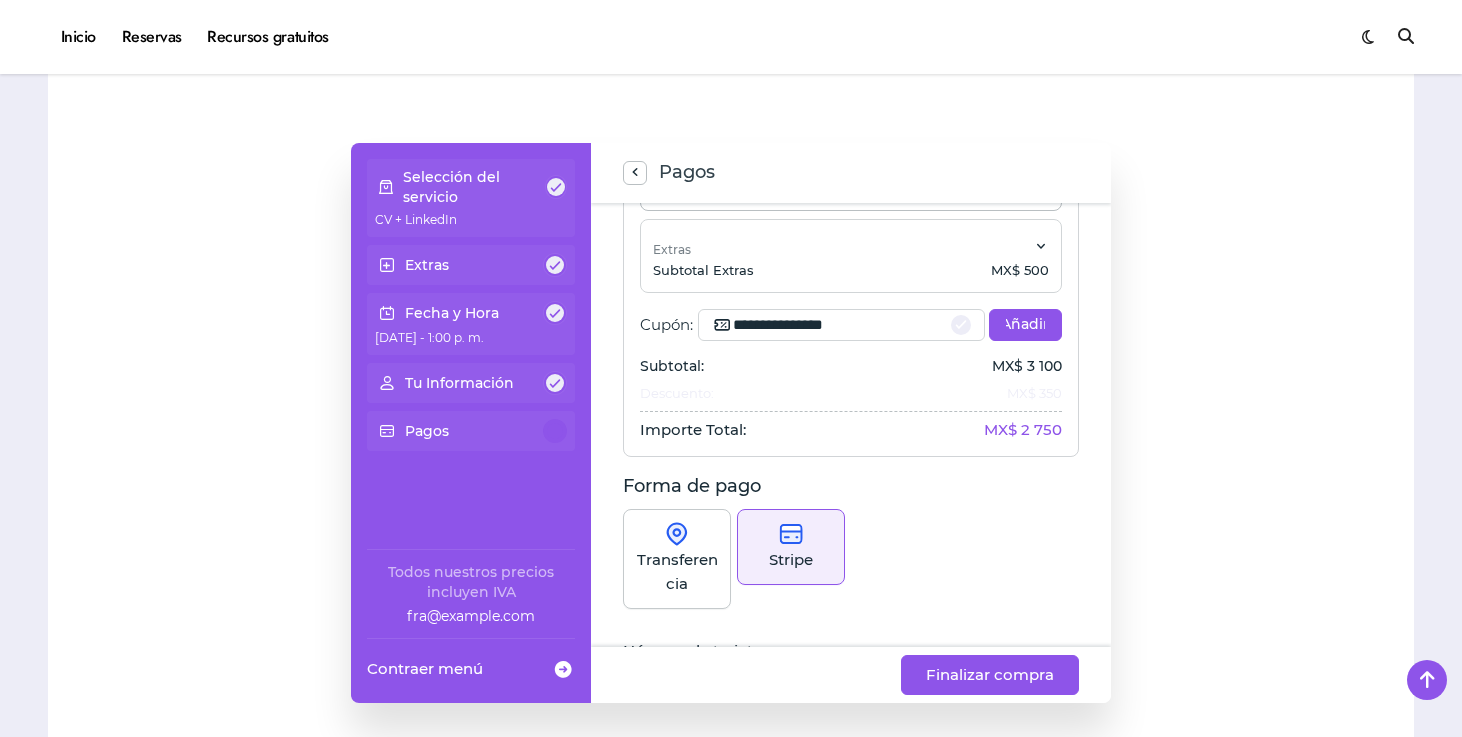 scroll, scrollTop: 0, scrollLeft: 0, axis: both 